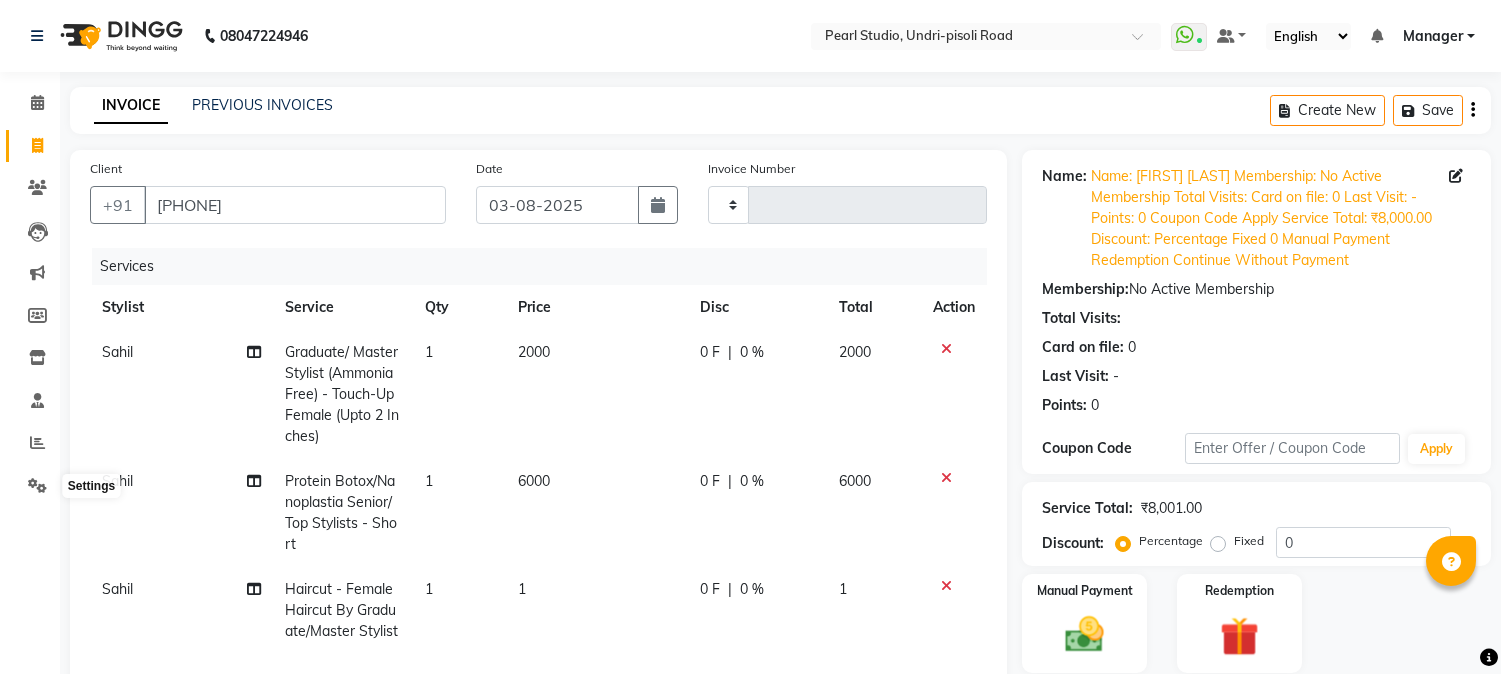 select on "service" 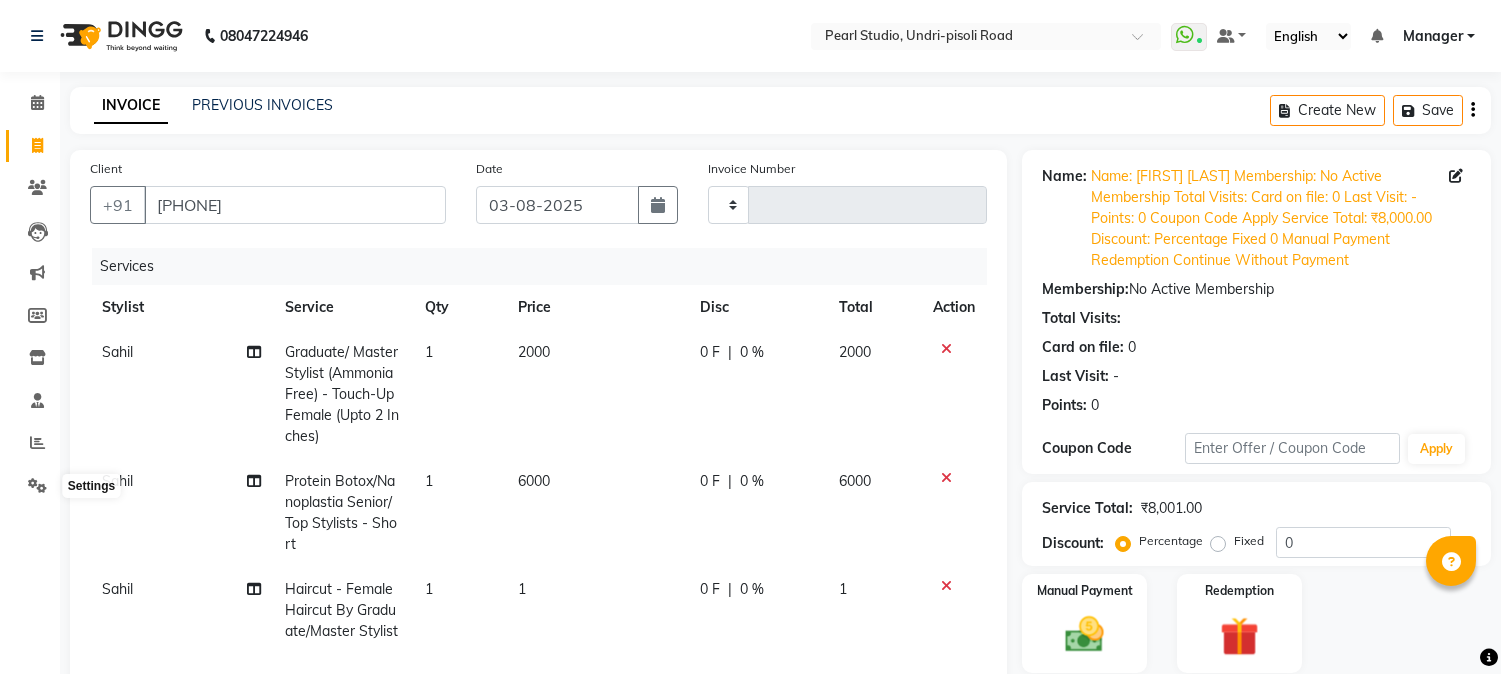 select on "71778" 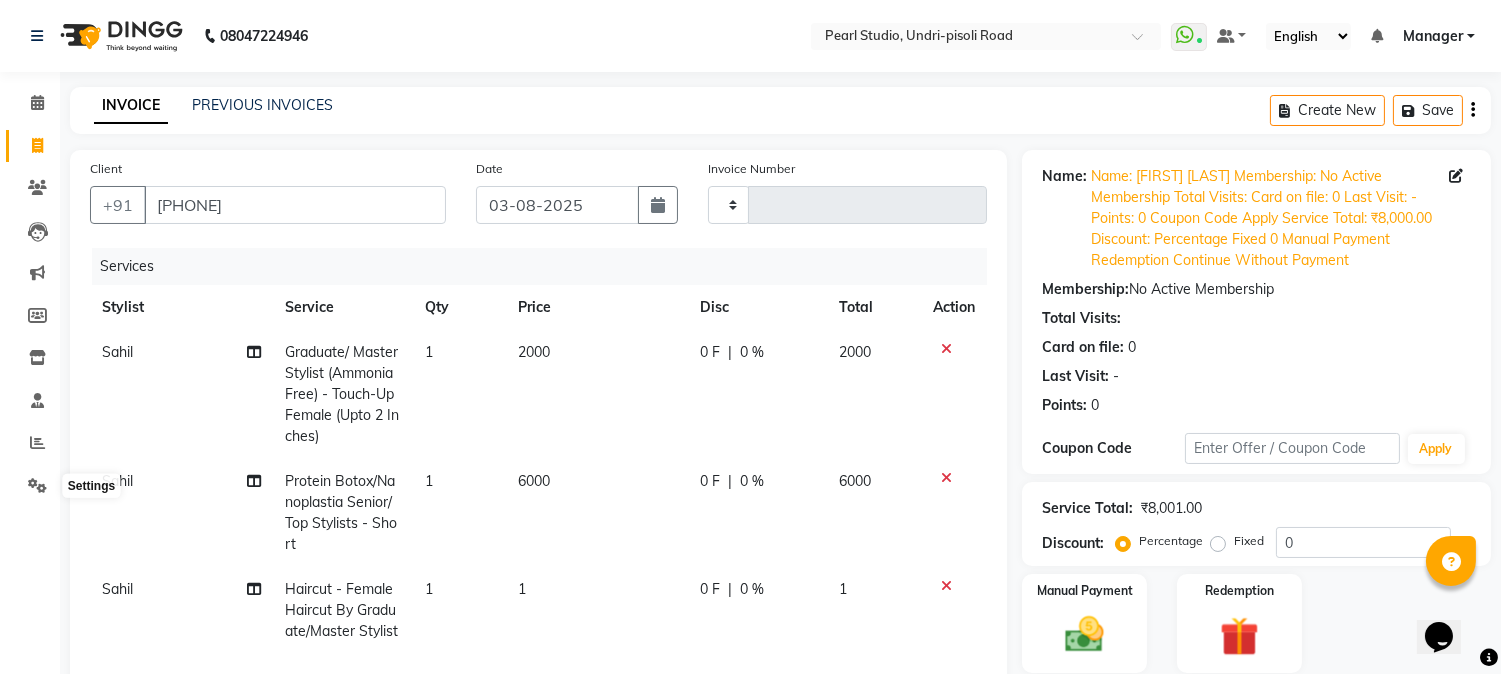 scroll, scrollTop: 0, scrollLeft: 0, axis: both 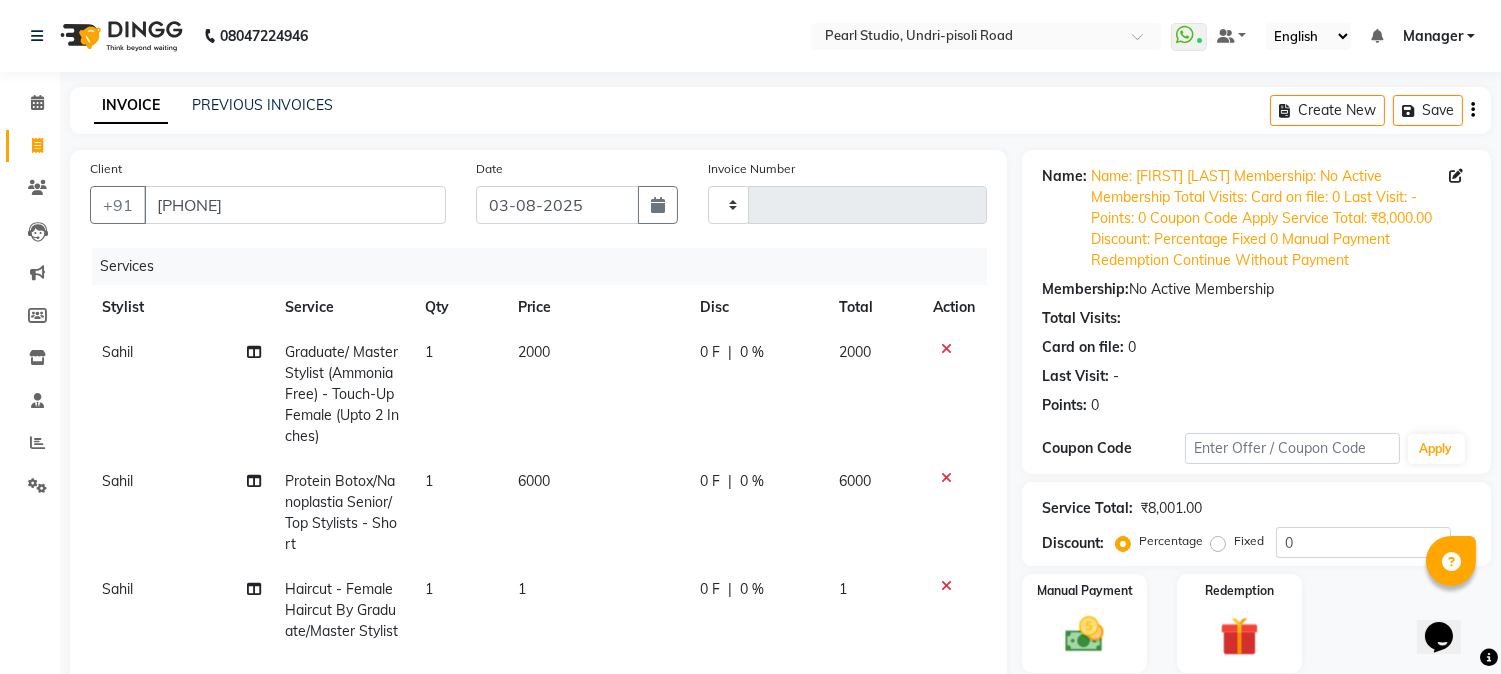 click on "1" 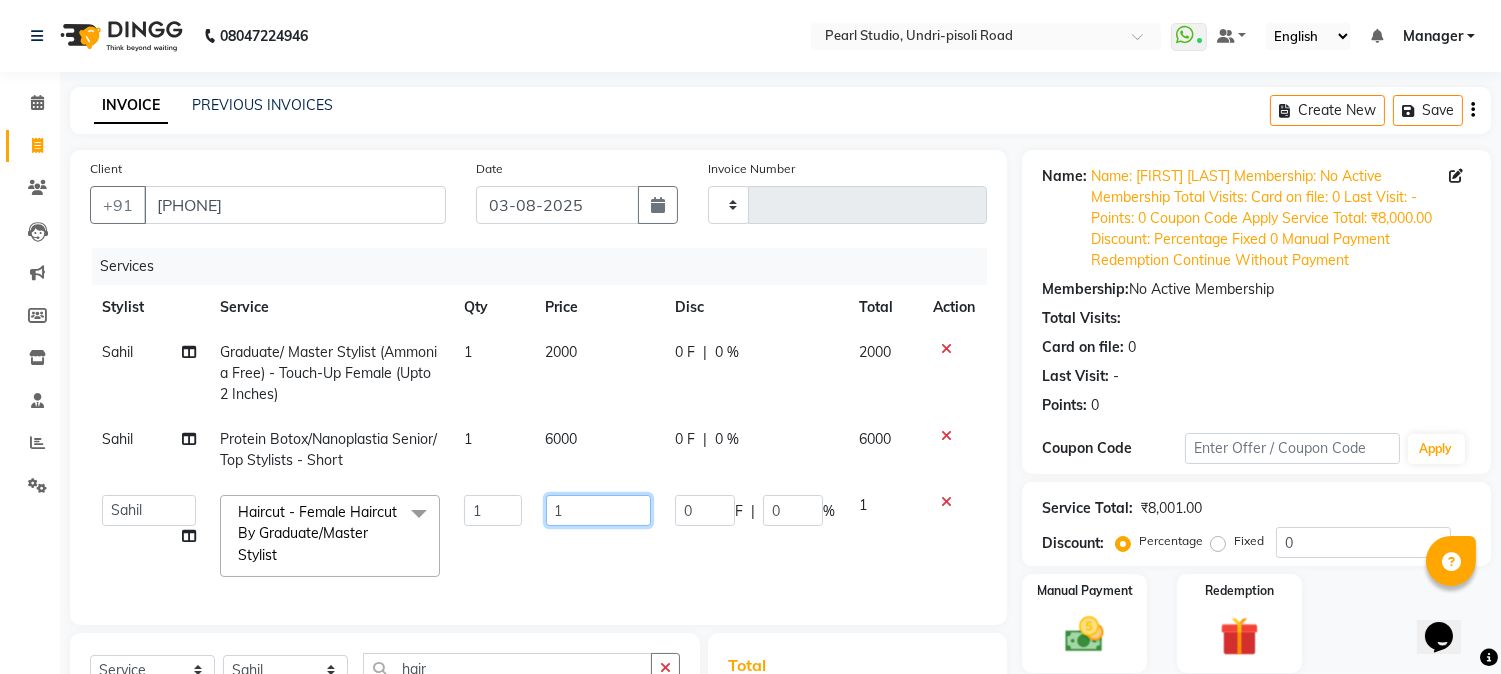 click on "1" 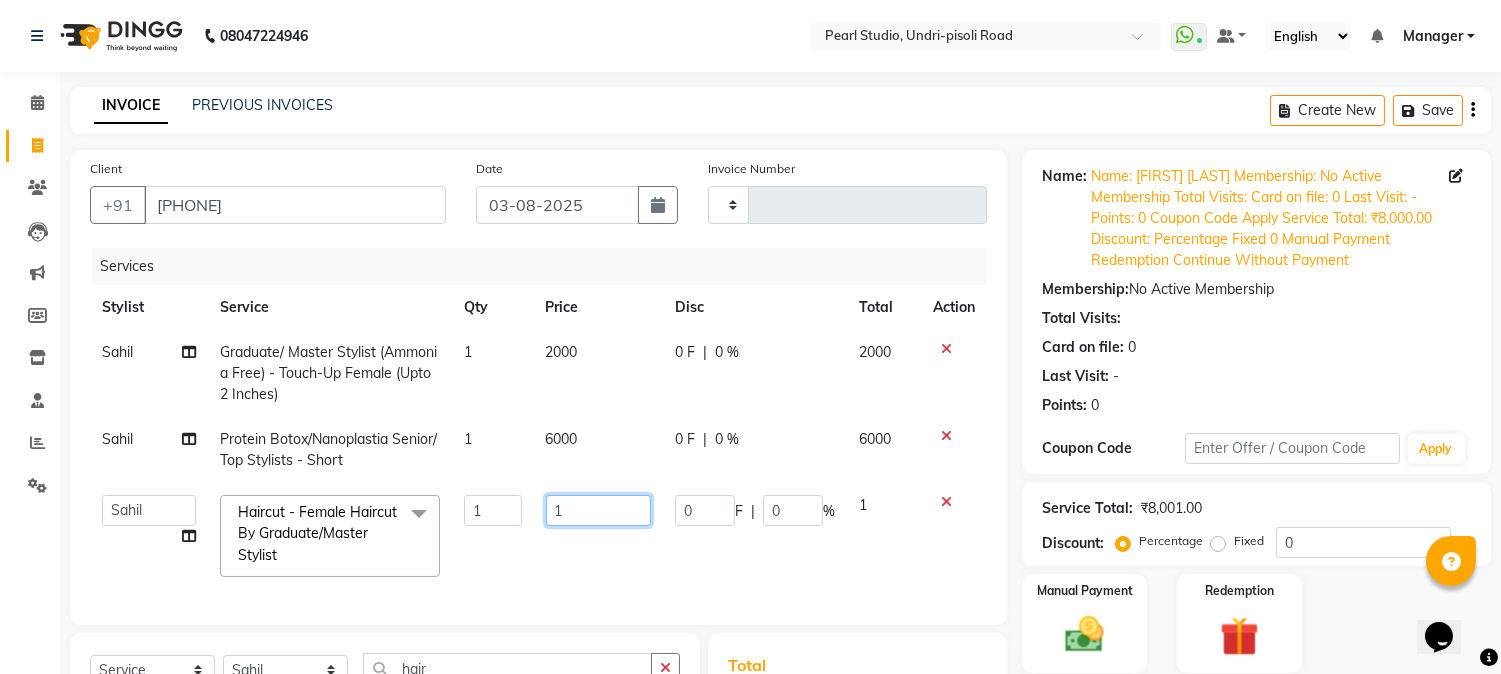 paste 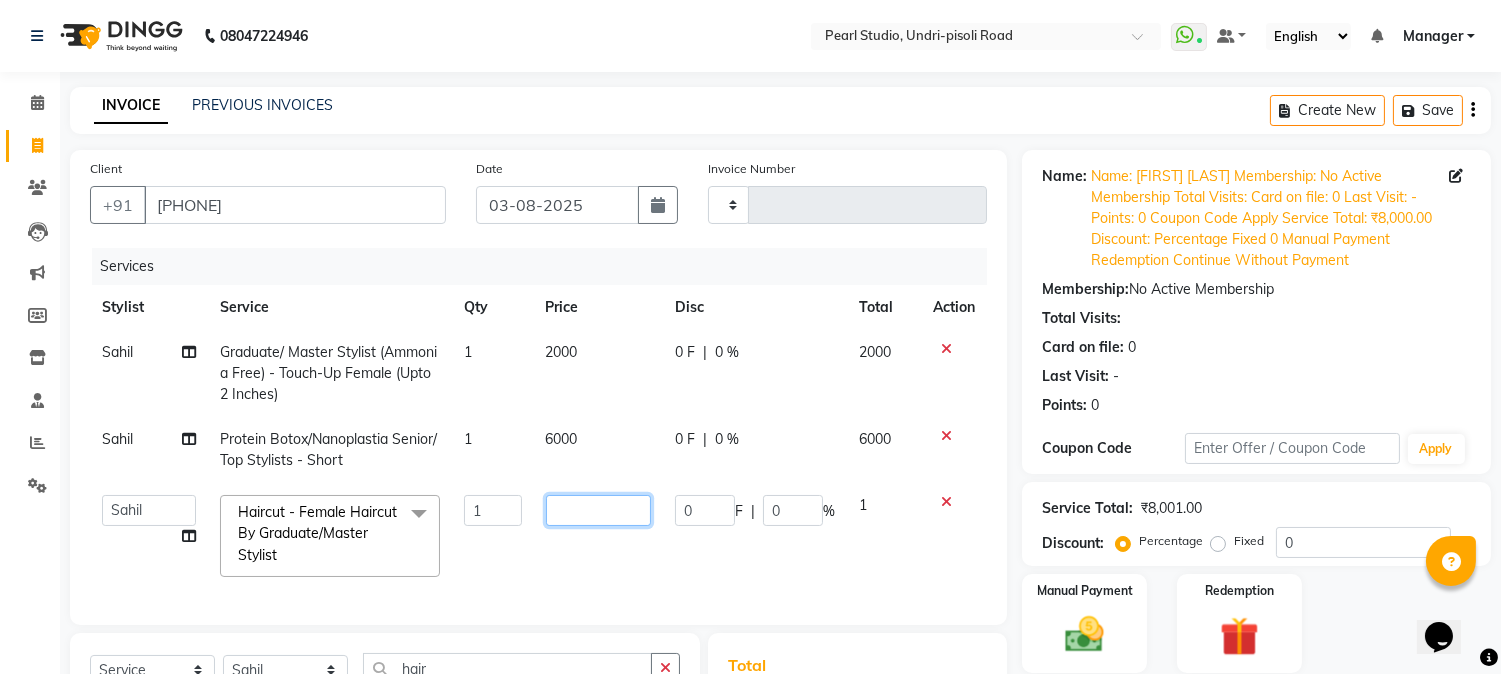 type on "0" 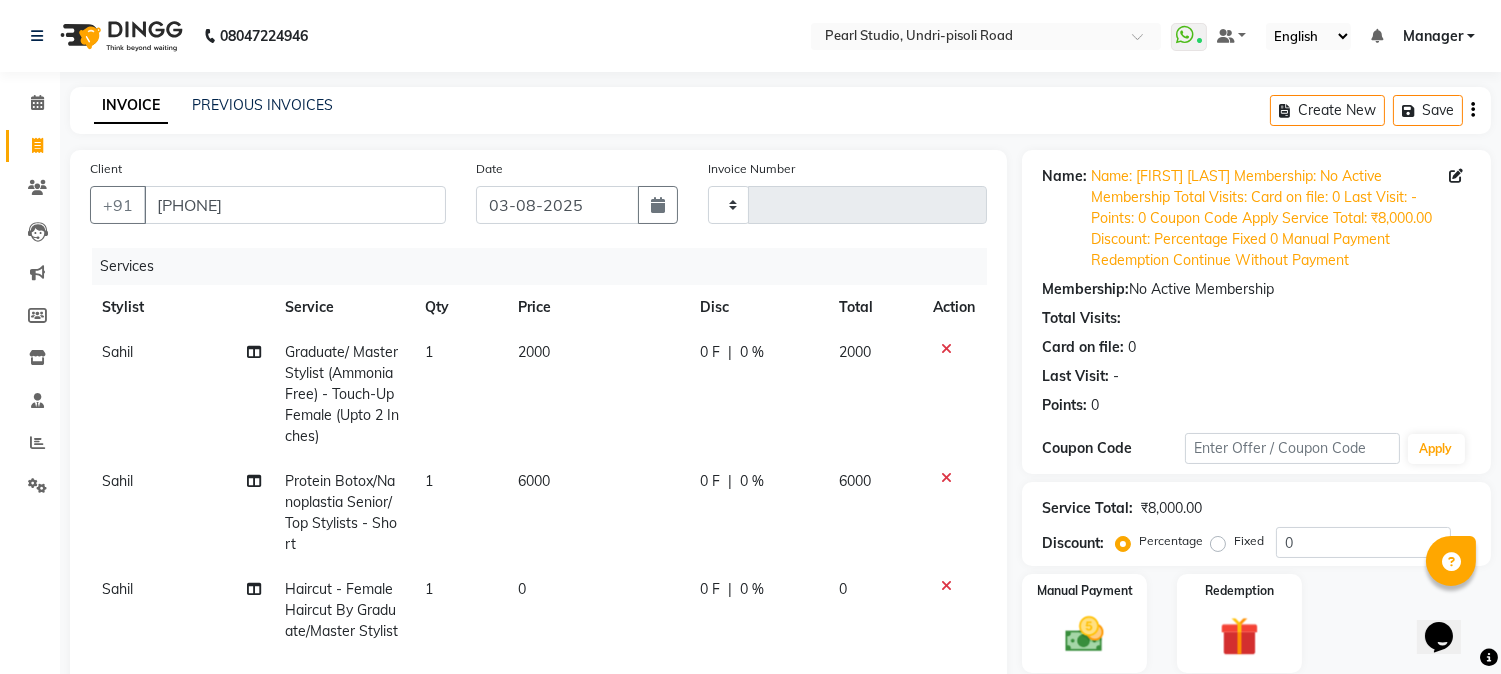 click on "Name: Mayuri Nerkar Membership:  No Active Membership  Total Visits:   Card on file:  0 Last Visit:   - Points:   0  Coupon Code Apply Service Total:  ₹8,000.00  Discount:  Percentage   Fixed  0 Manual Payment Redemption  Continue Without Payment" 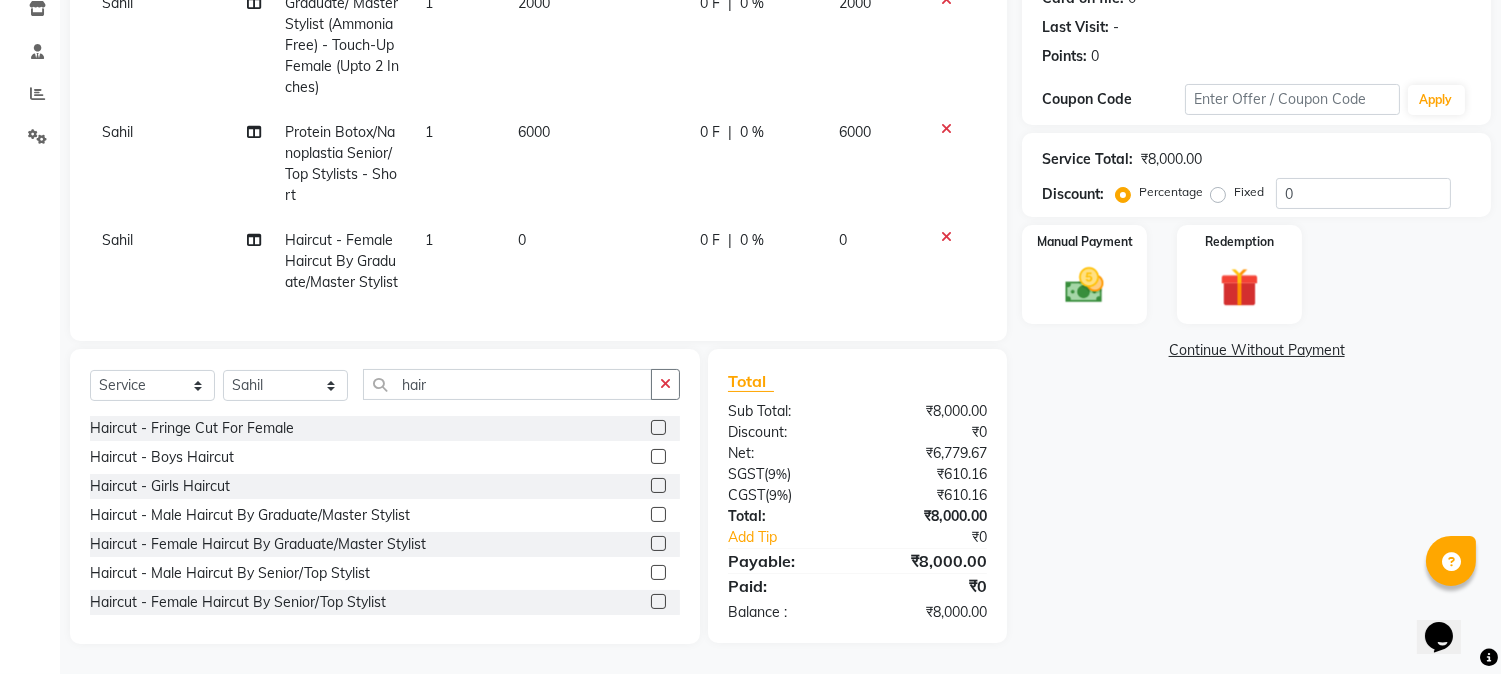 scroll, scrollTop: 32, scrollLeft: 0, axis: vertical 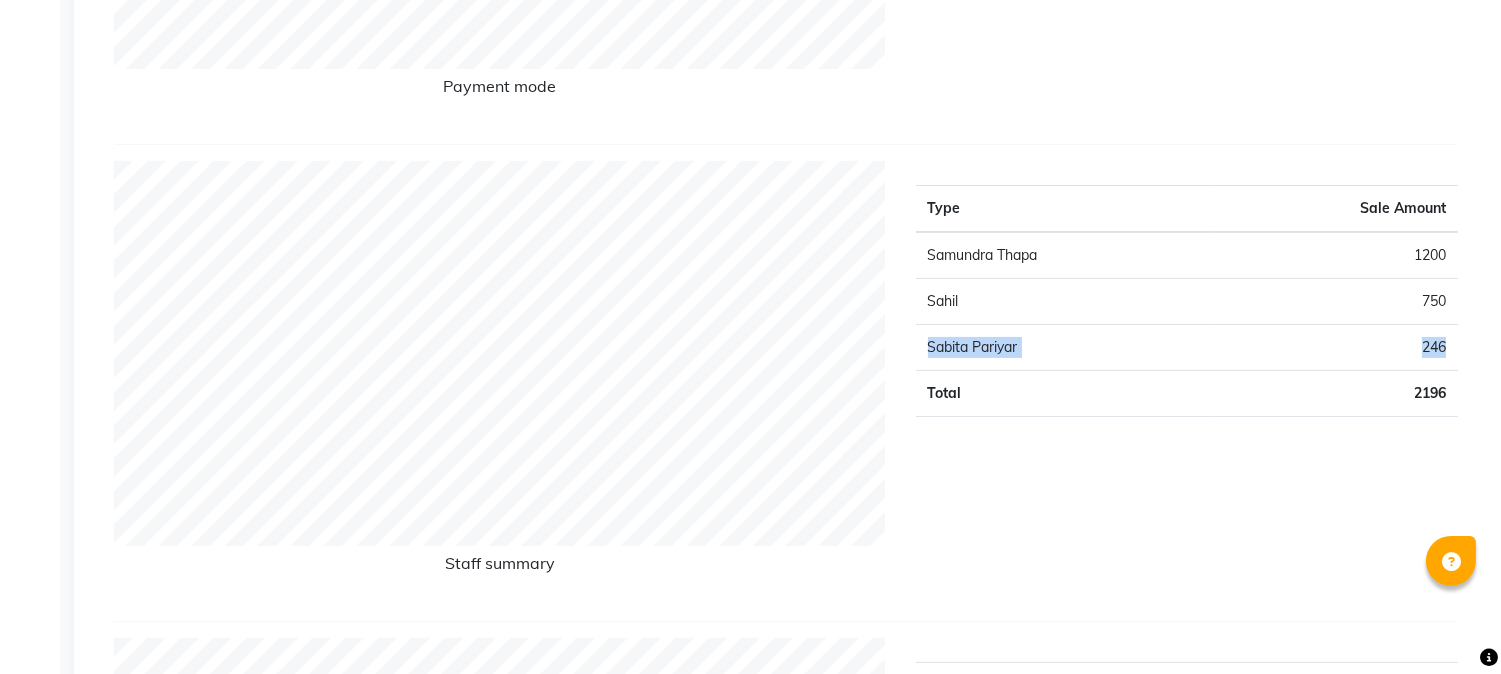 drag, startPoint x: 1454, startPoint y: 348, endPoint x: 928, endPoint y: 350, distance: 526.0038 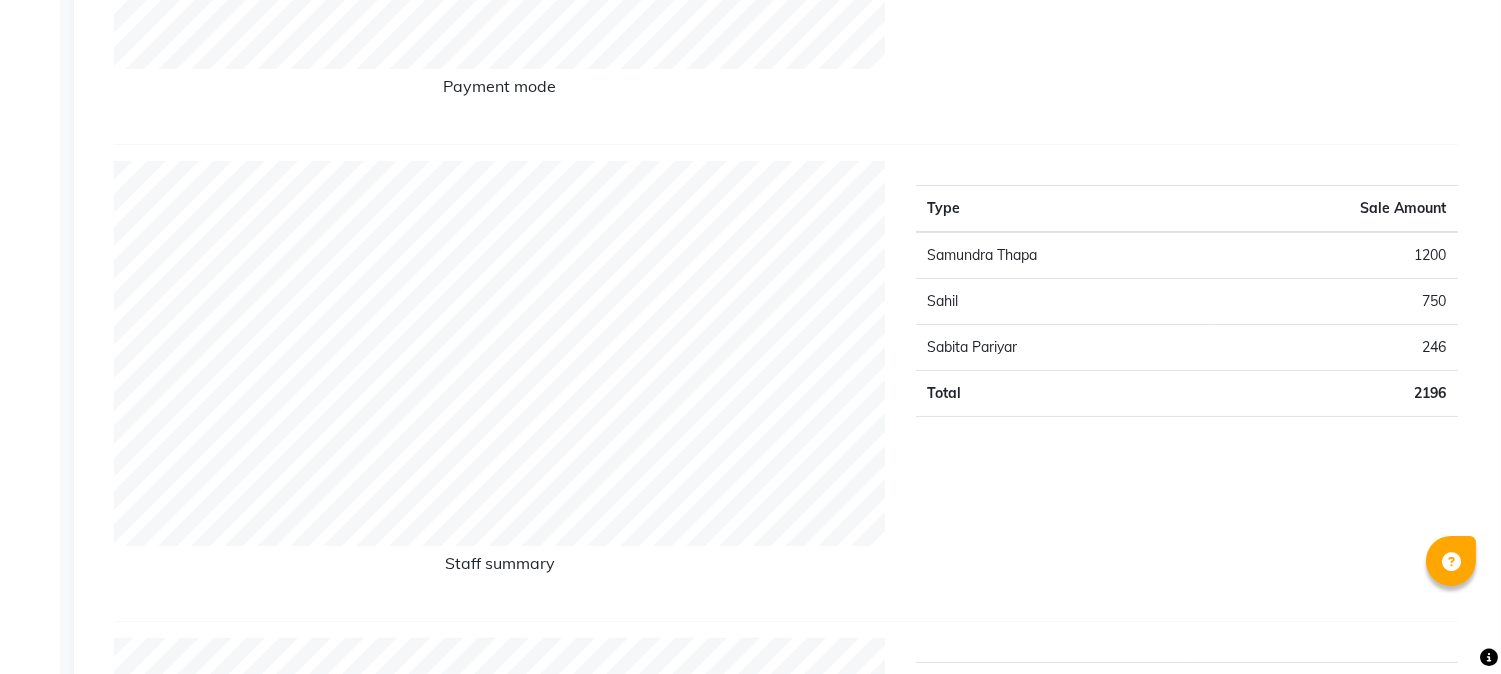 click on "Type Sale Amount PAYTM 2126 CASH 70 Total 2196" 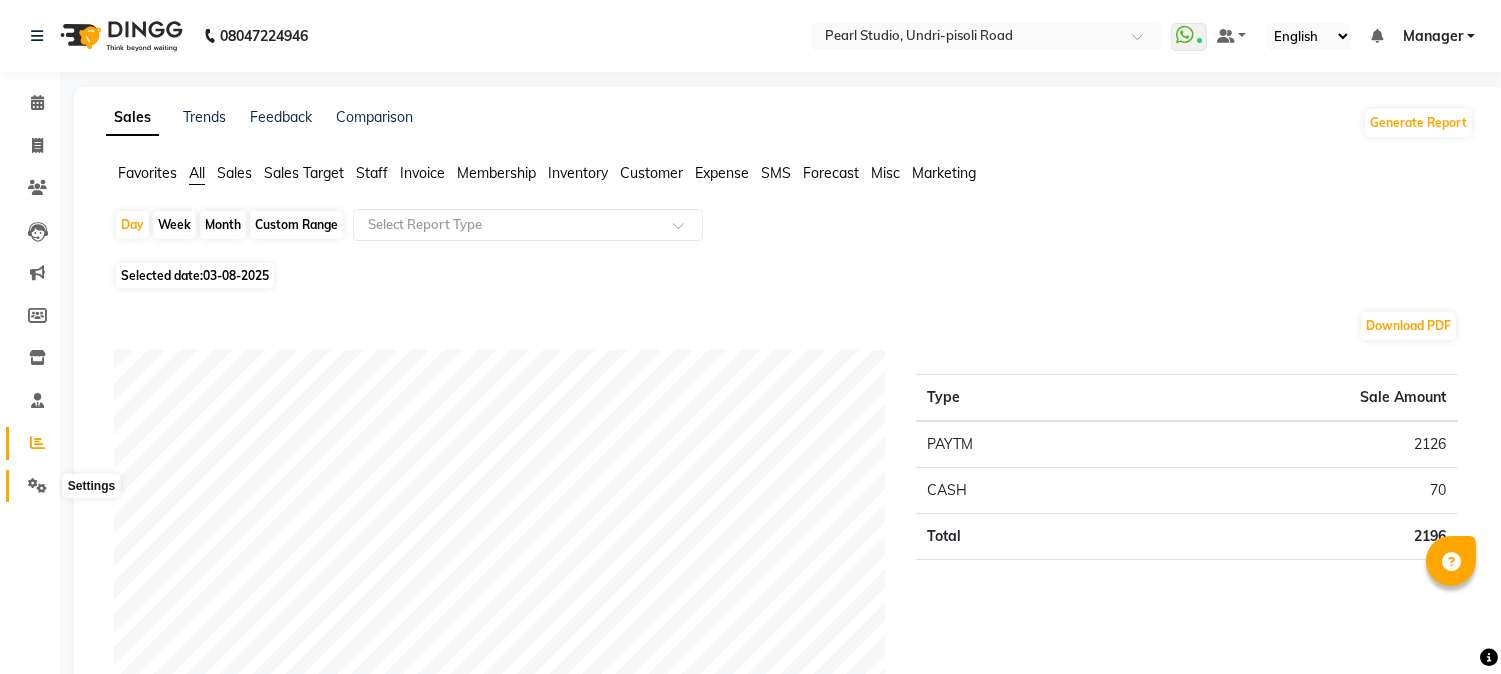 click 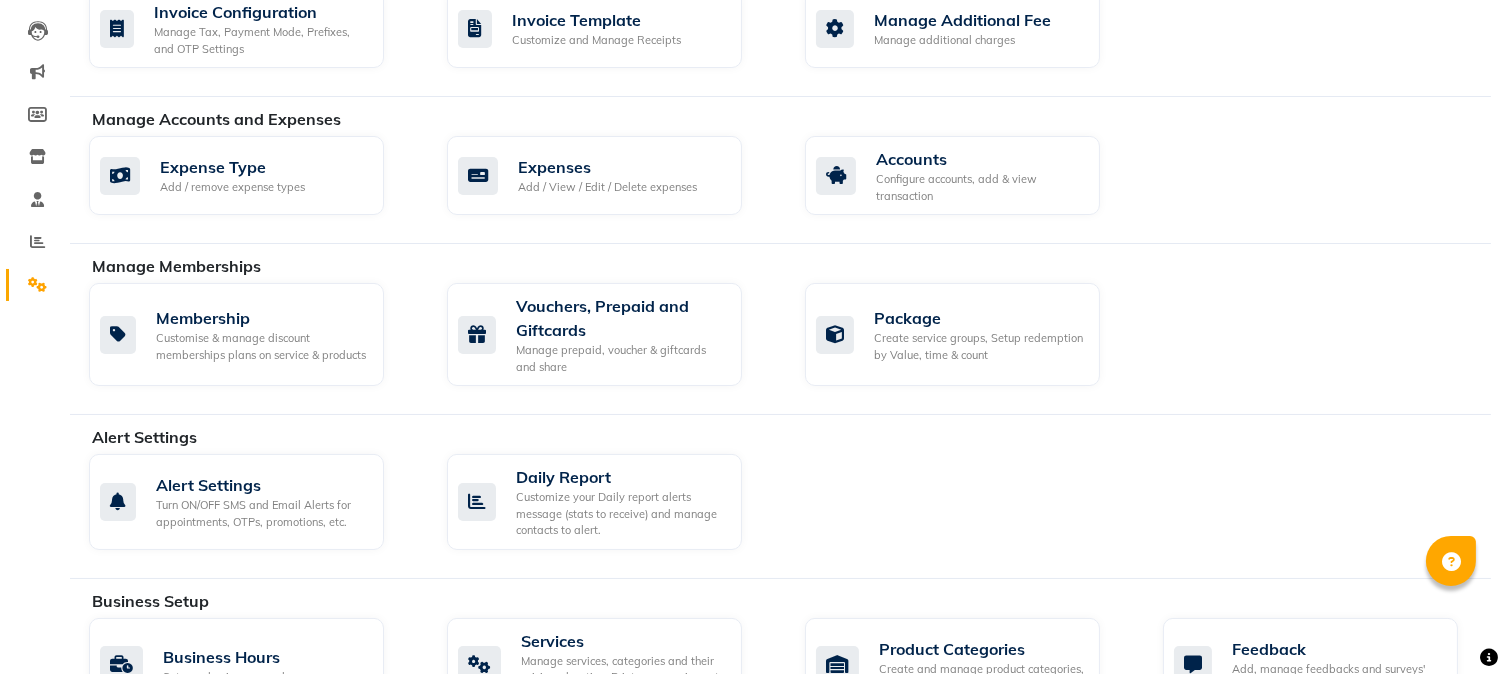 scroll, scrollTop: 444, scrollLeft: 0, axis: vertical 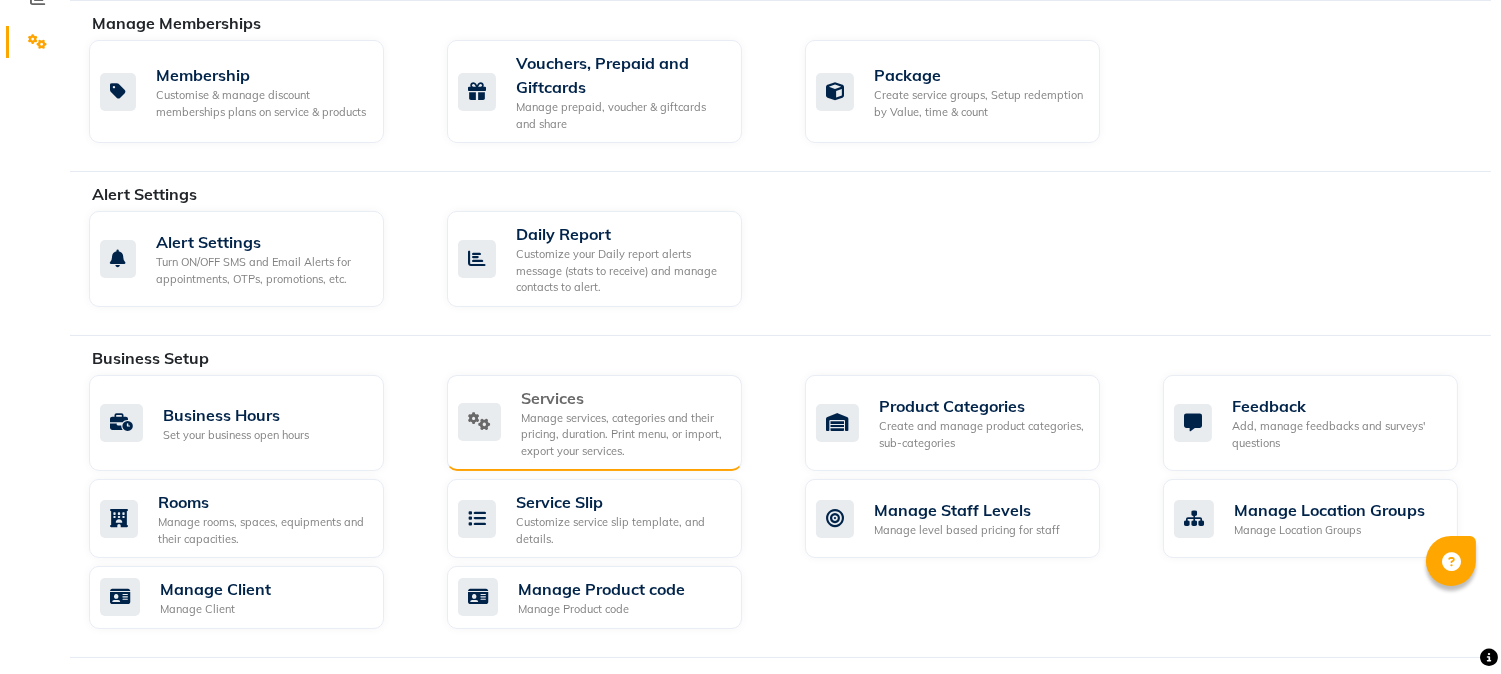 click on "Manage services, categories and their pricing, duration. Print menu, or import, export your services." 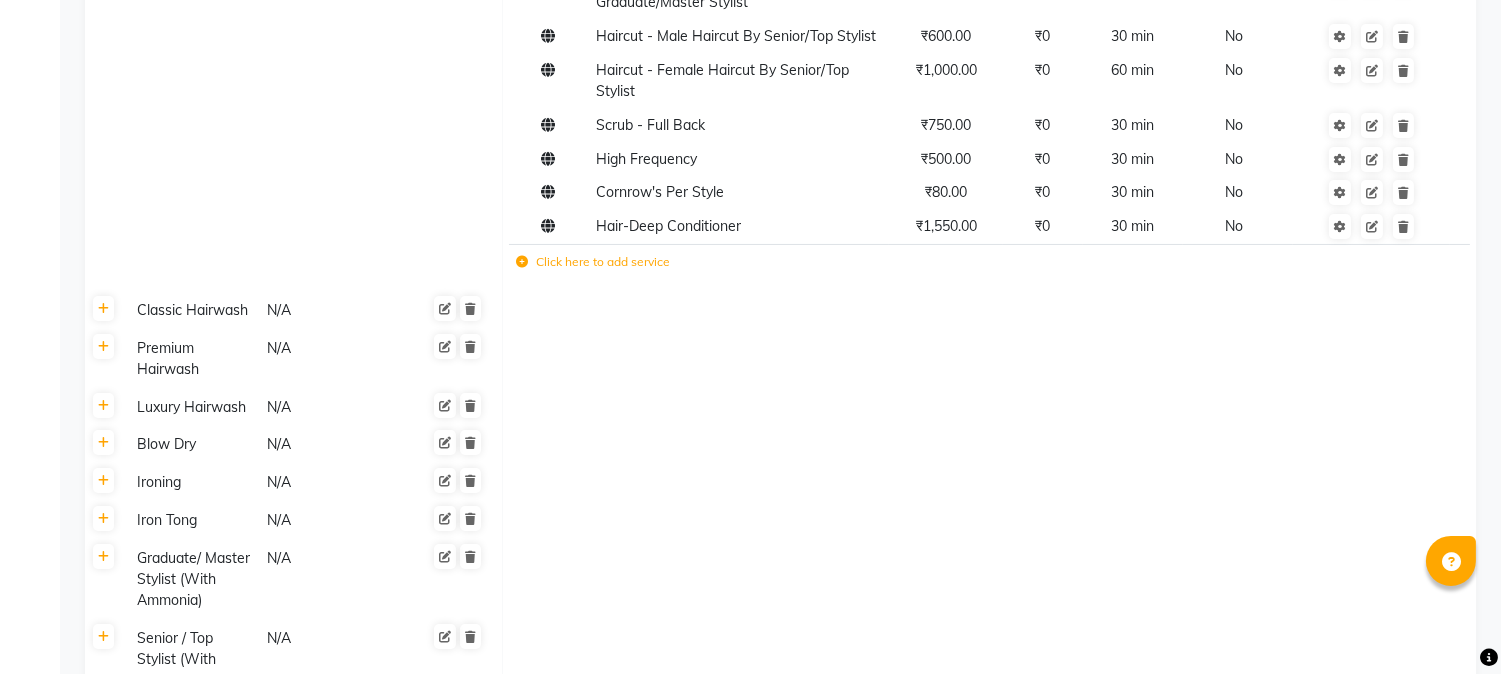 scroll, scrollTop: 555, scrollLeft: 0, axis: vertical 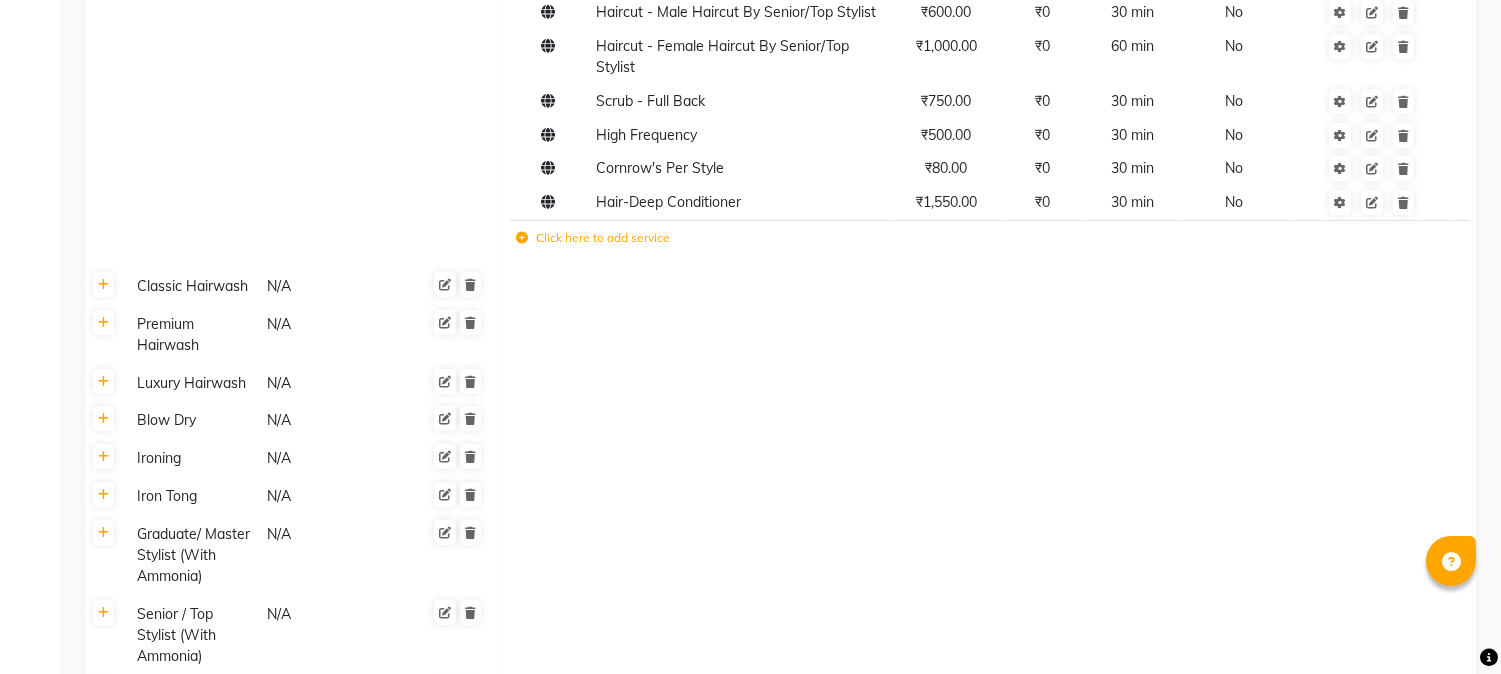 click on "Click here to add service" 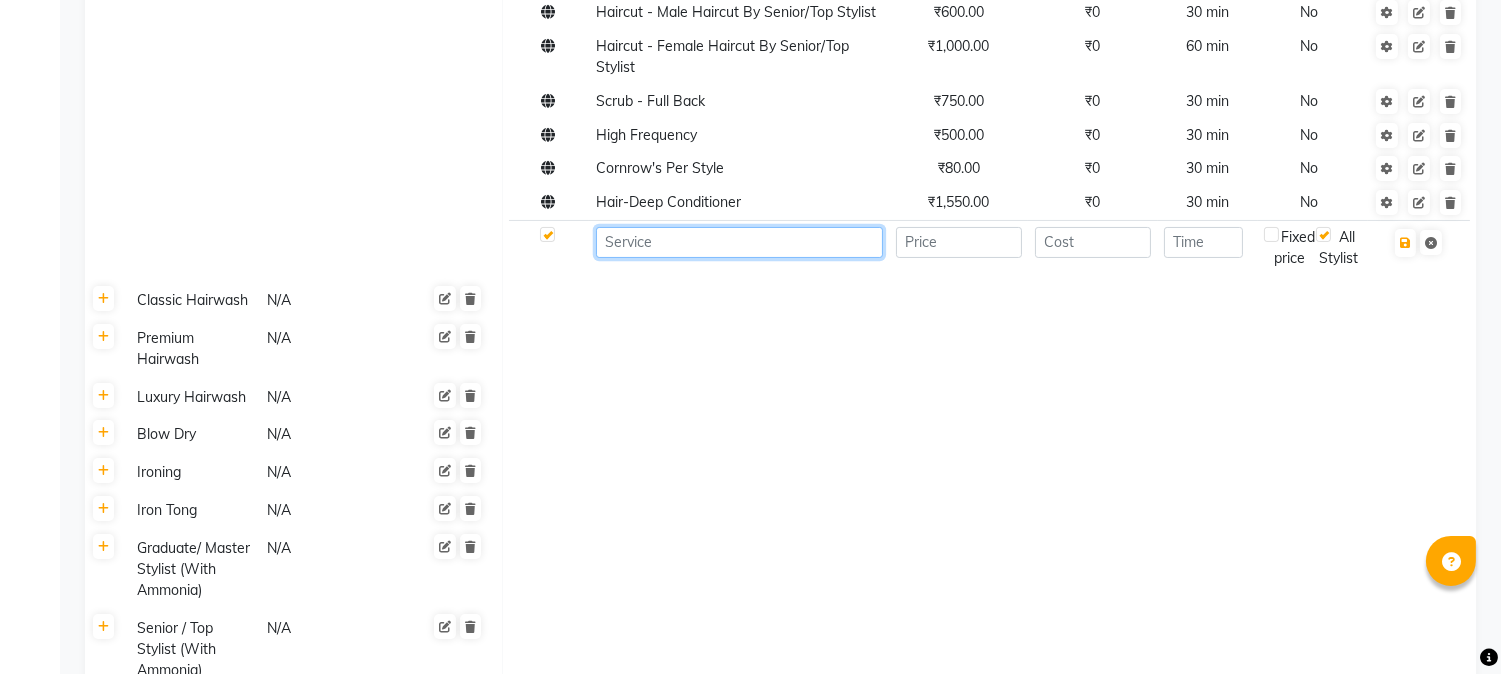 click 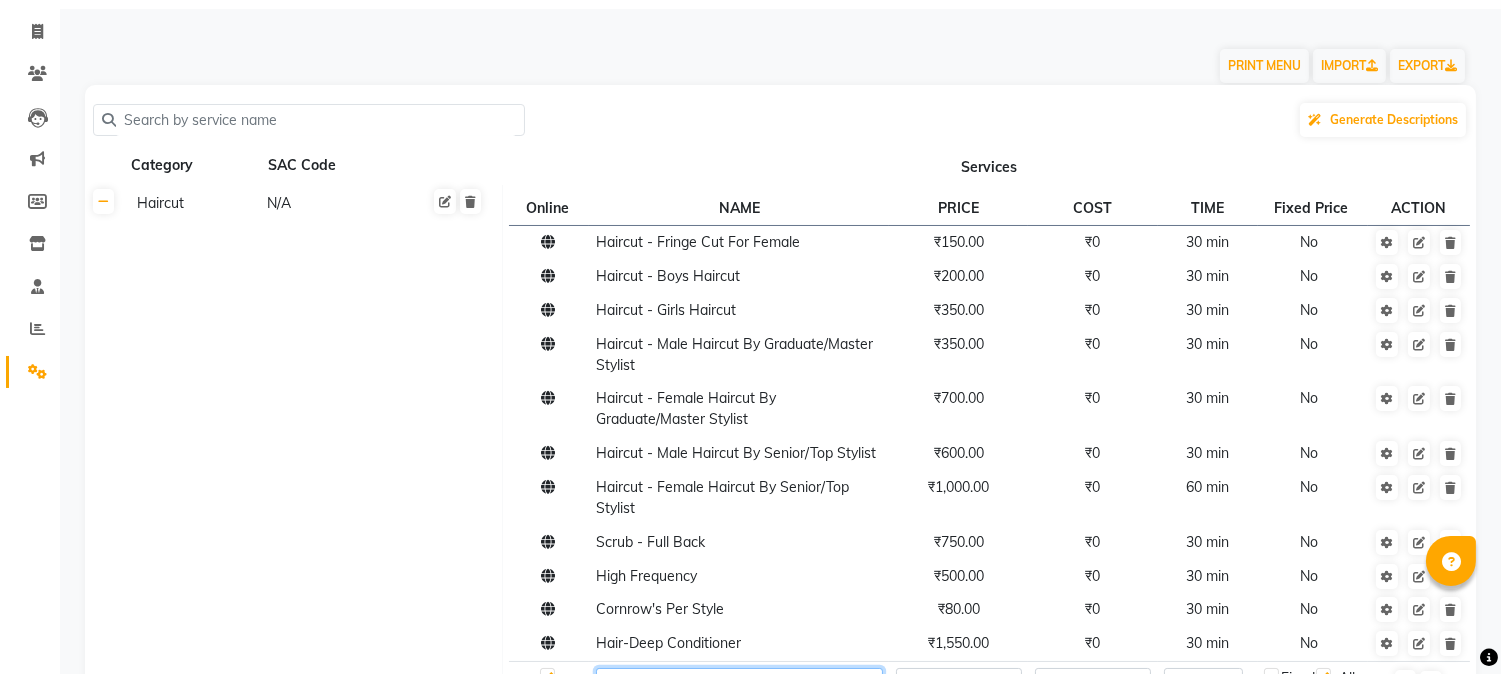 scroll, scrollTop: 0, scrollLeft: 0, axis: both 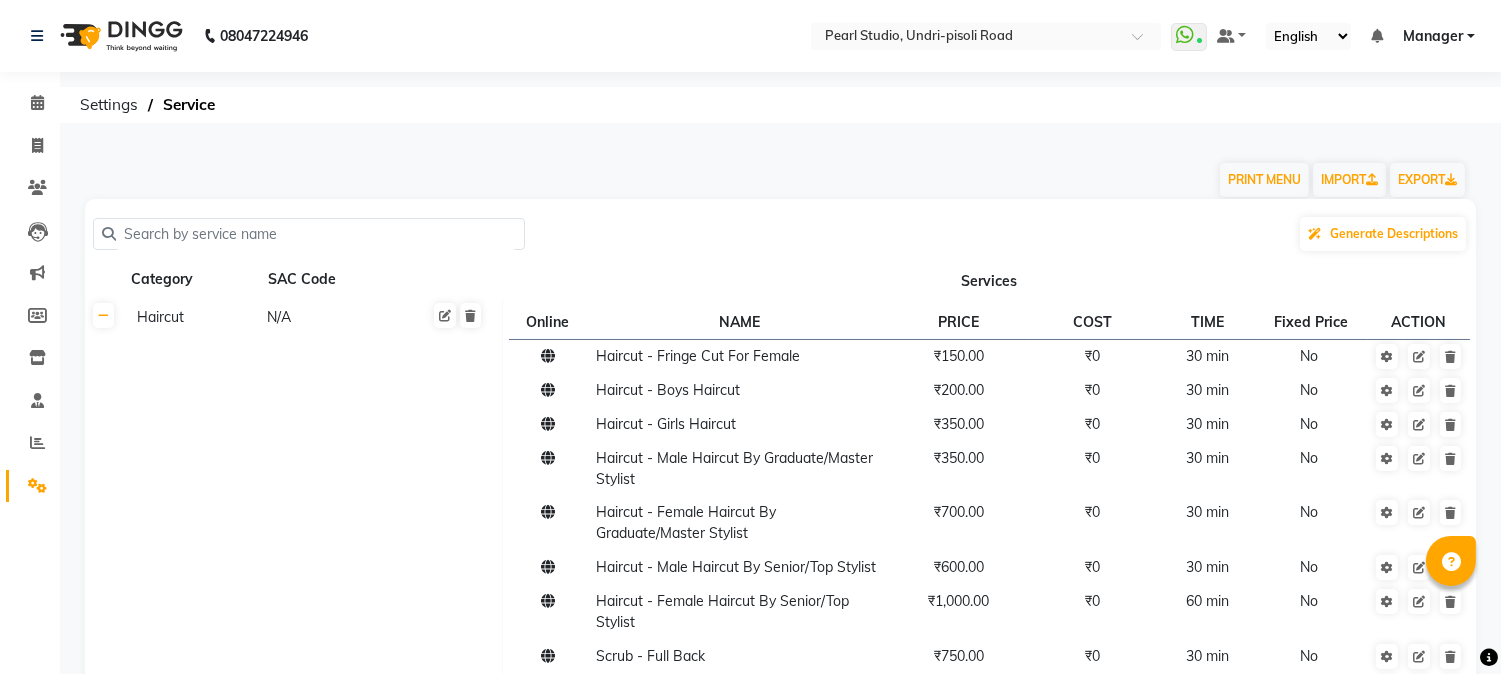 type on "Hair-" 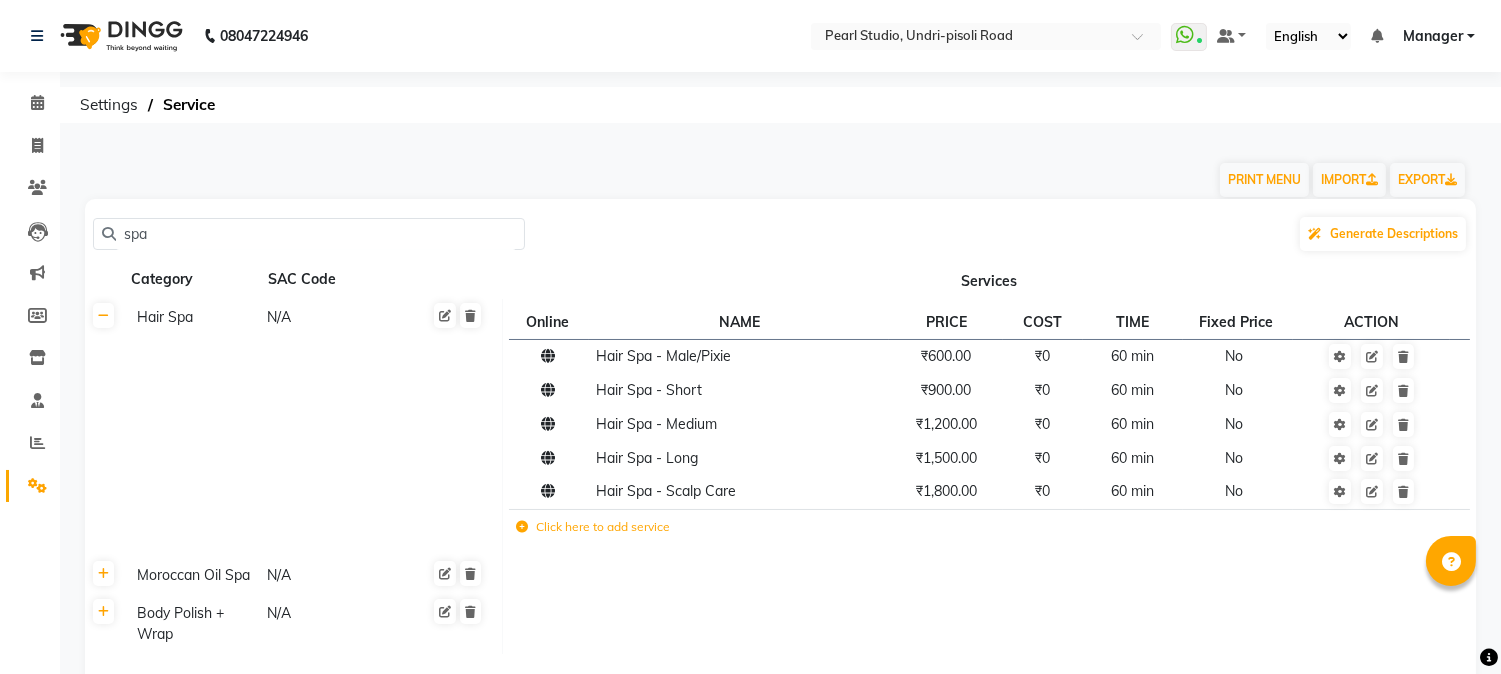 type on "spa" 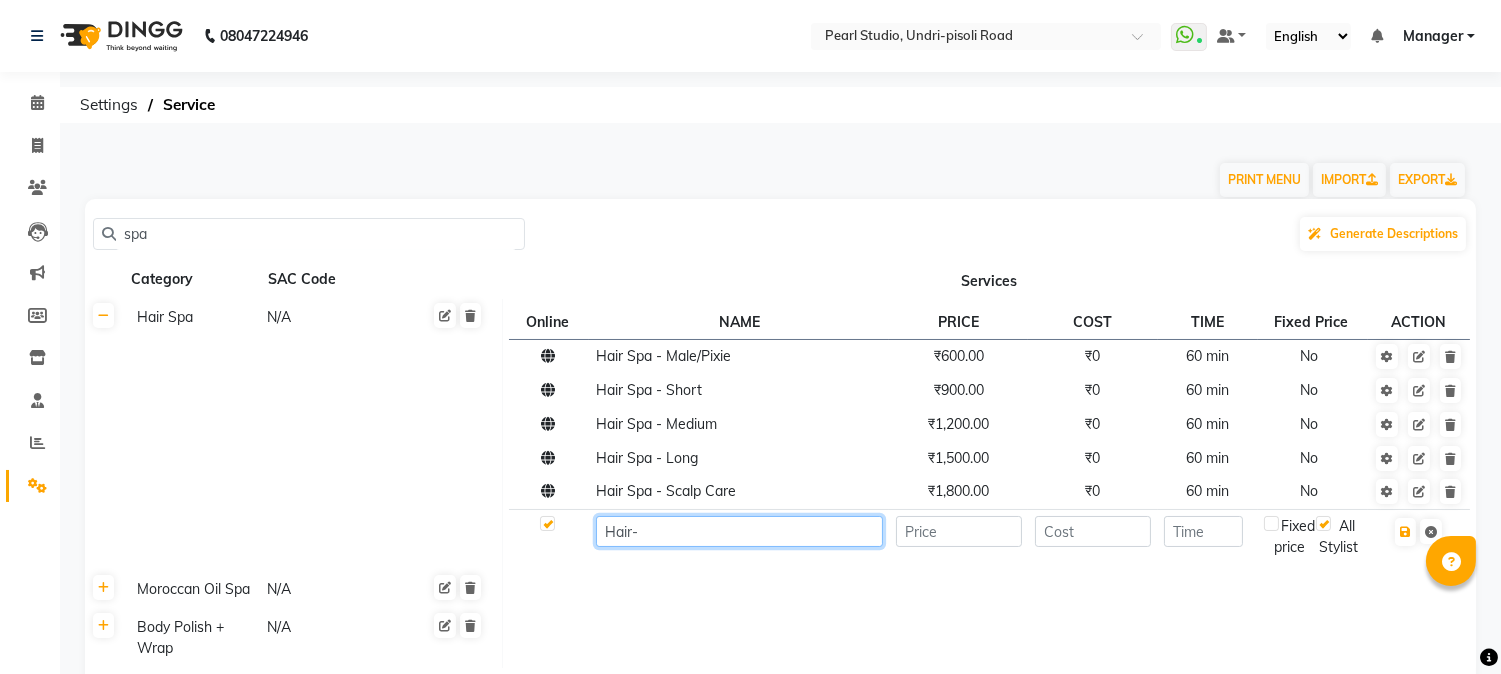 click on "Hair-" 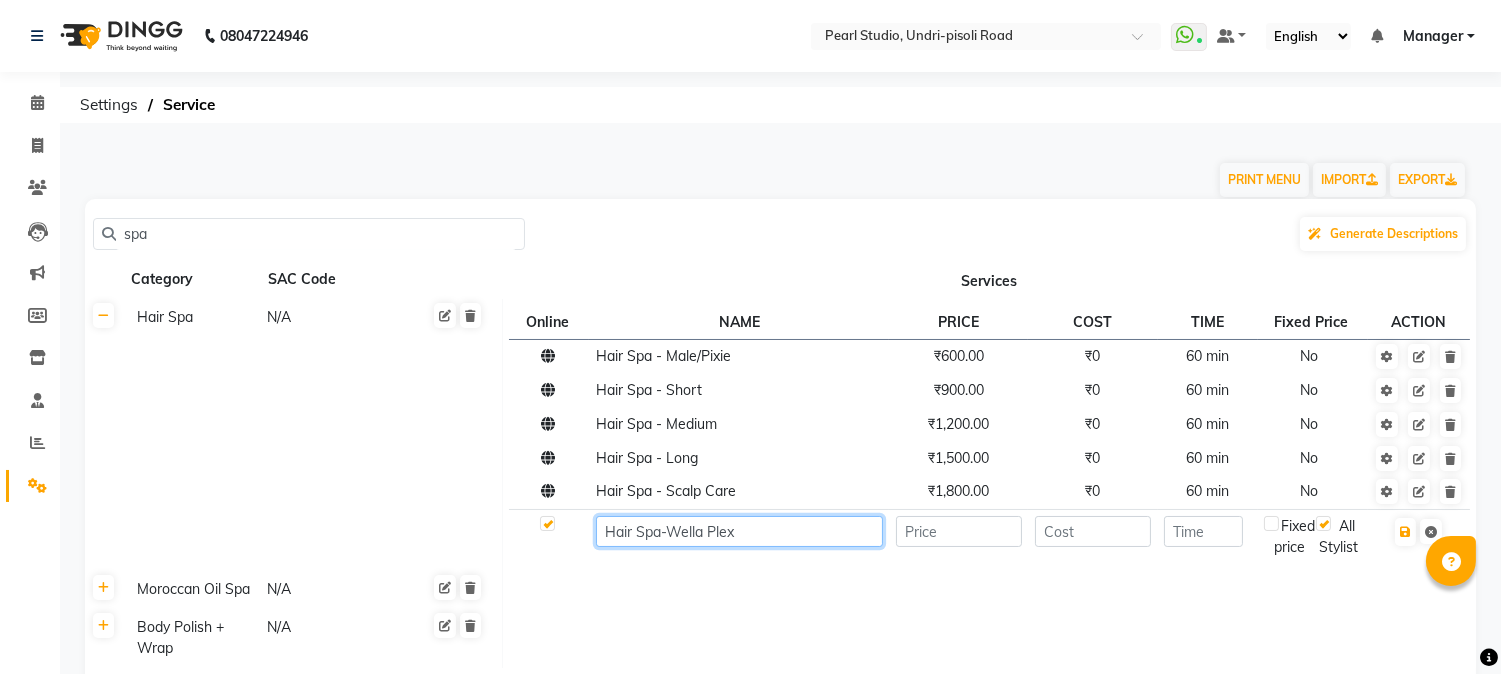 click on "Hair Spa-Wella Plex" 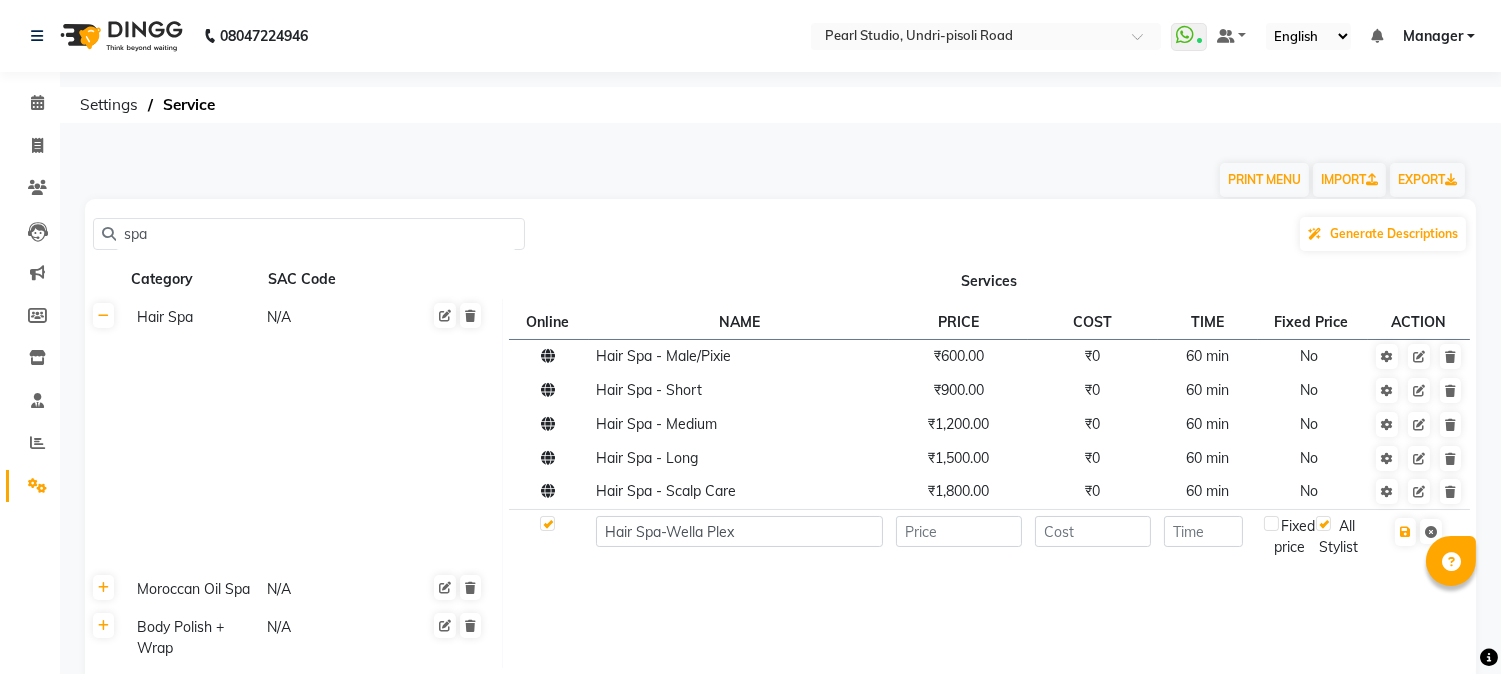 drag, startPoint x: 692, startPoint y: 536, endPoint x: 691, endPoint y: 623, distance: 87.005745 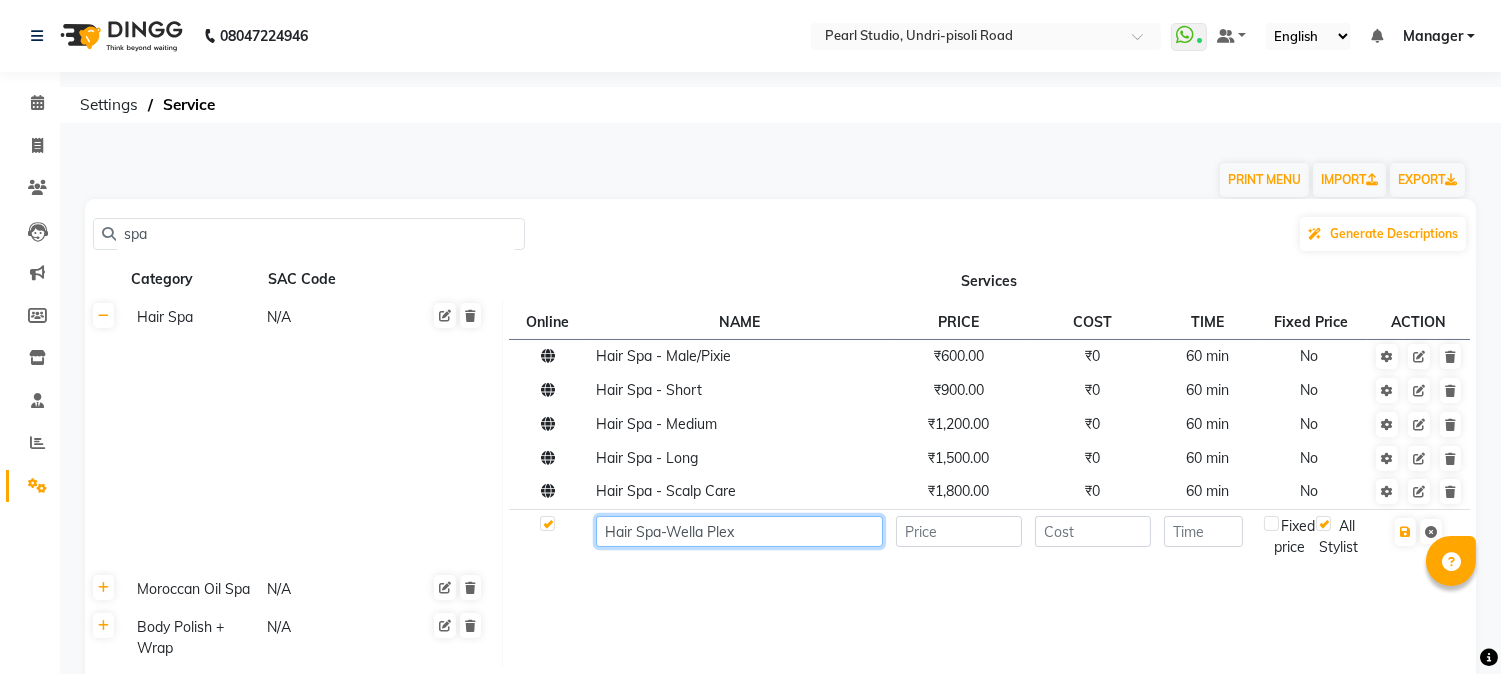 click on "Hair Spa-Wella Plex" 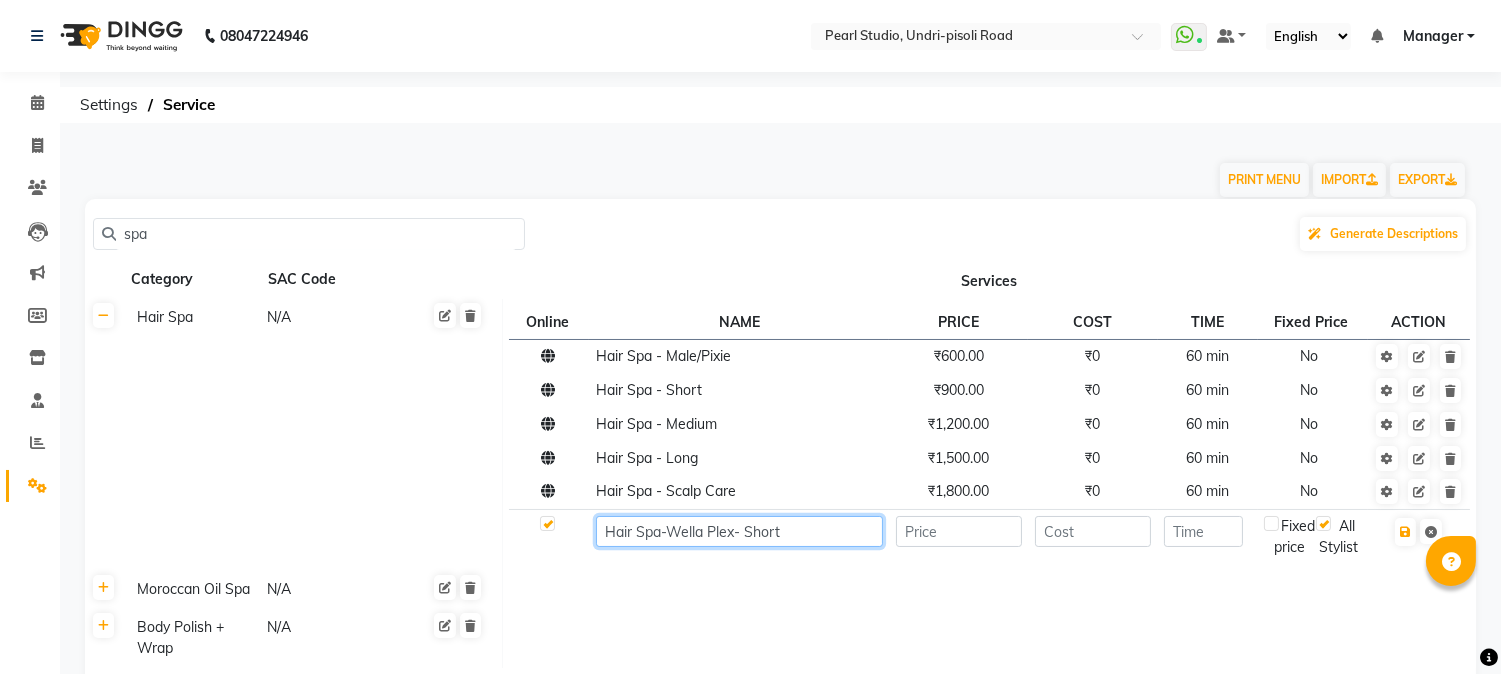 type on "Hair Spa-Wella Plex- Short" 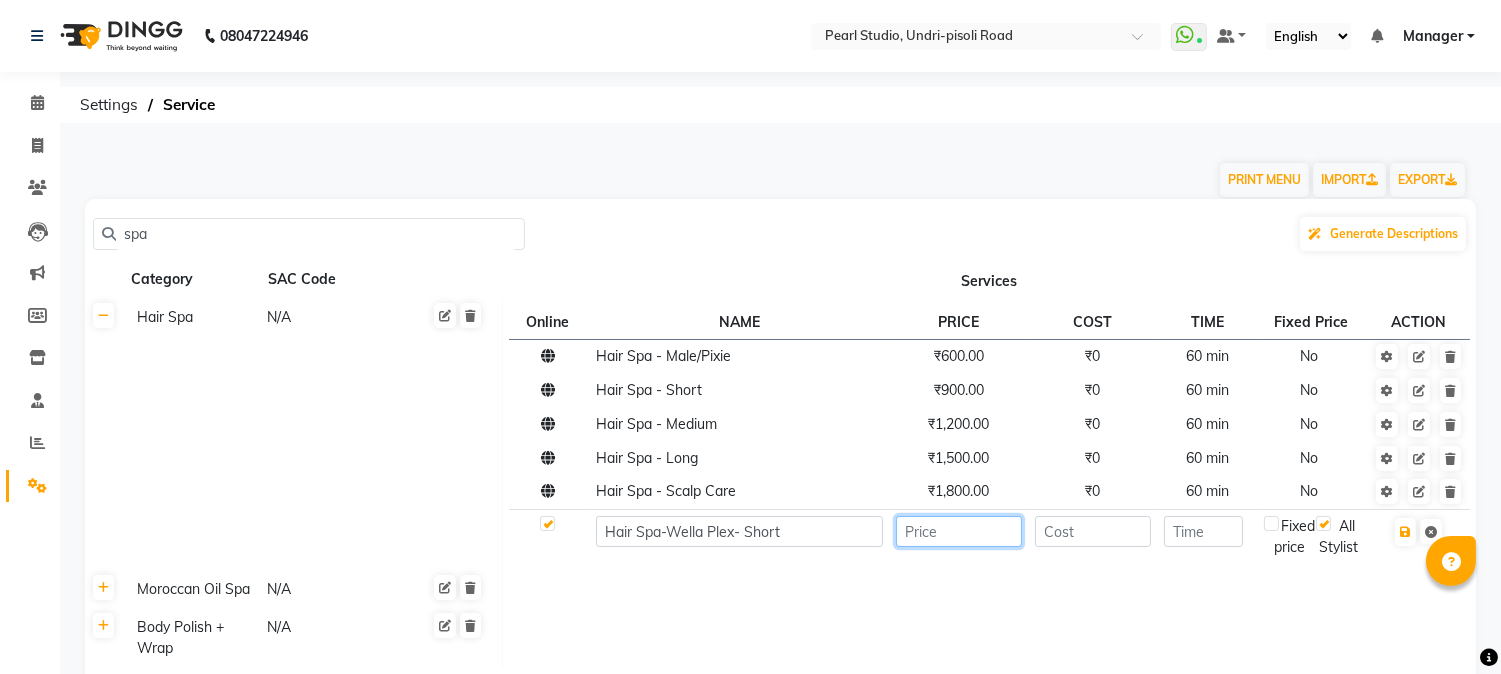 click 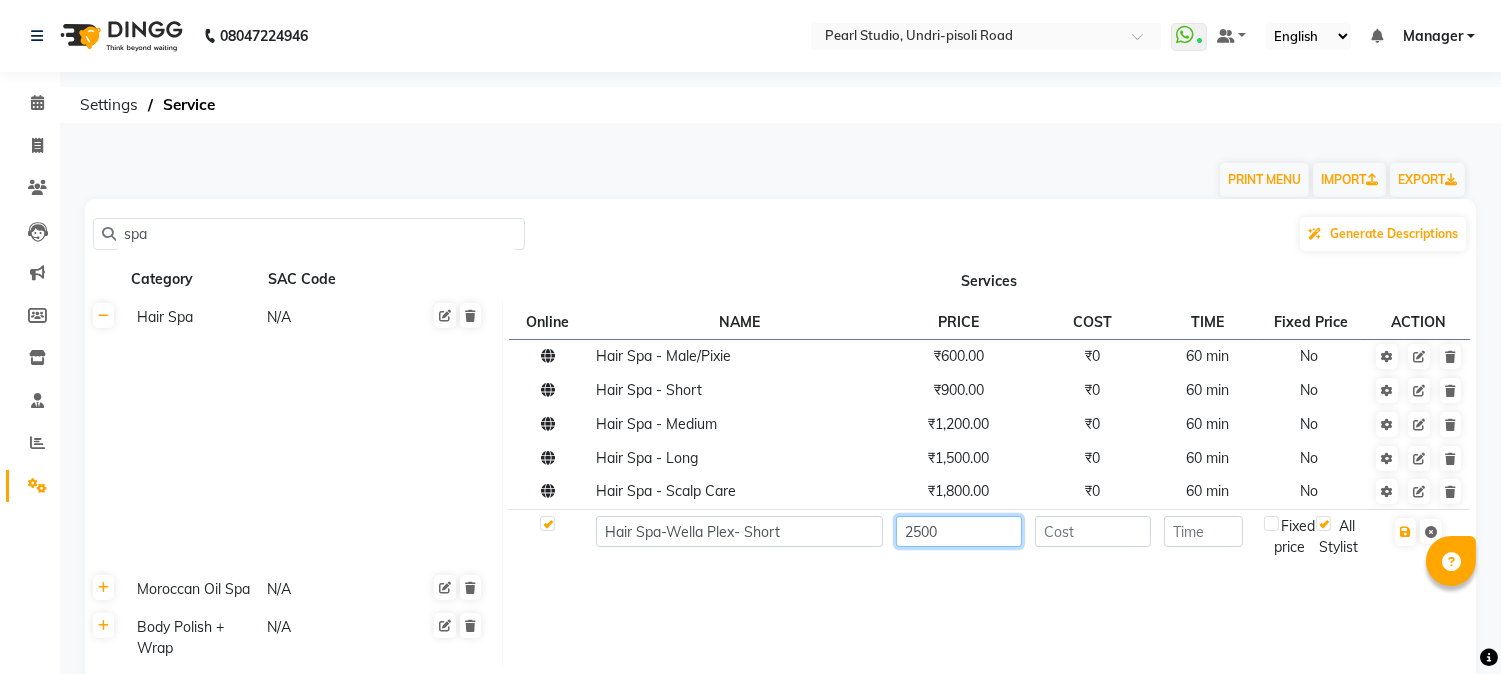 type on "2500" 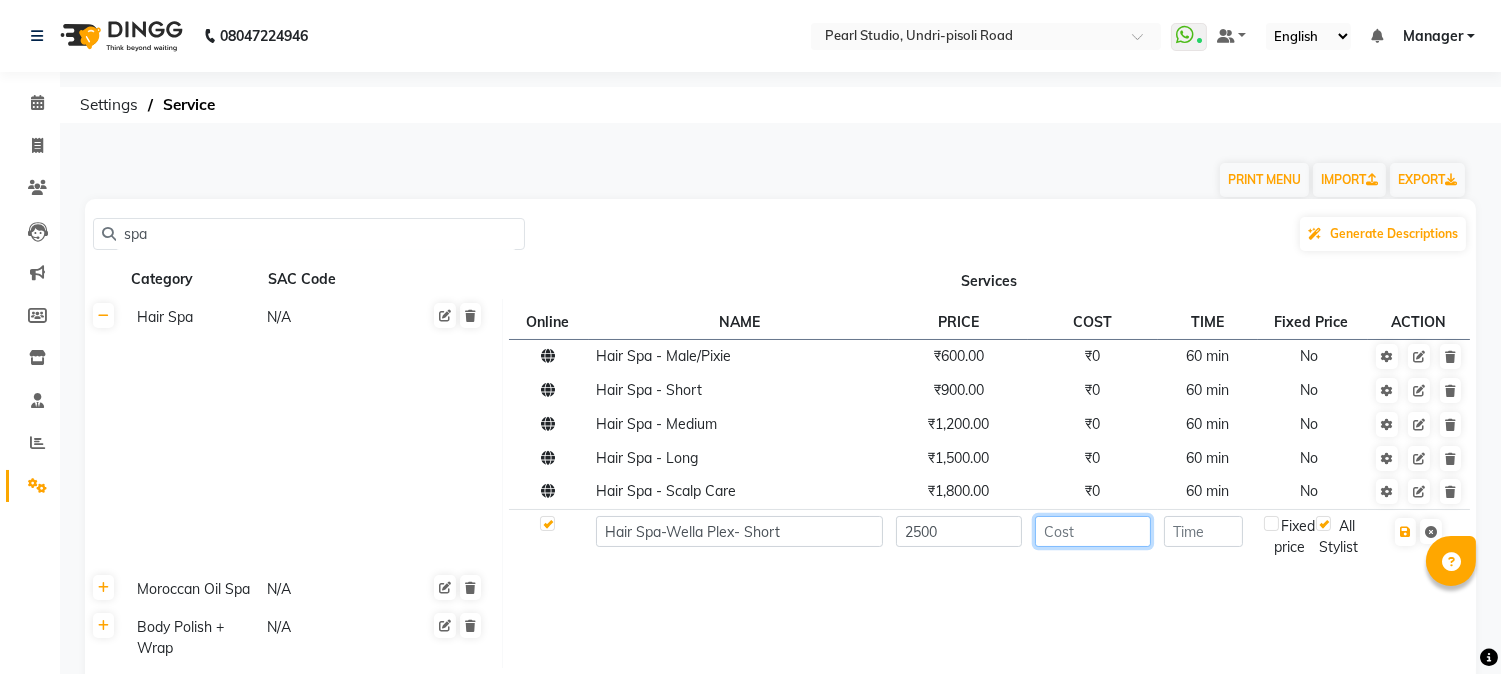 click 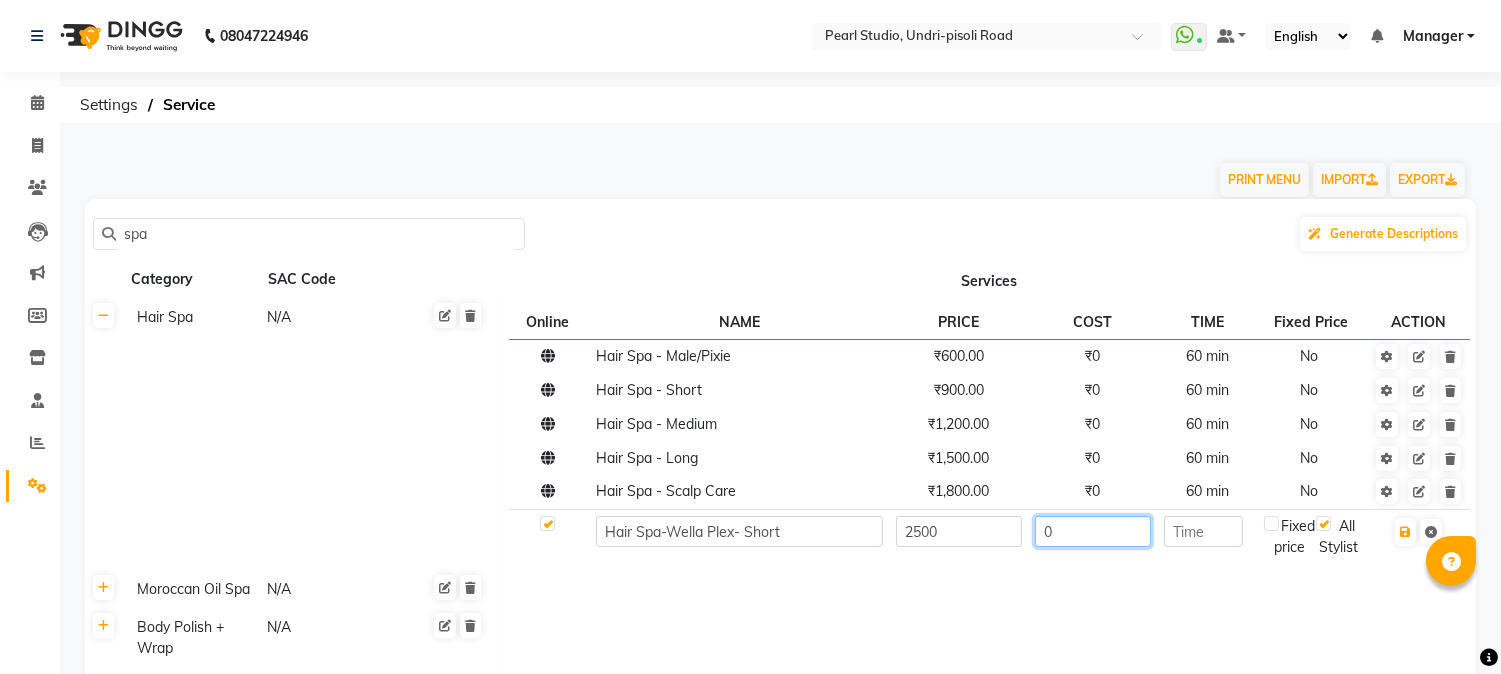 type on "0" 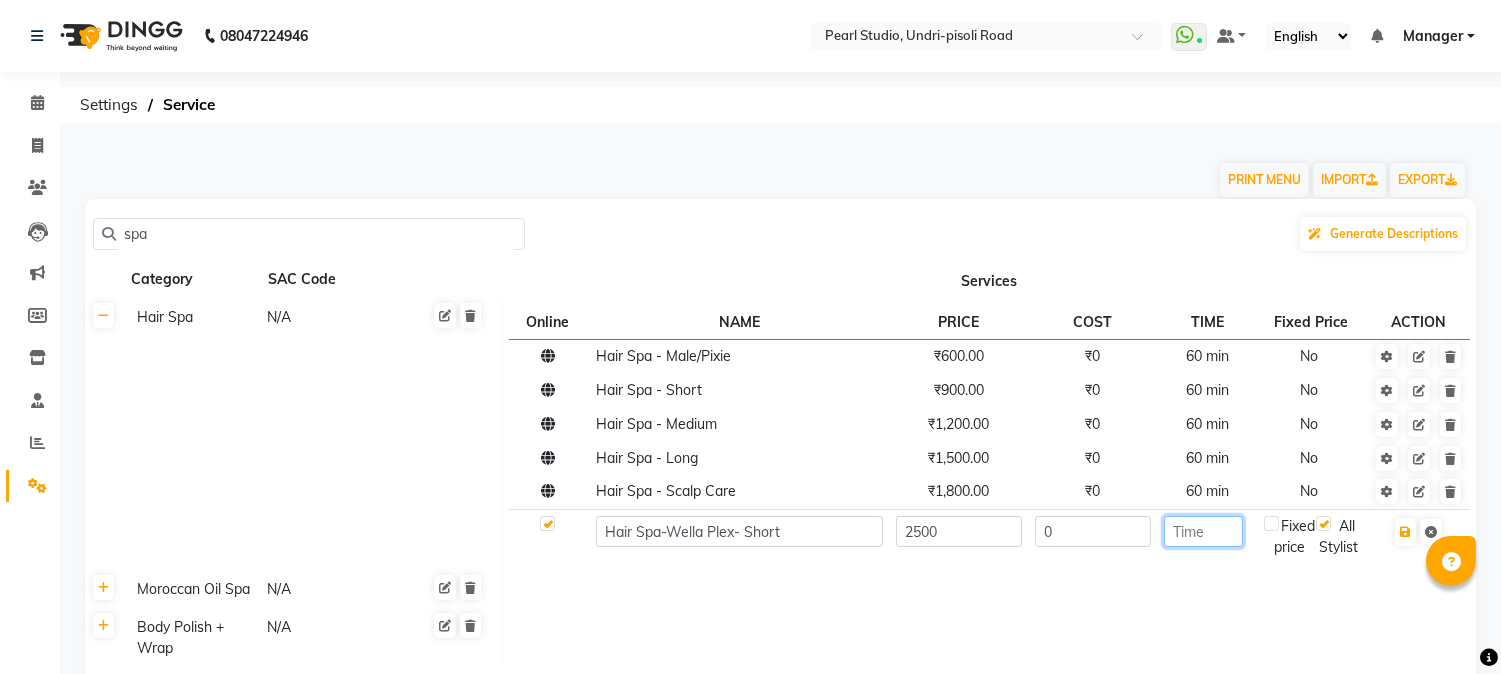 click 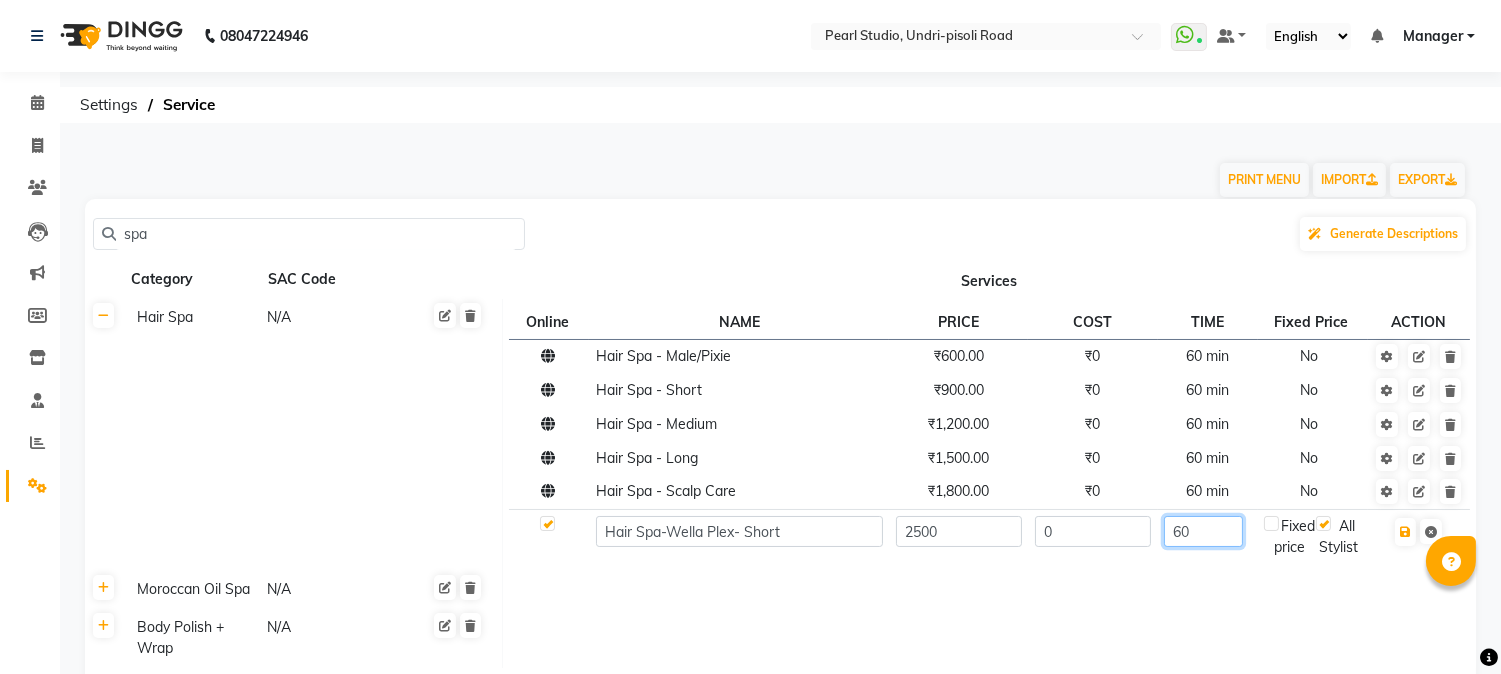 type on "60" 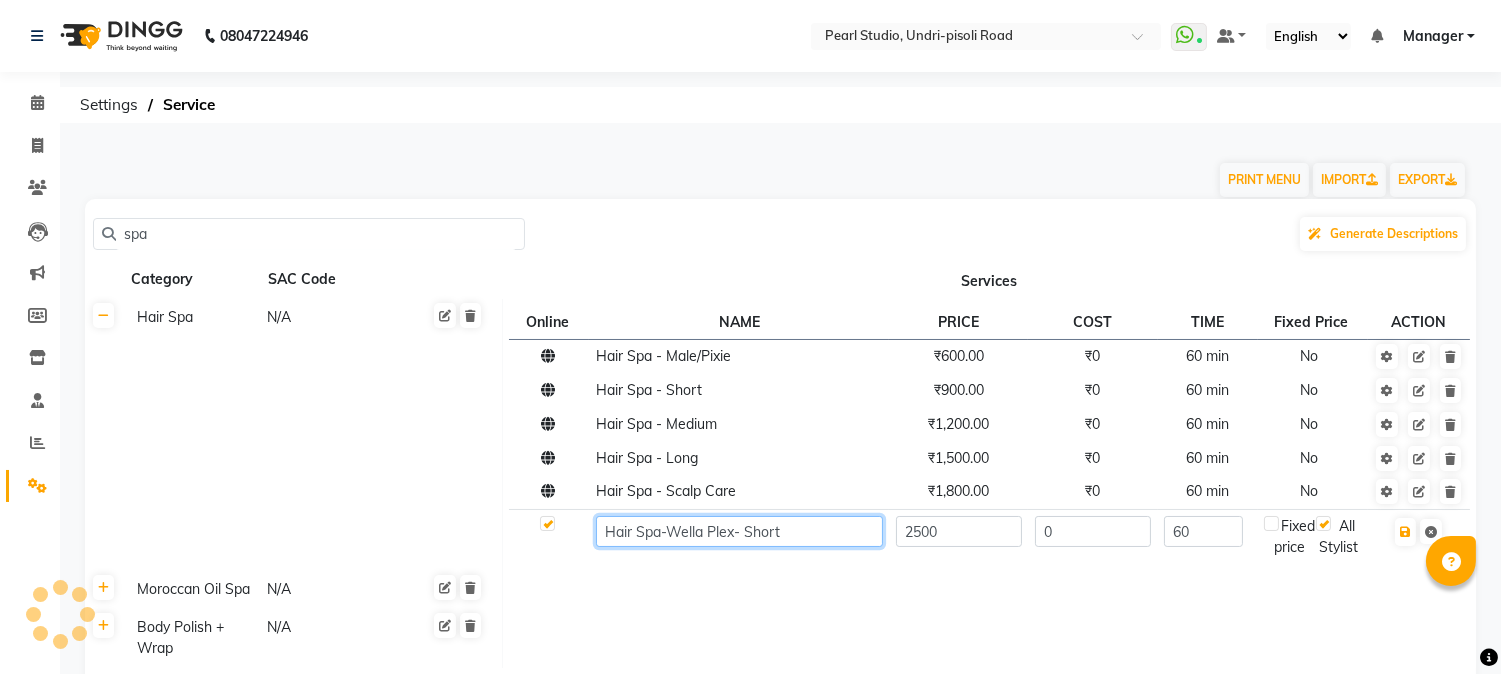 click on "Hair Spa-Wella Plex- Short" 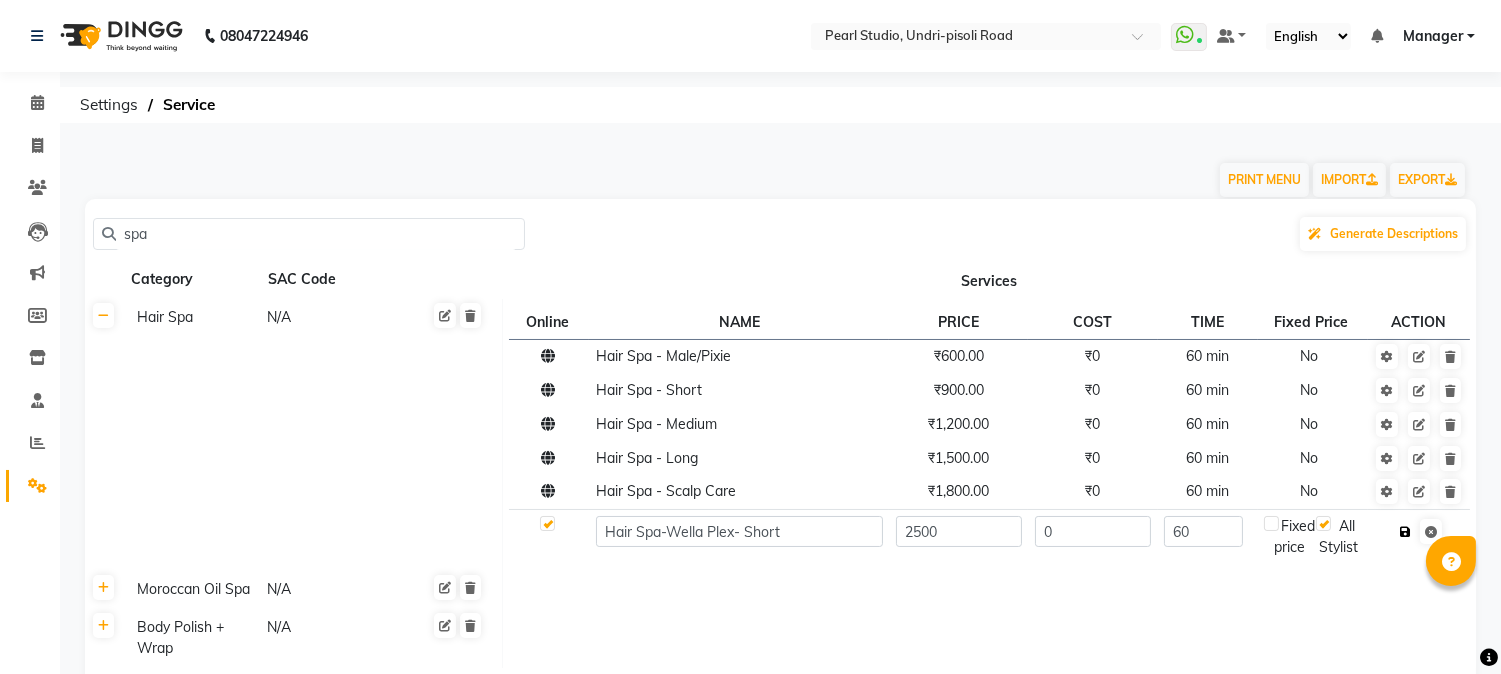 click at bounding box center (1405, 532) 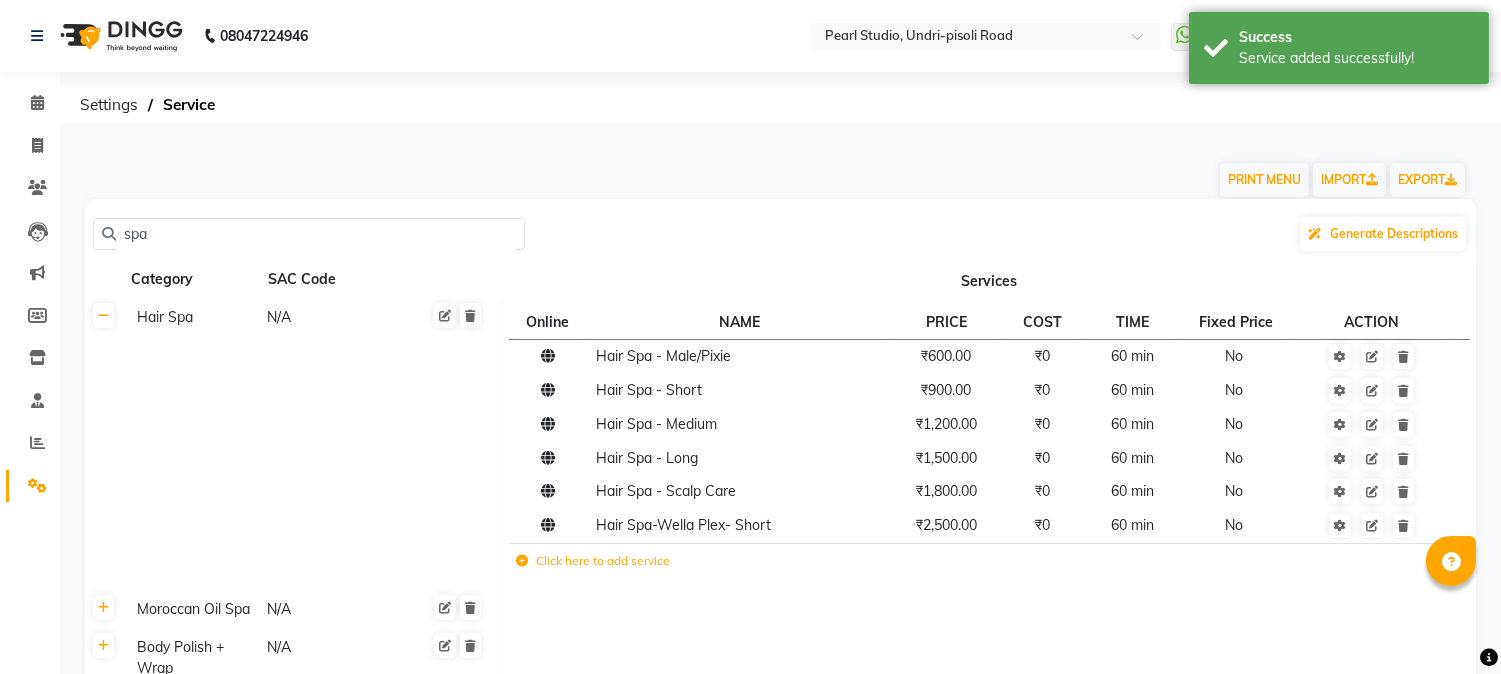 click on "Click here to add service" 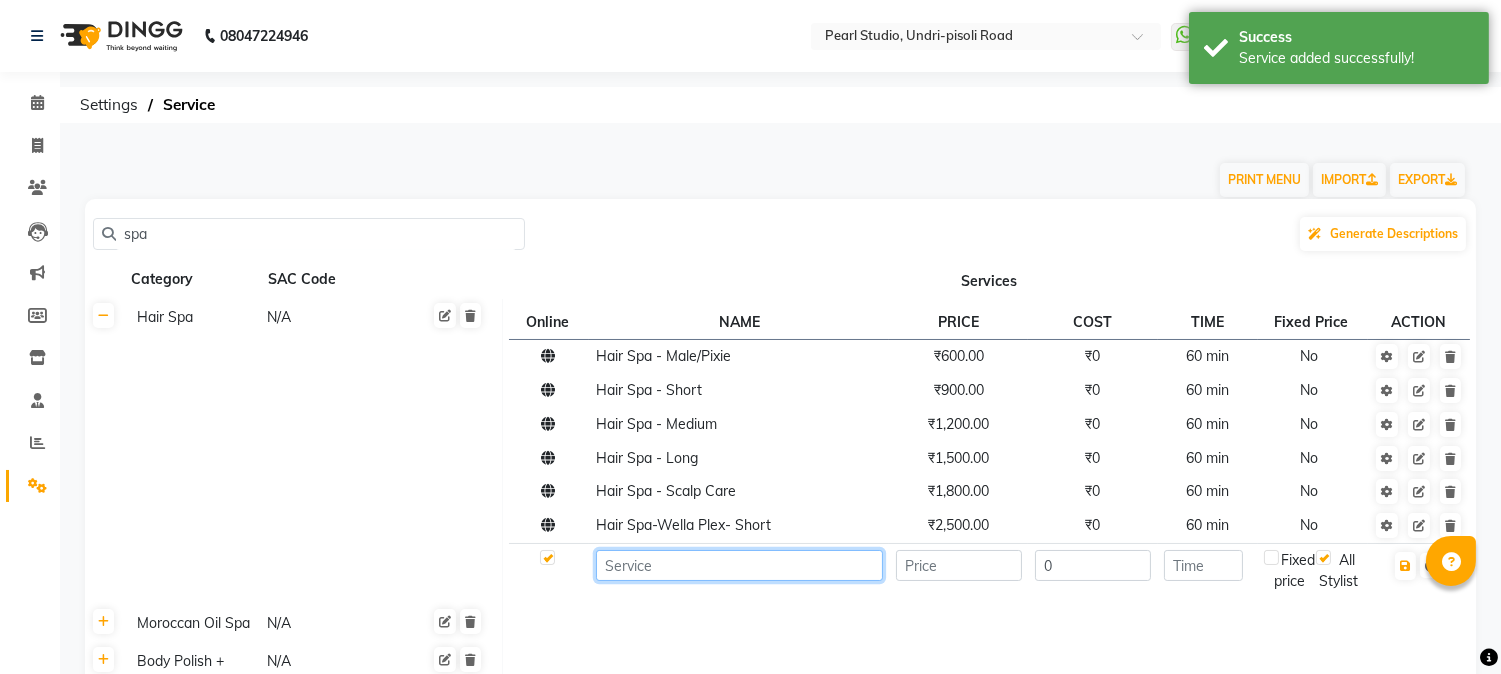 click 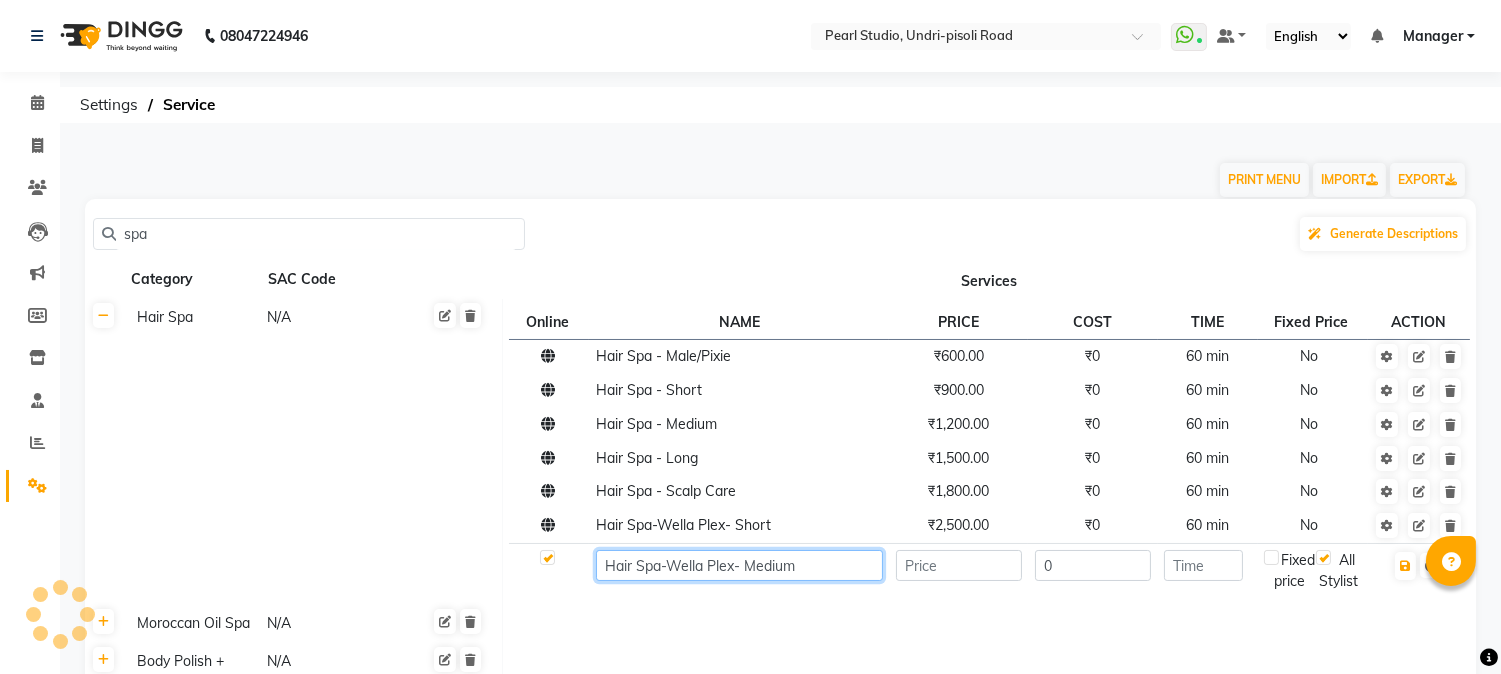 type on "Hair Spa-Wella Plex- Medium" 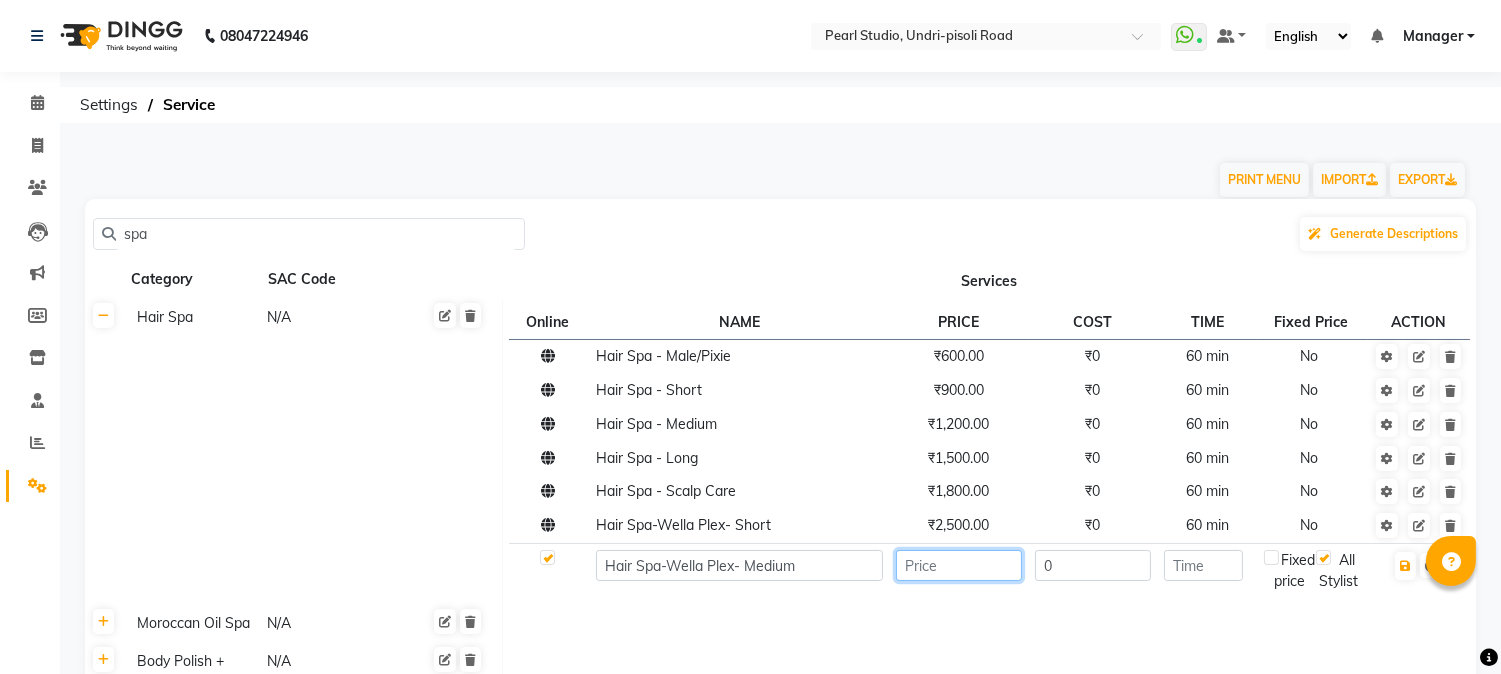 click 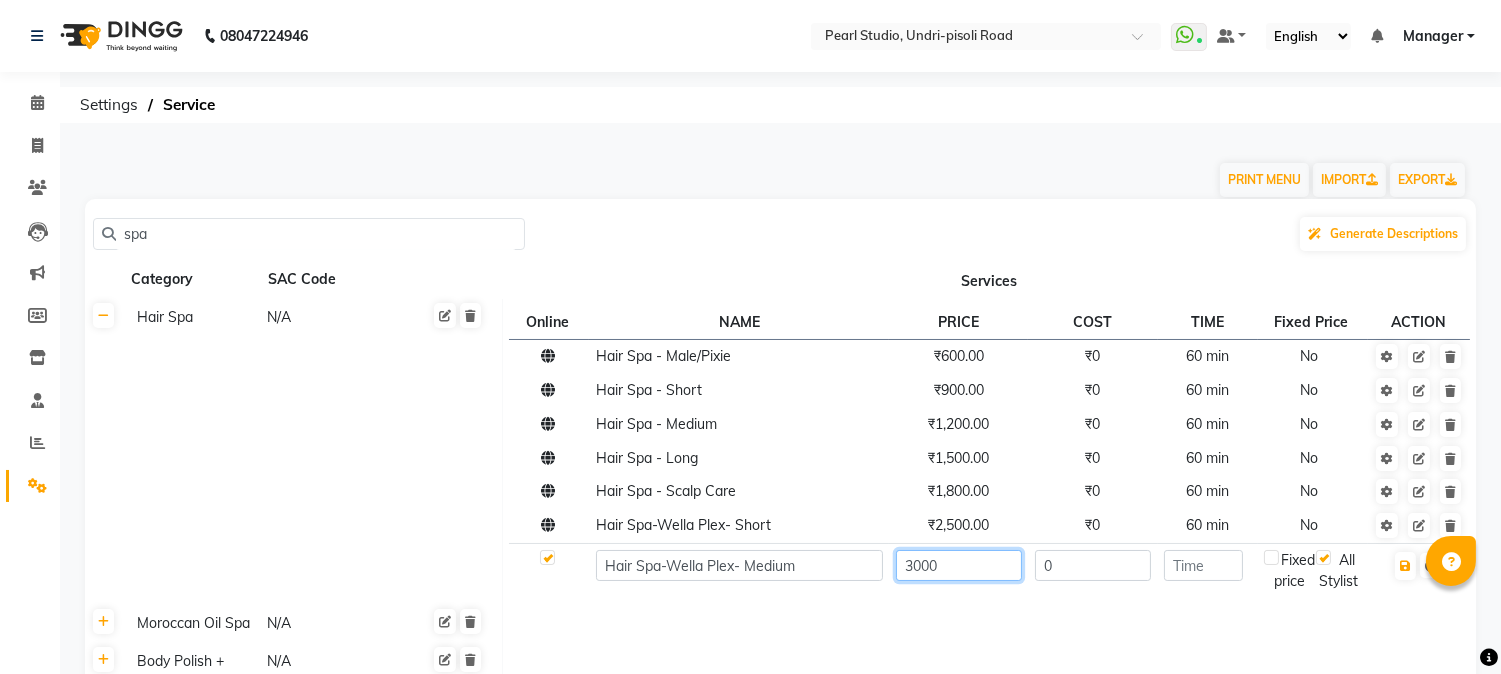 type on "3000" 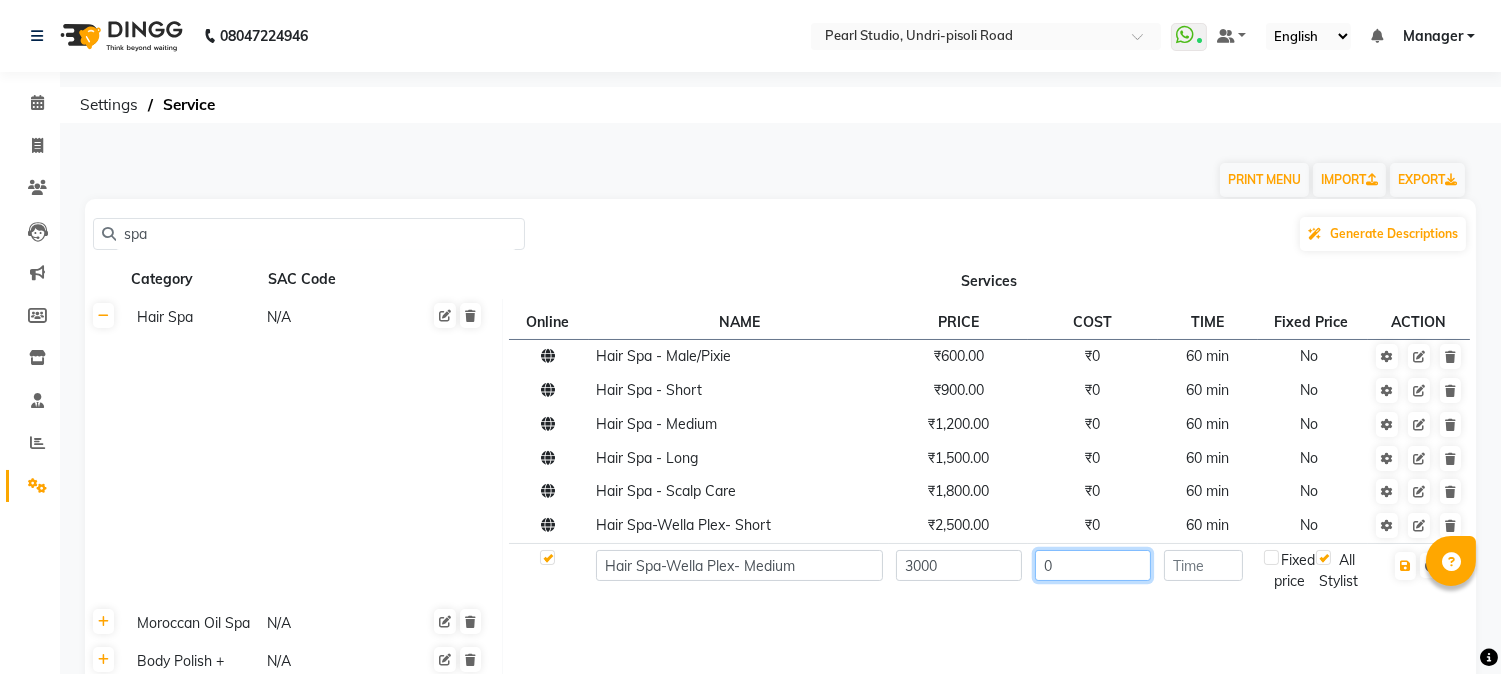 click on "0" 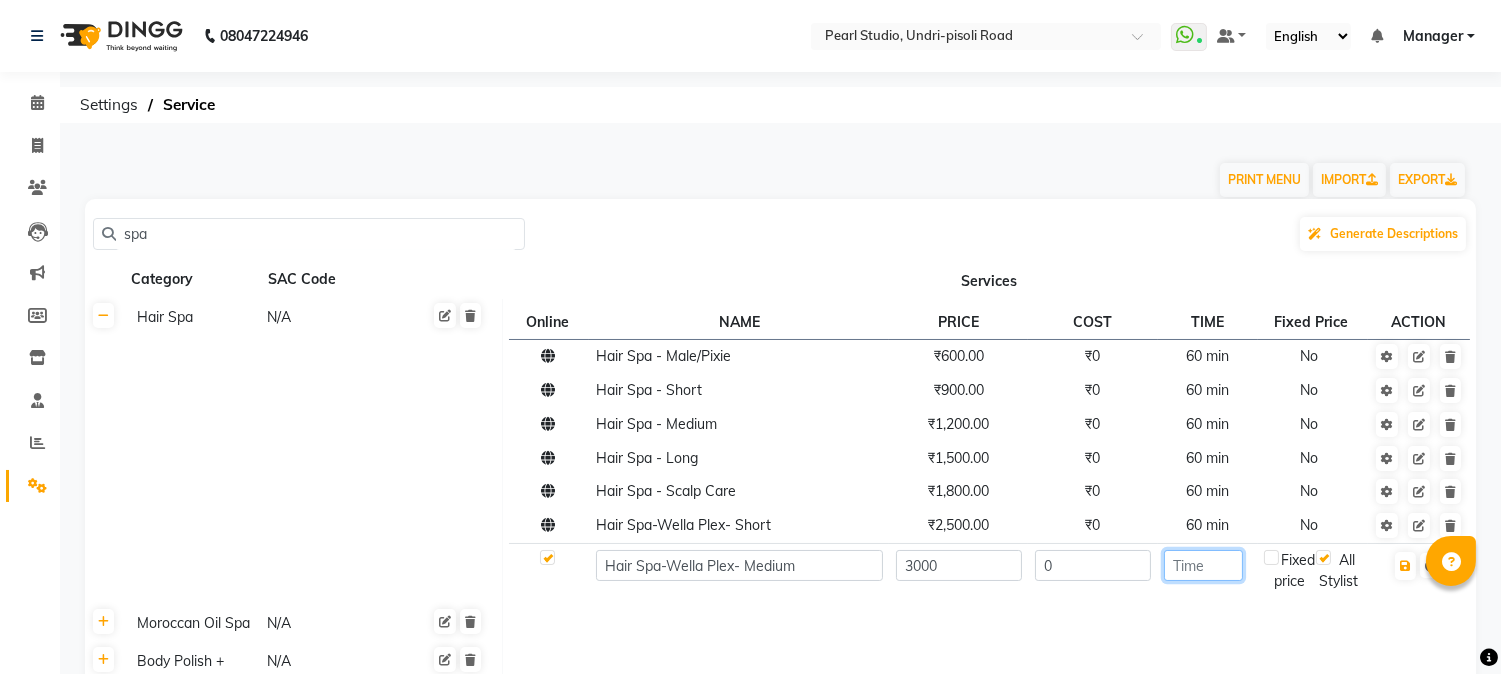 click 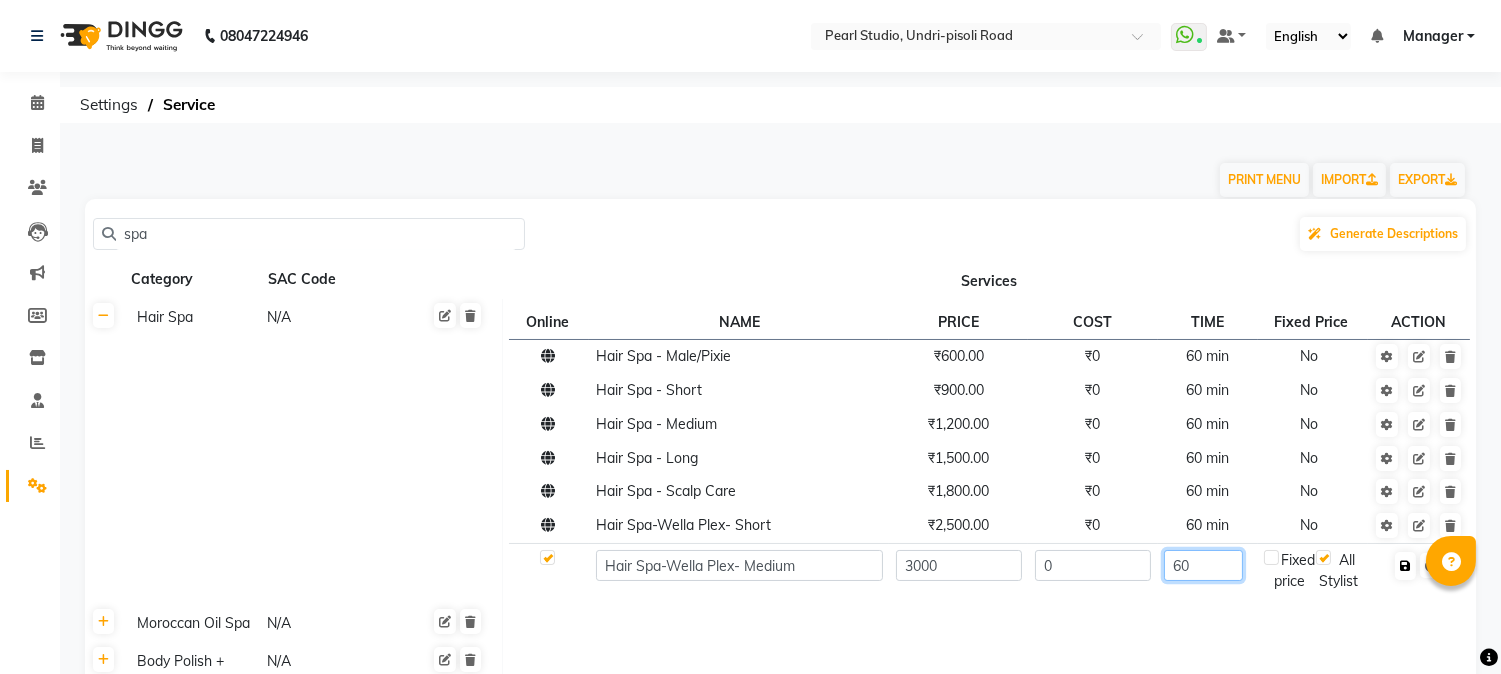 type on "60" 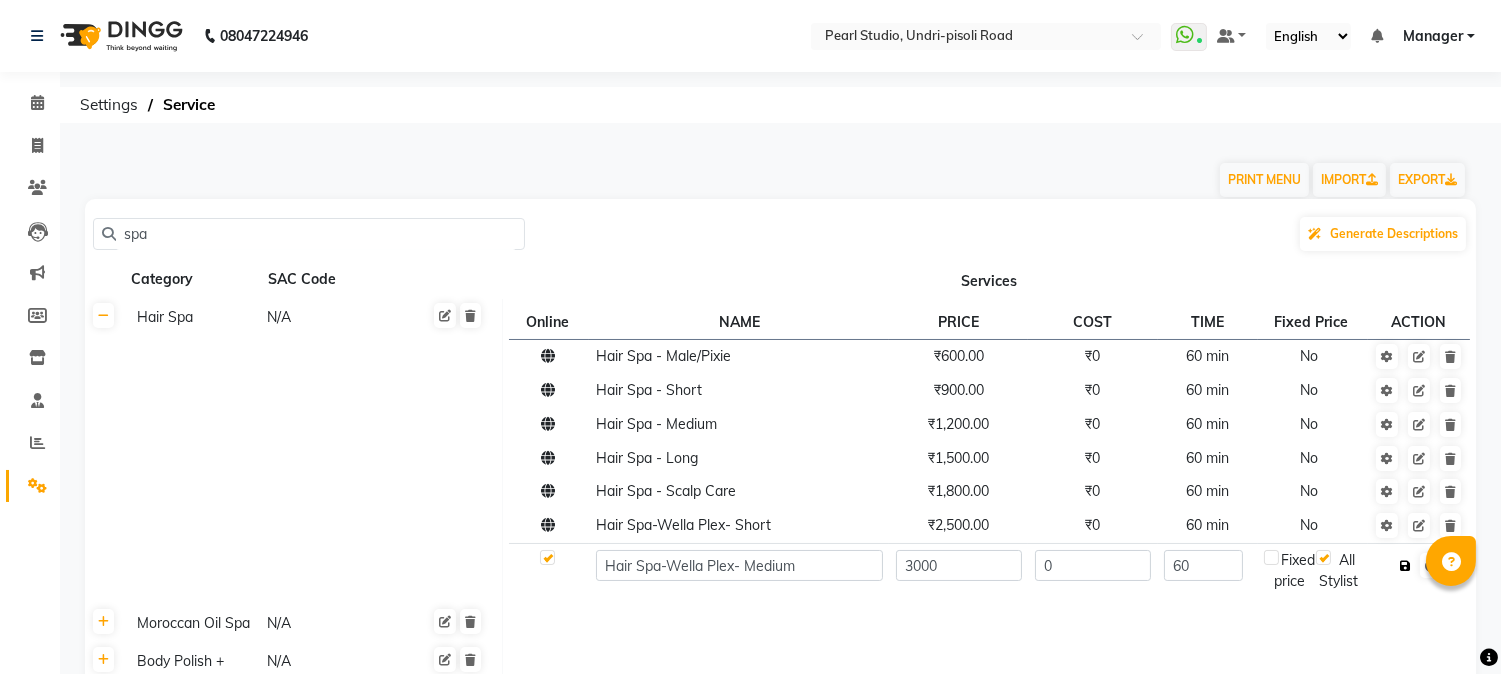 click at bounding box center (1405, 566) 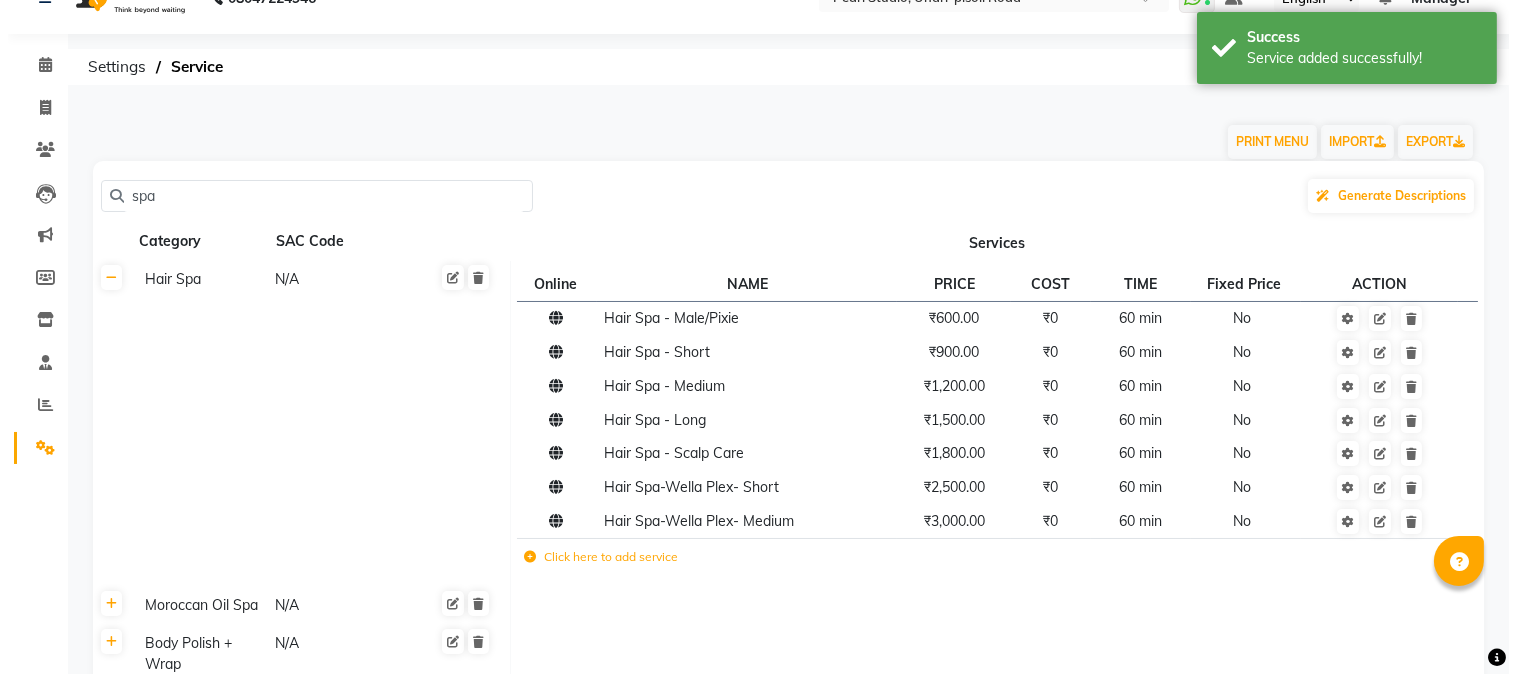 scroll, scrollTop: 0, scrollLeft: 0, axis: both 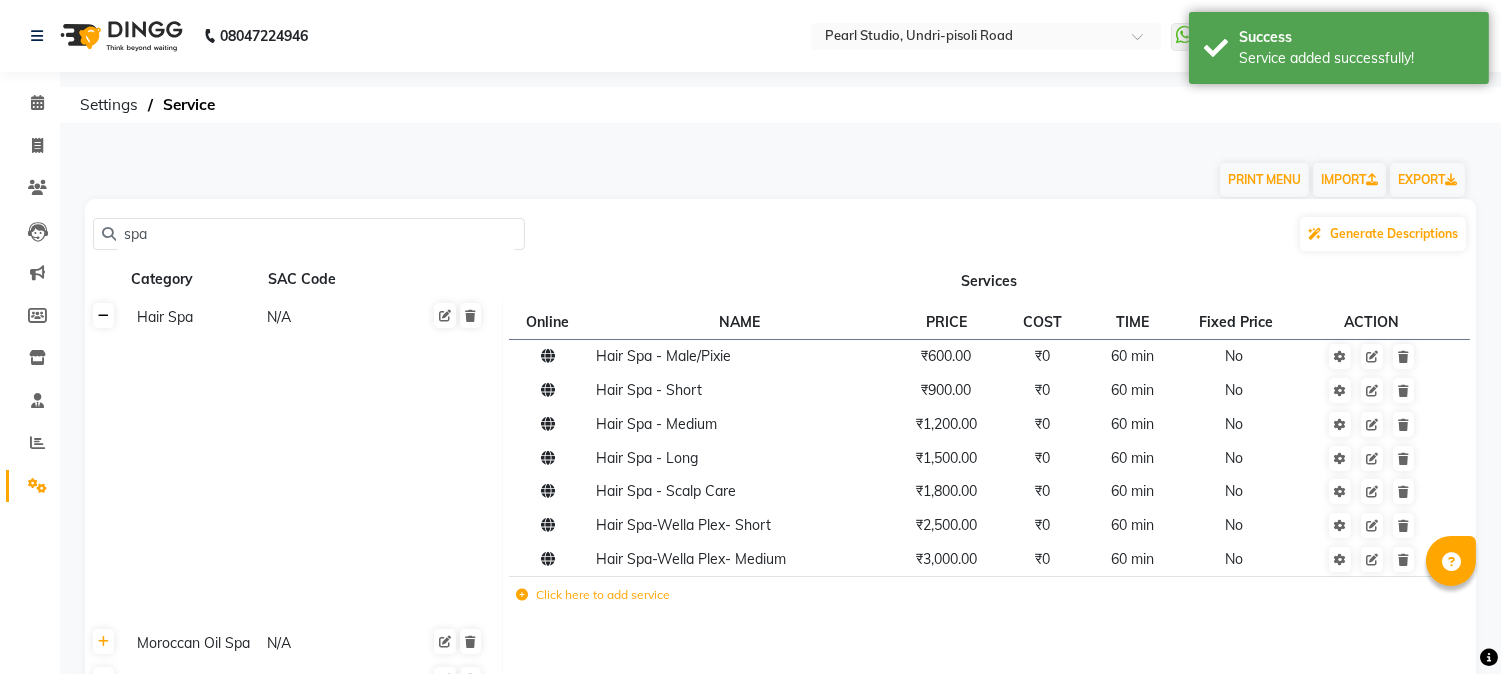 click 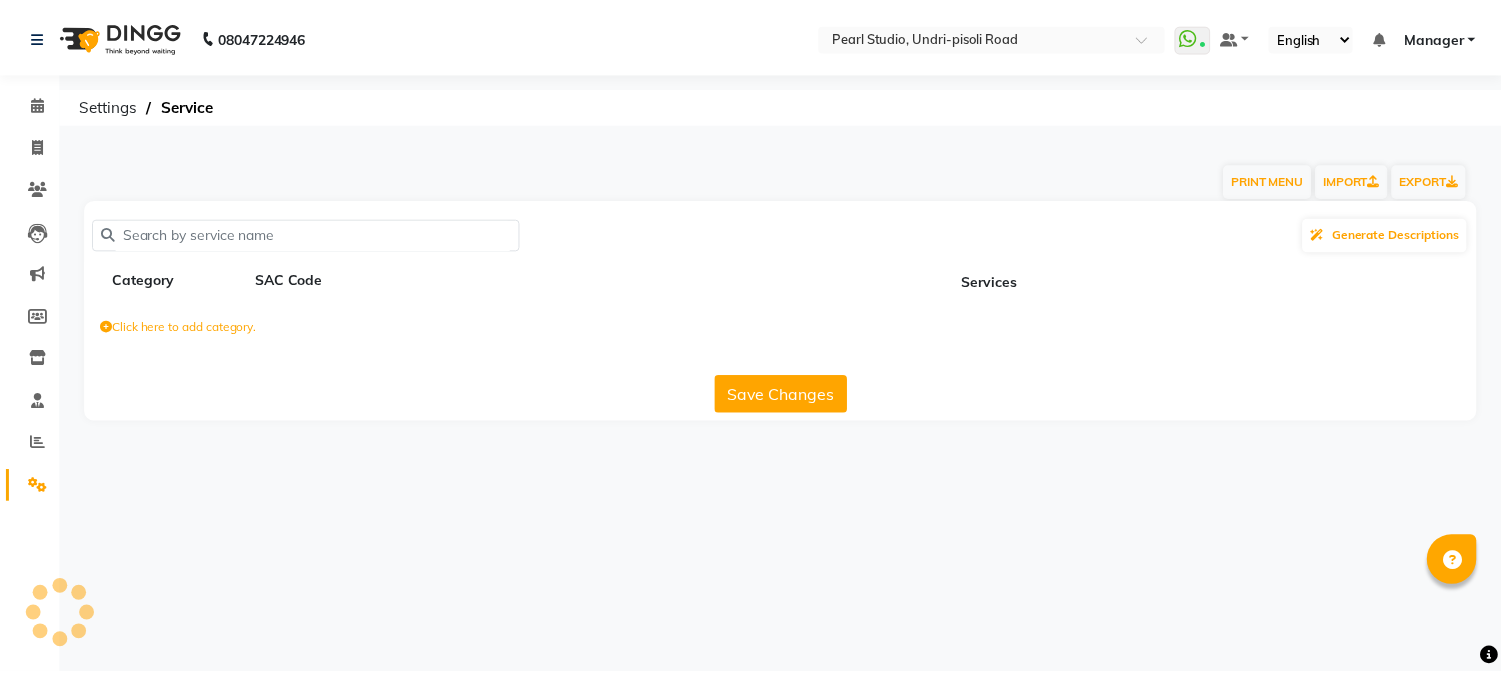 scroll, scrollTop: 0, scrollLeft: 0, axis: both 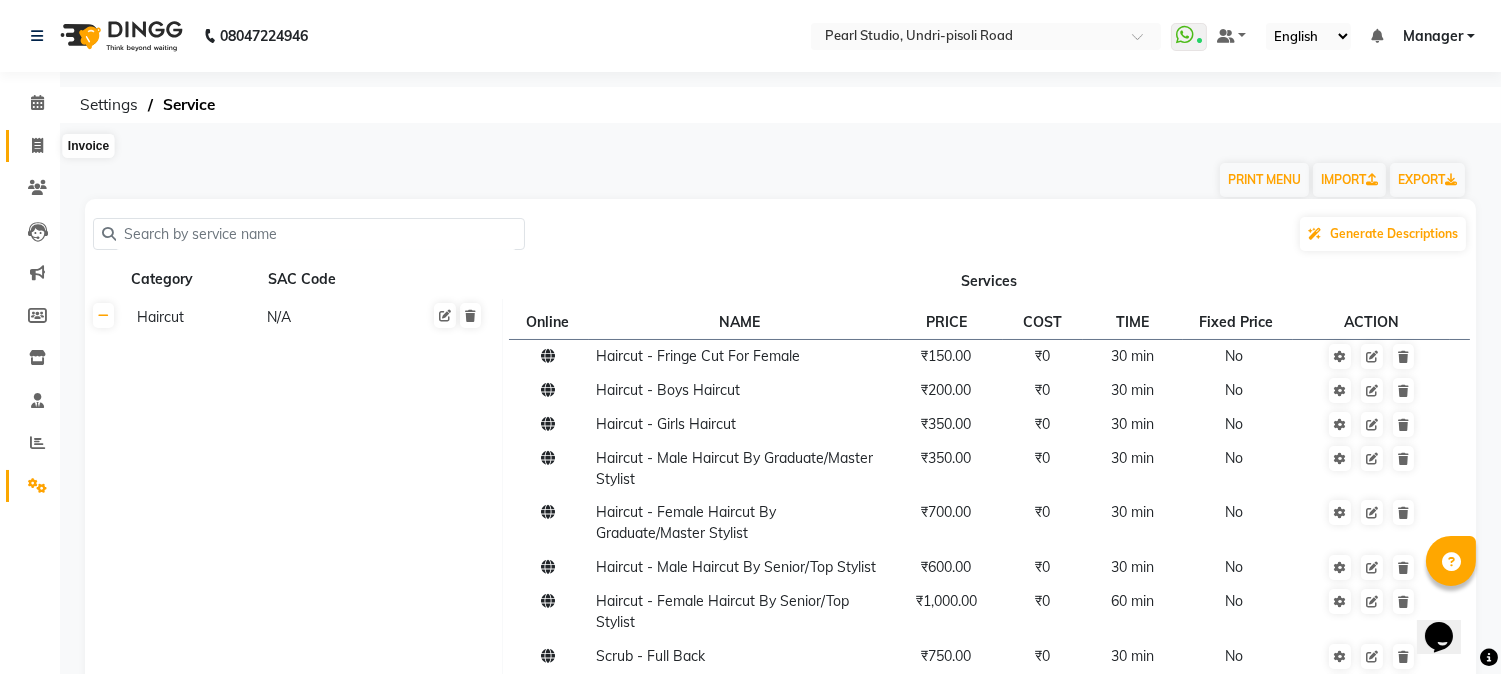 click 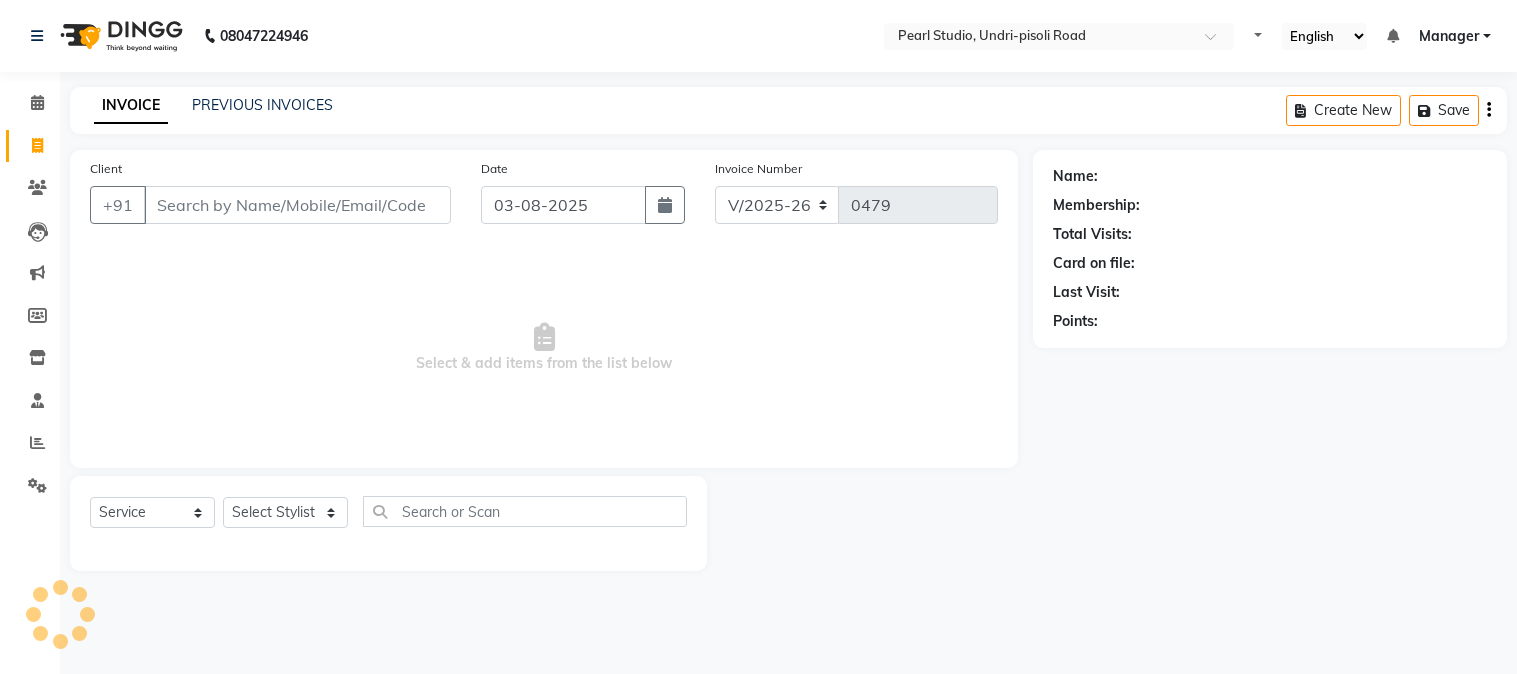select on "5290" 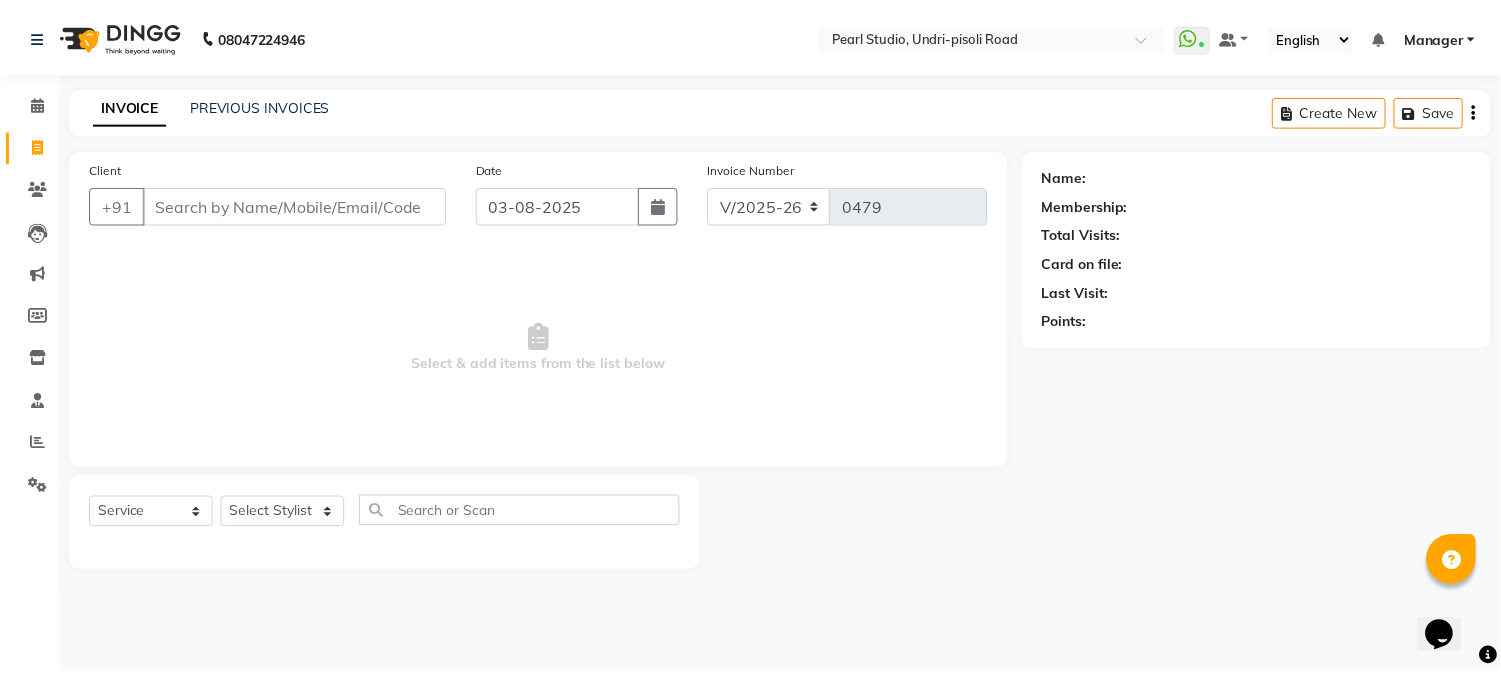 scroll, scrollTop: 0, scrollLeft: 0, axis: both 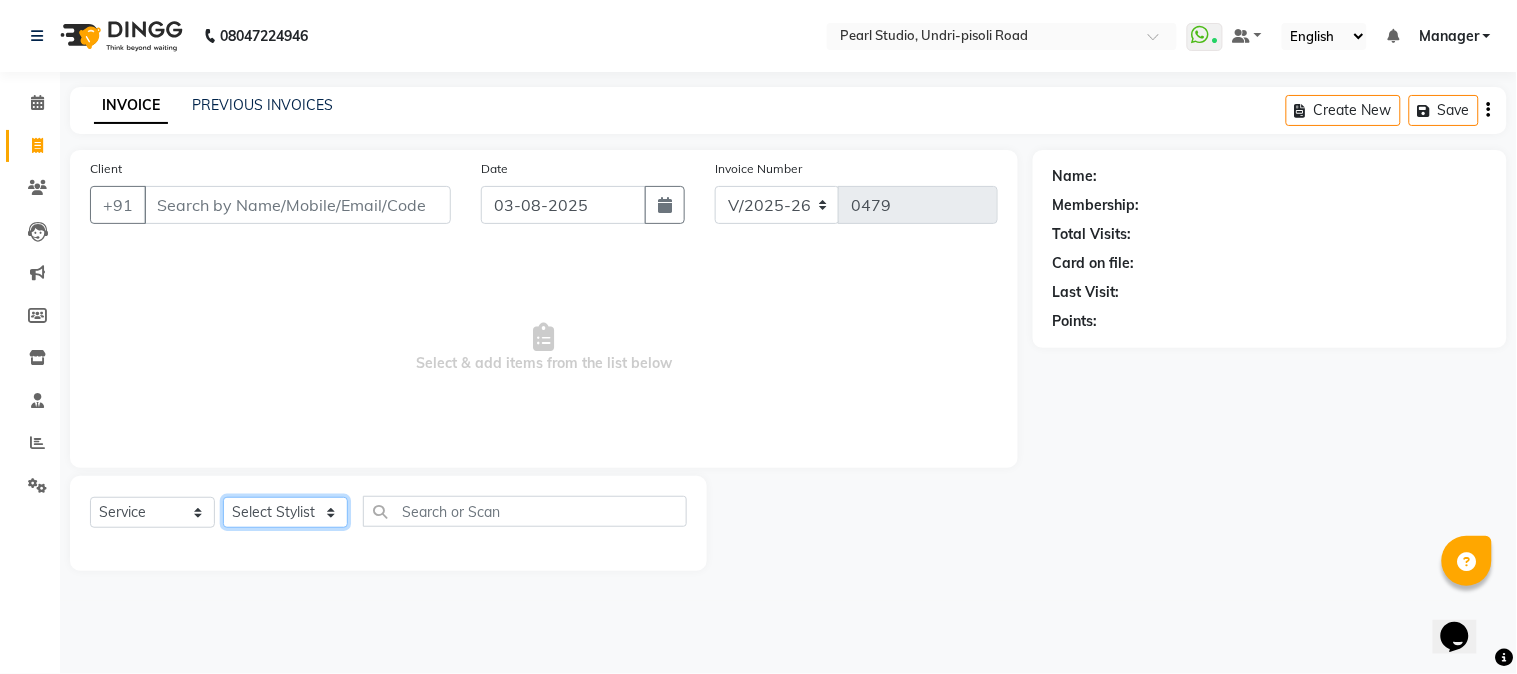 click on "Select Stylist Manager Nikhil Gulhane Nitu Rai Pratik Pratima Akshay Sonawane Sabita Pariyar Sahil Samundra Thapa" 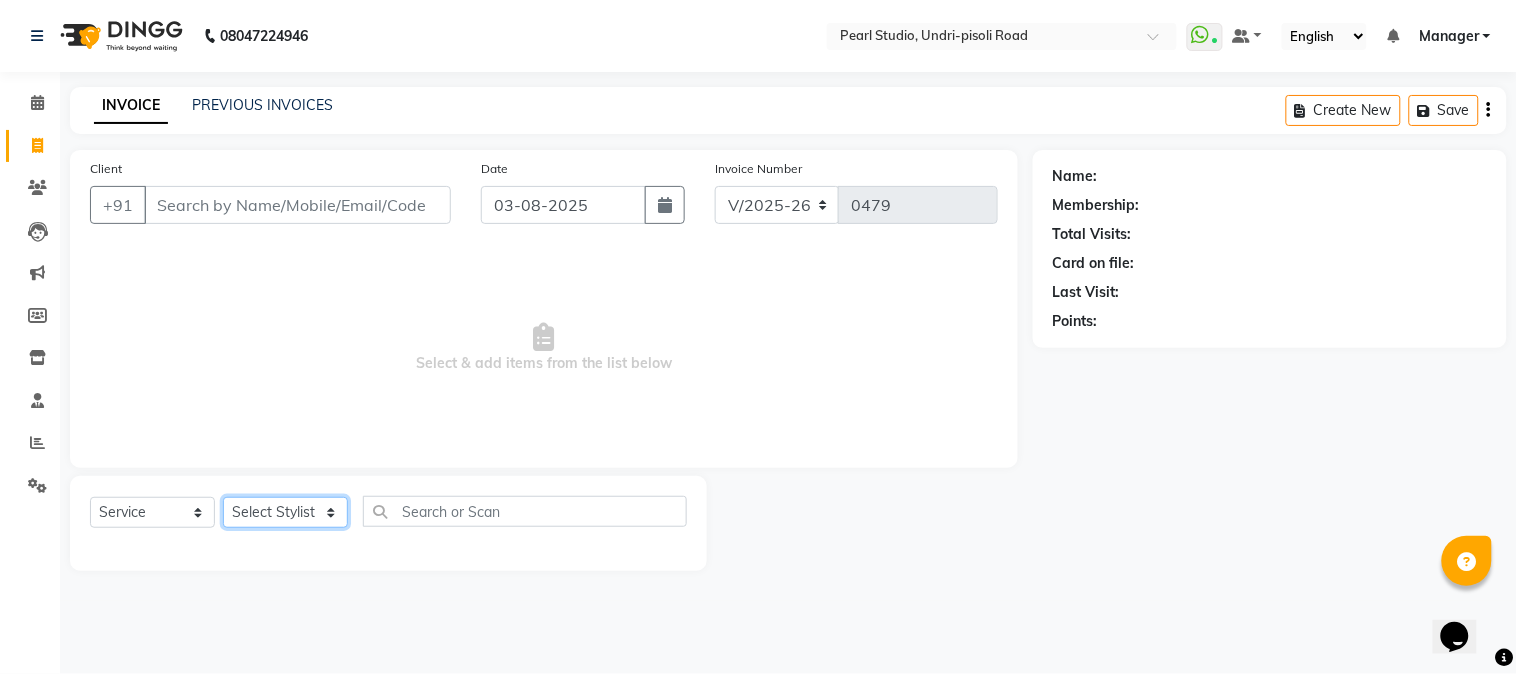 select on "71778" 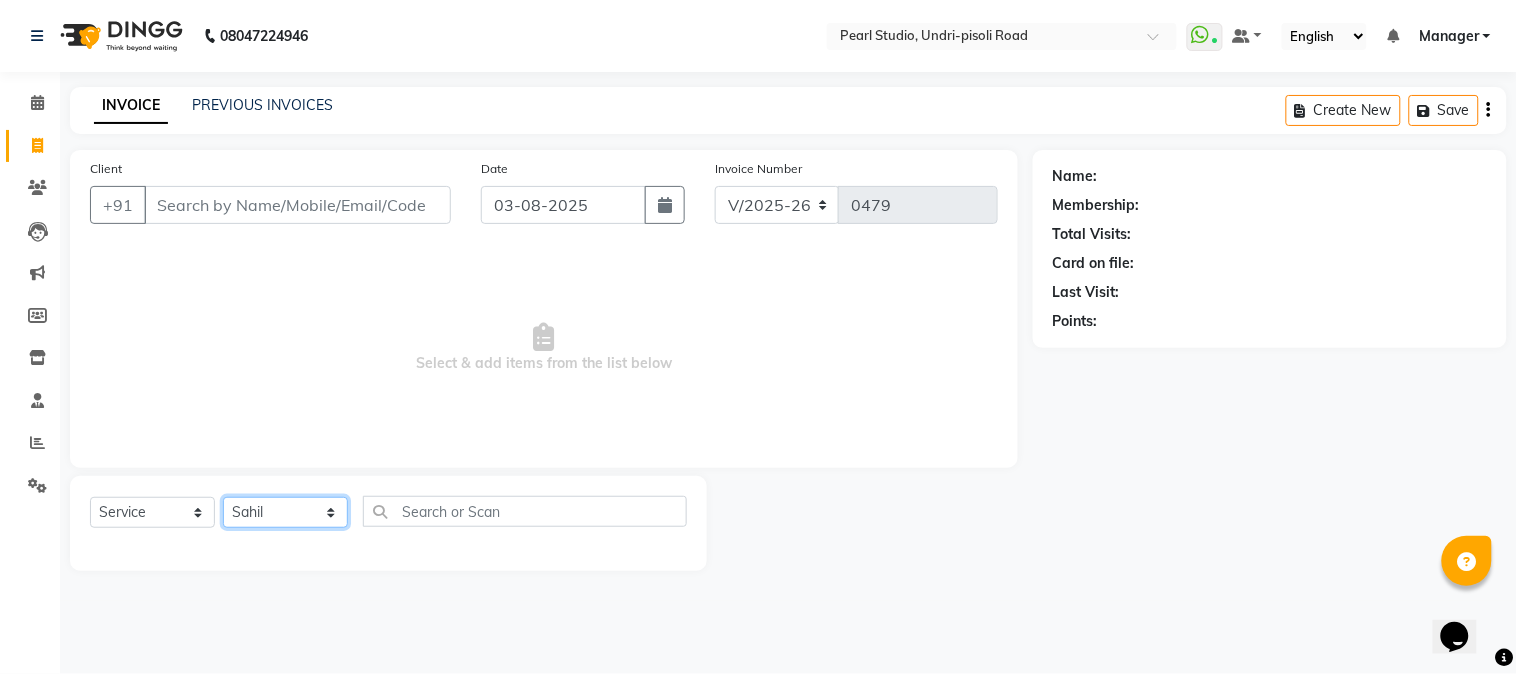 click on "Select Stylist Manager Nikhil Gulhane Nitu Rai Pratik Pratima Akshay Sonawane Sabita Pariyar Sahil Samundra Thapa" 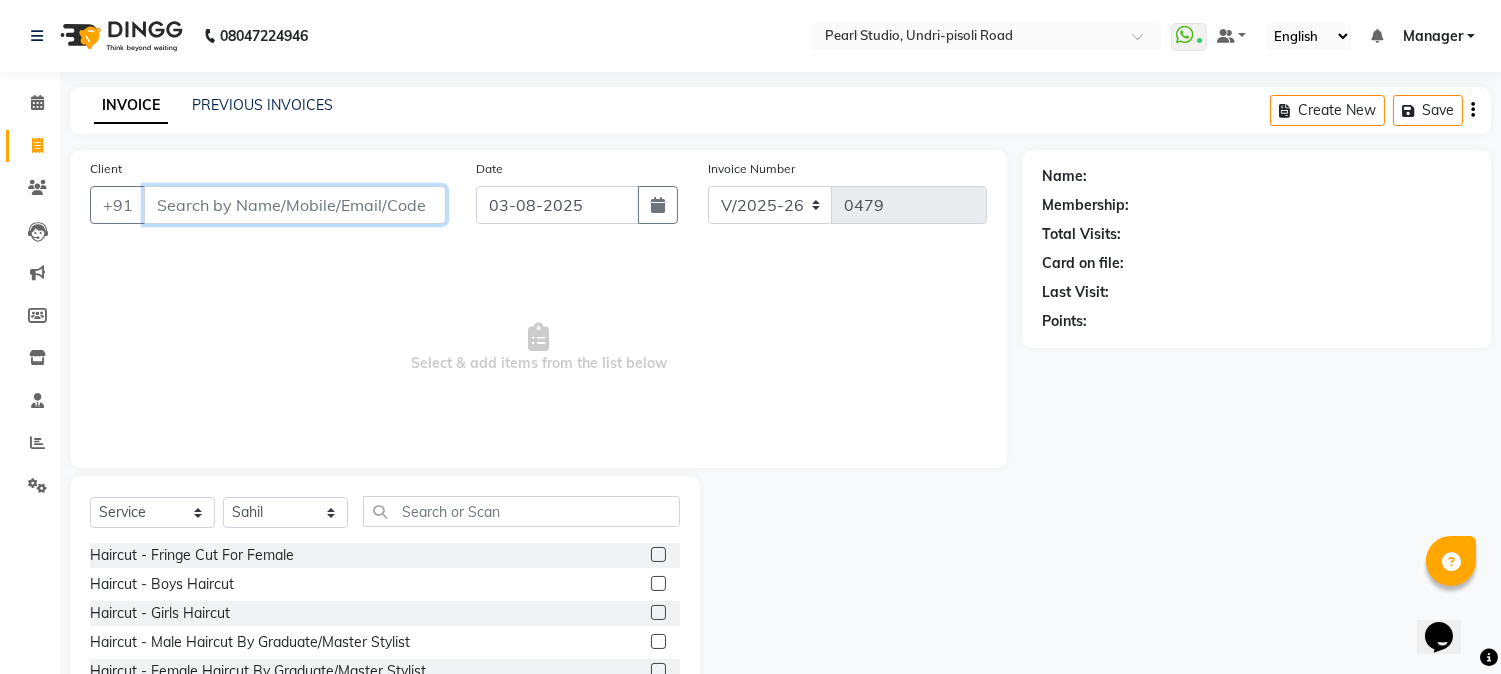 click on "Client" at bounding box center (295, 205) 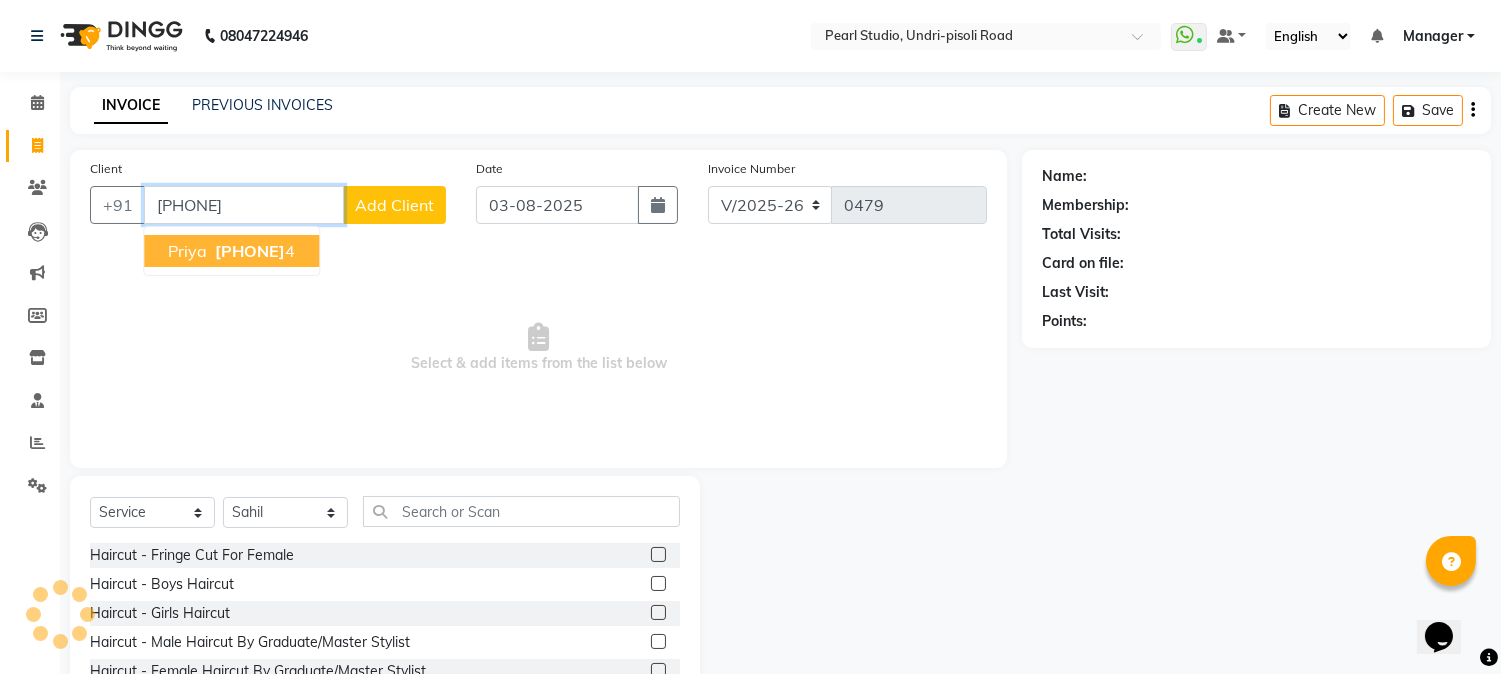 type on "9823023274" 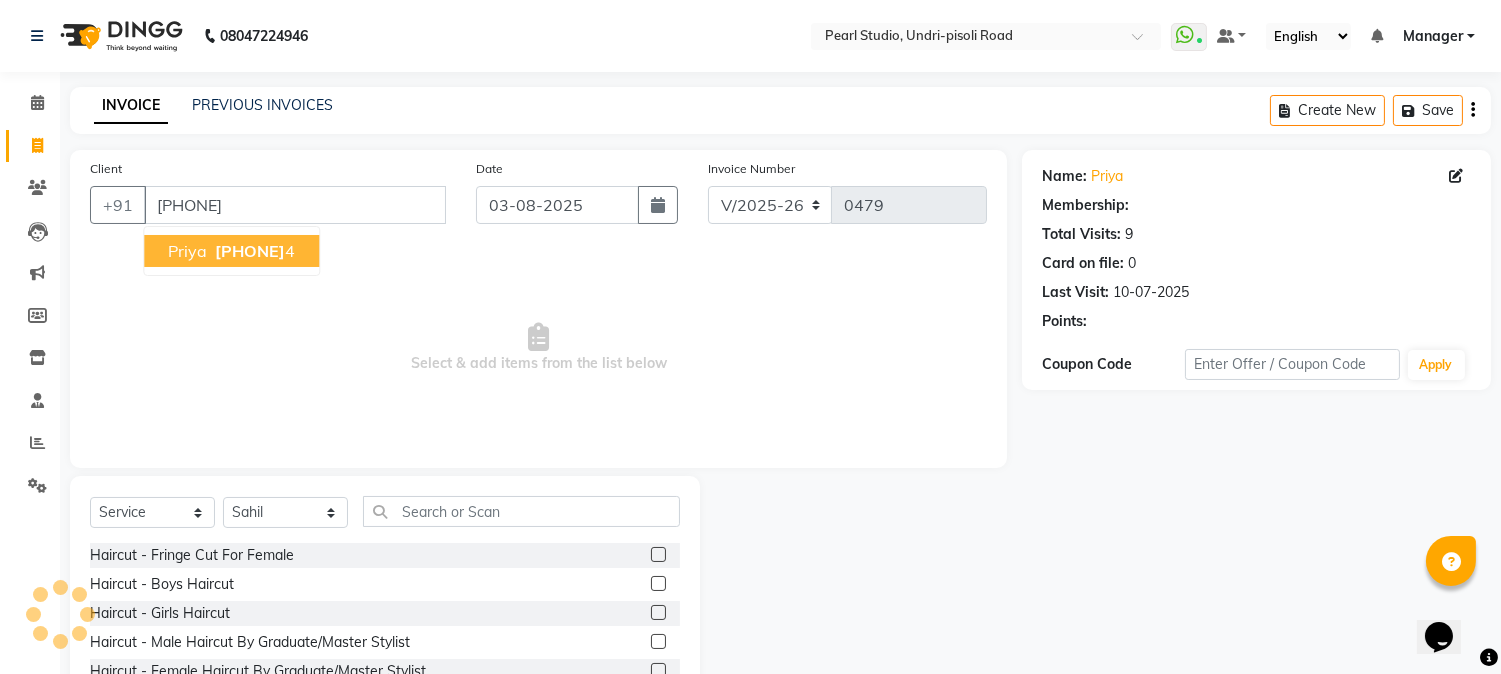 select on "1: Object" 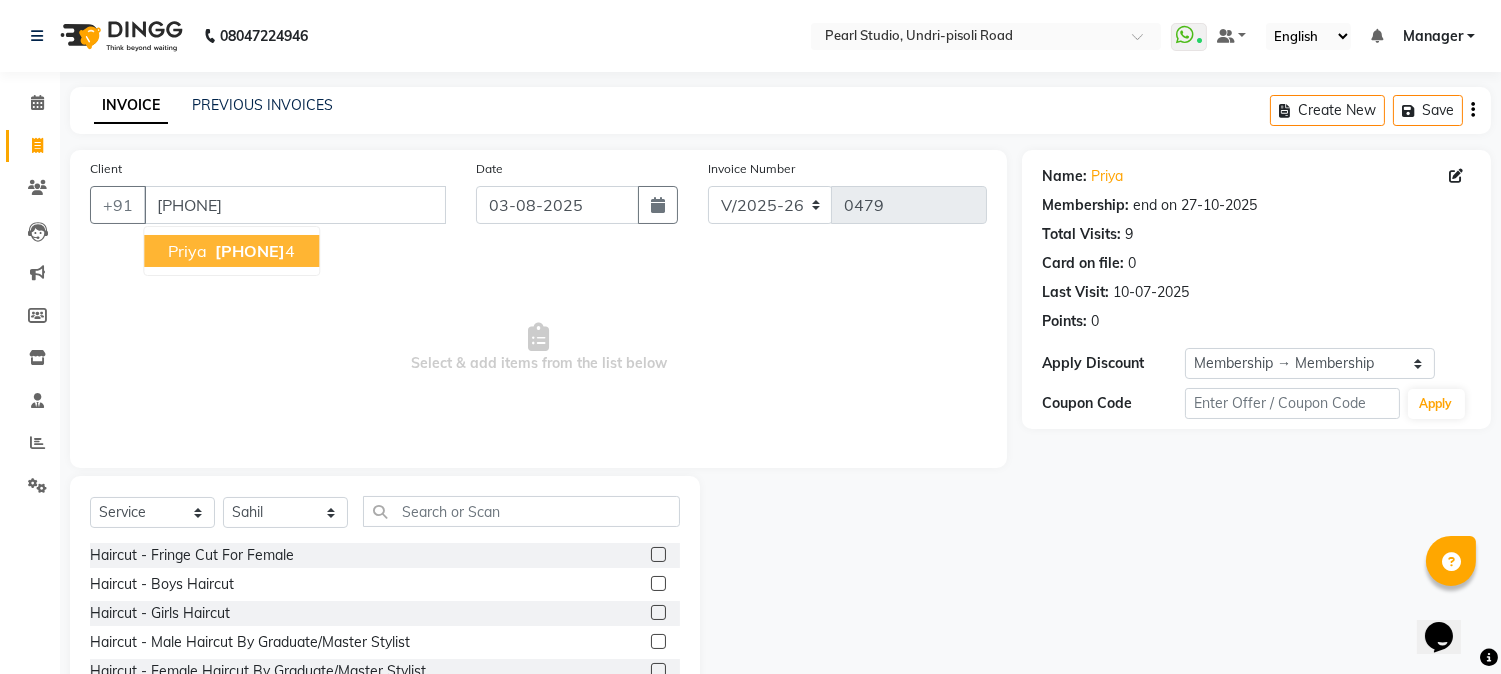click on "982302327" at bounding box center (250, 251) 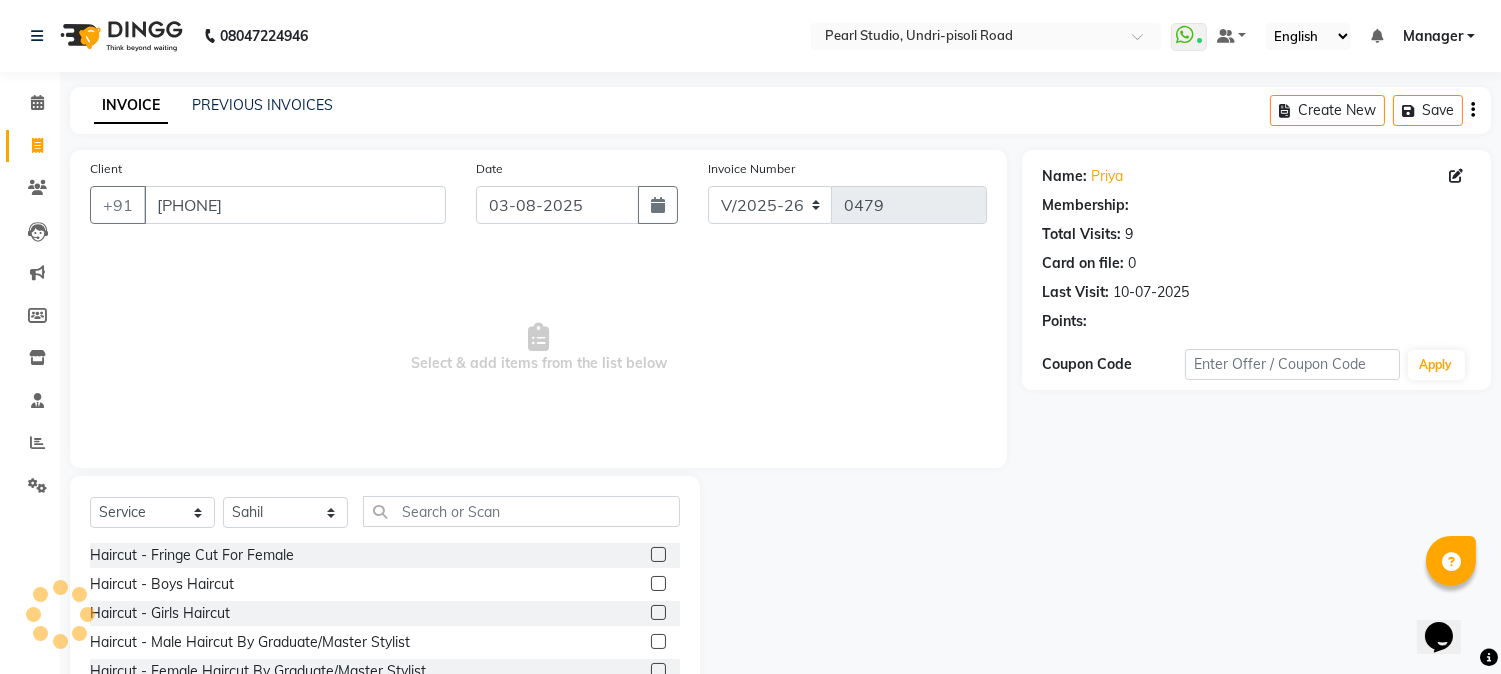 select on "1: Object" 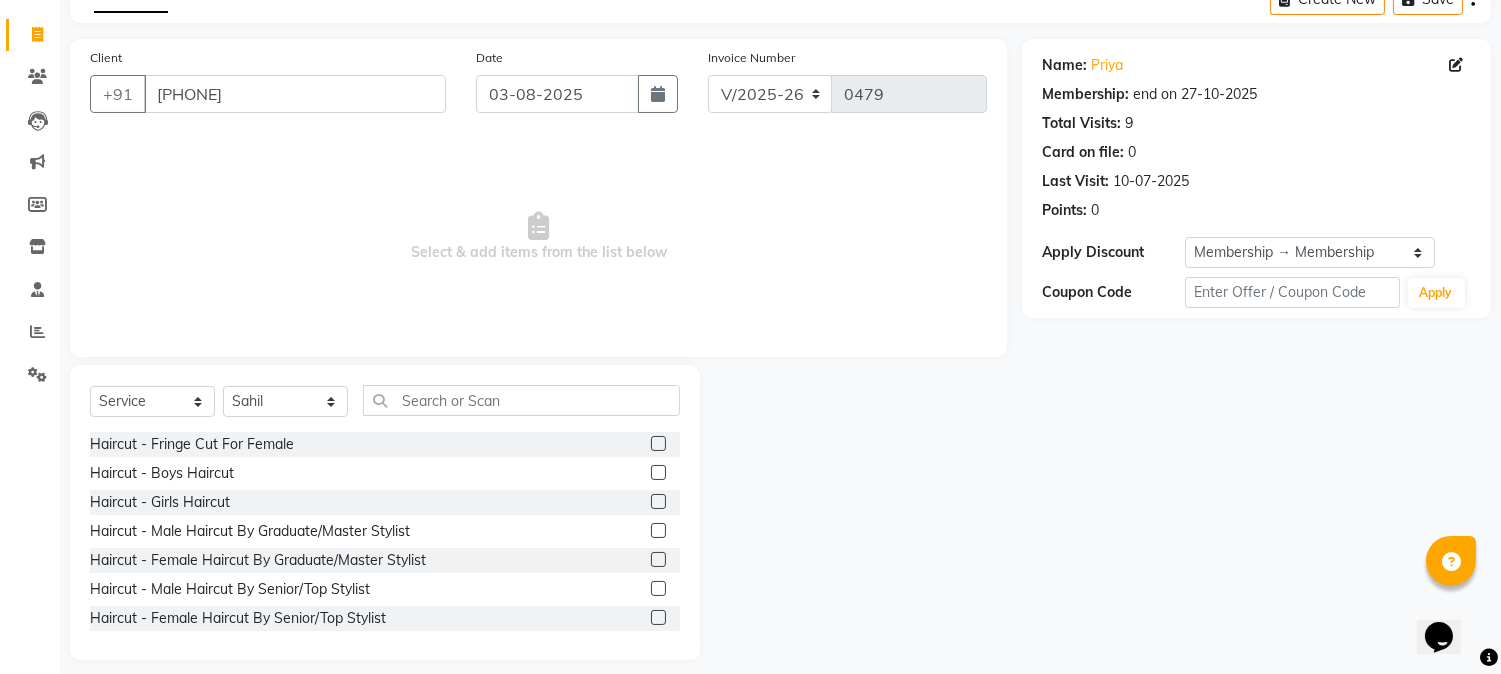 scroll, scrollTop: 0, scrollLeft: 0, axis: both 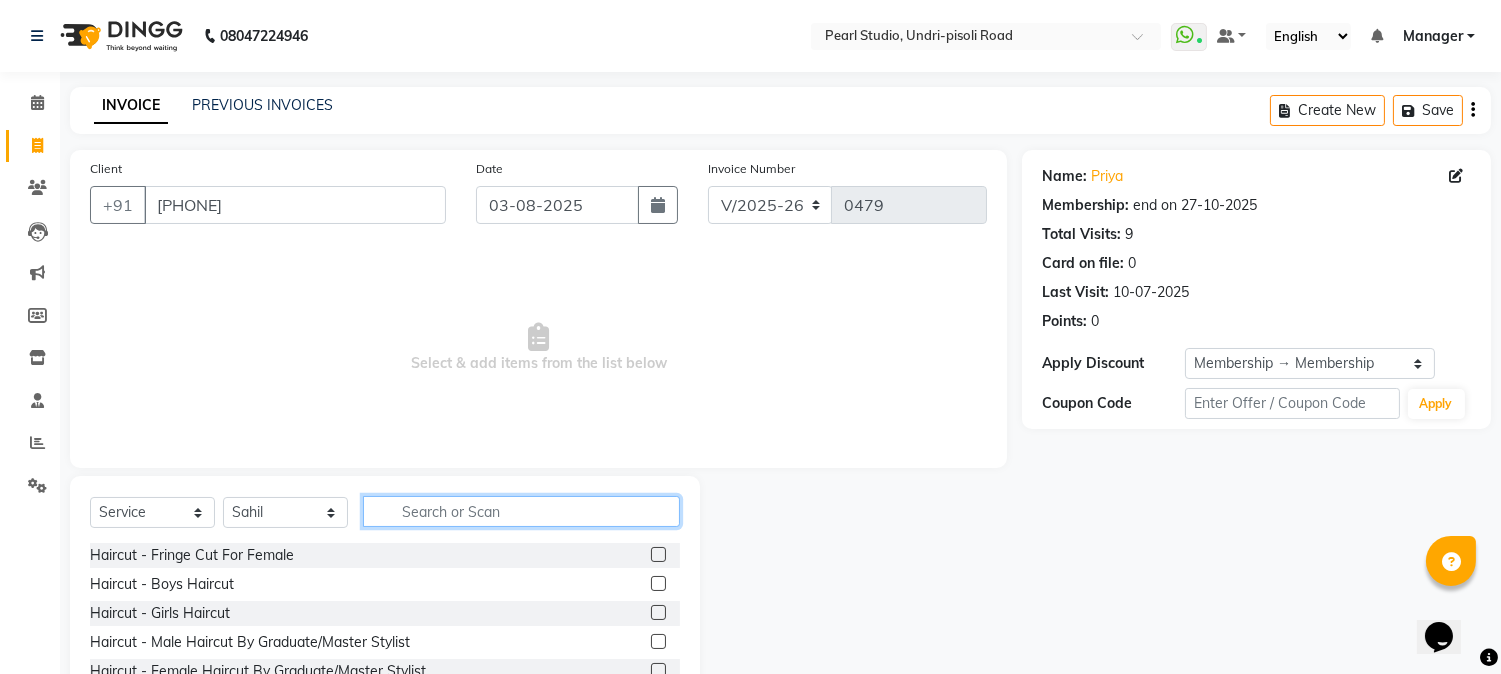 click 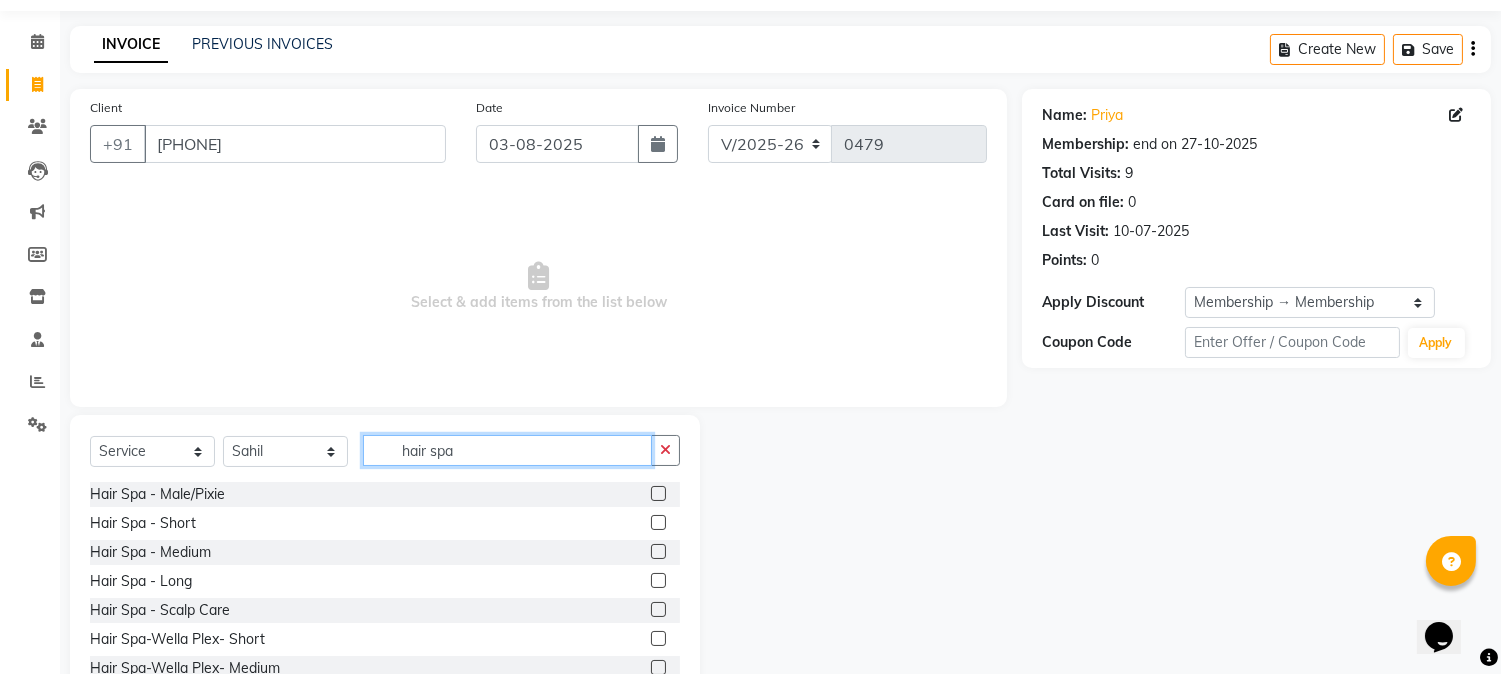 scroll, scrollTop: 126, scrollLeft: 0, axis: vertical 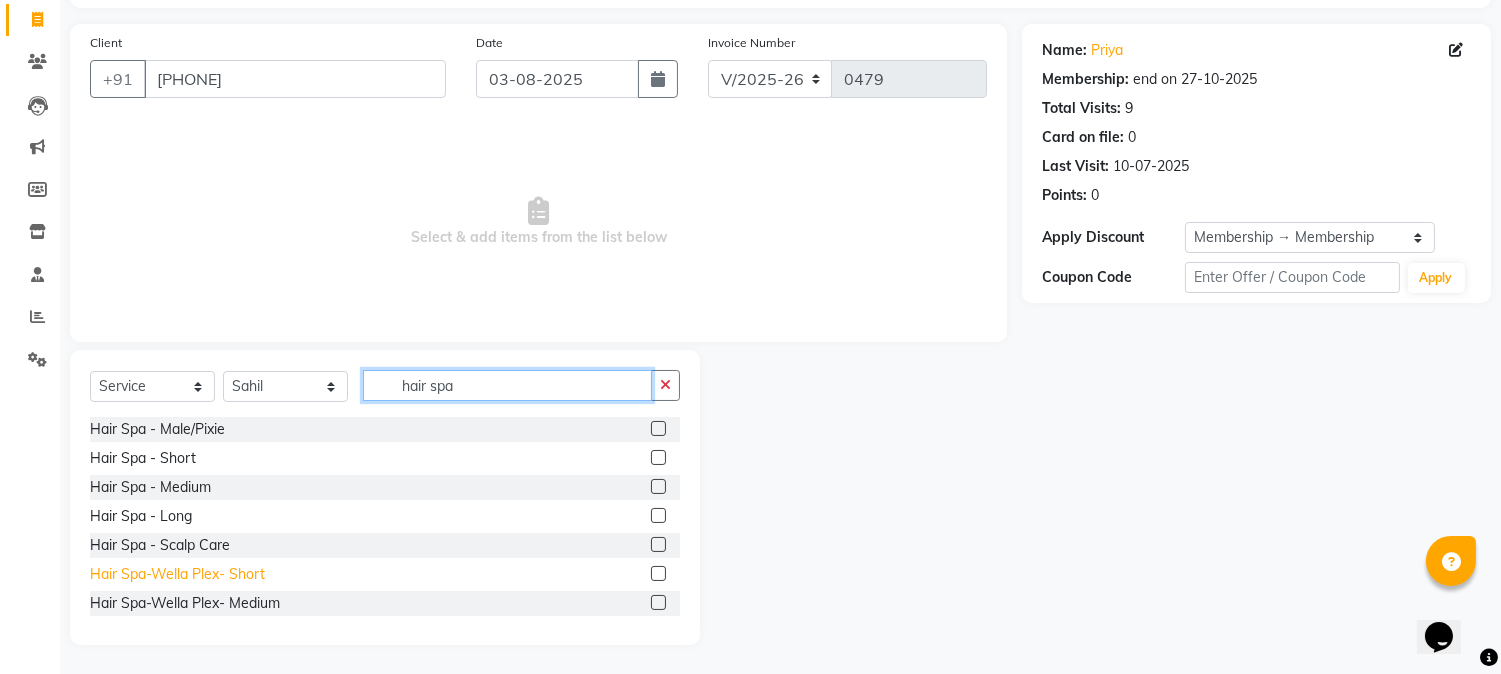 type on "hair spa" 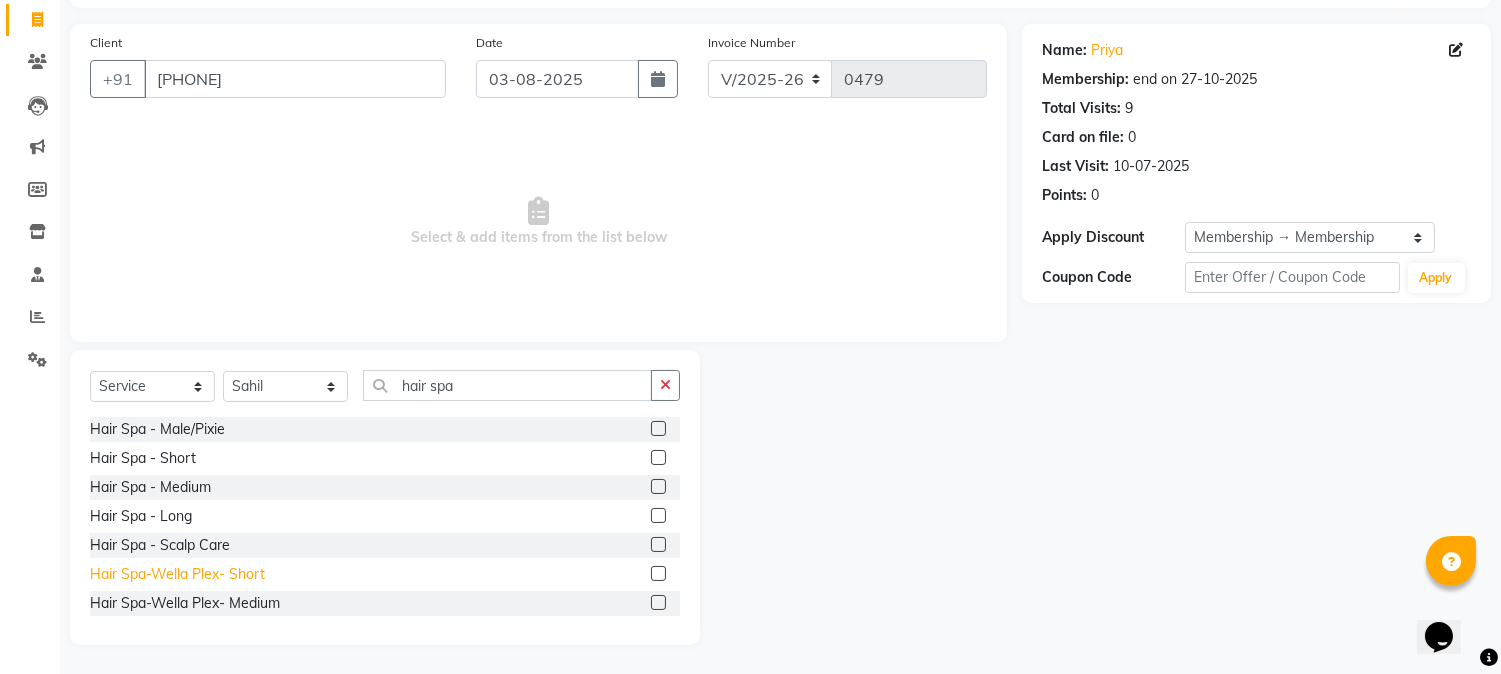 click on "Hair Spa-Wella Plex- Short" 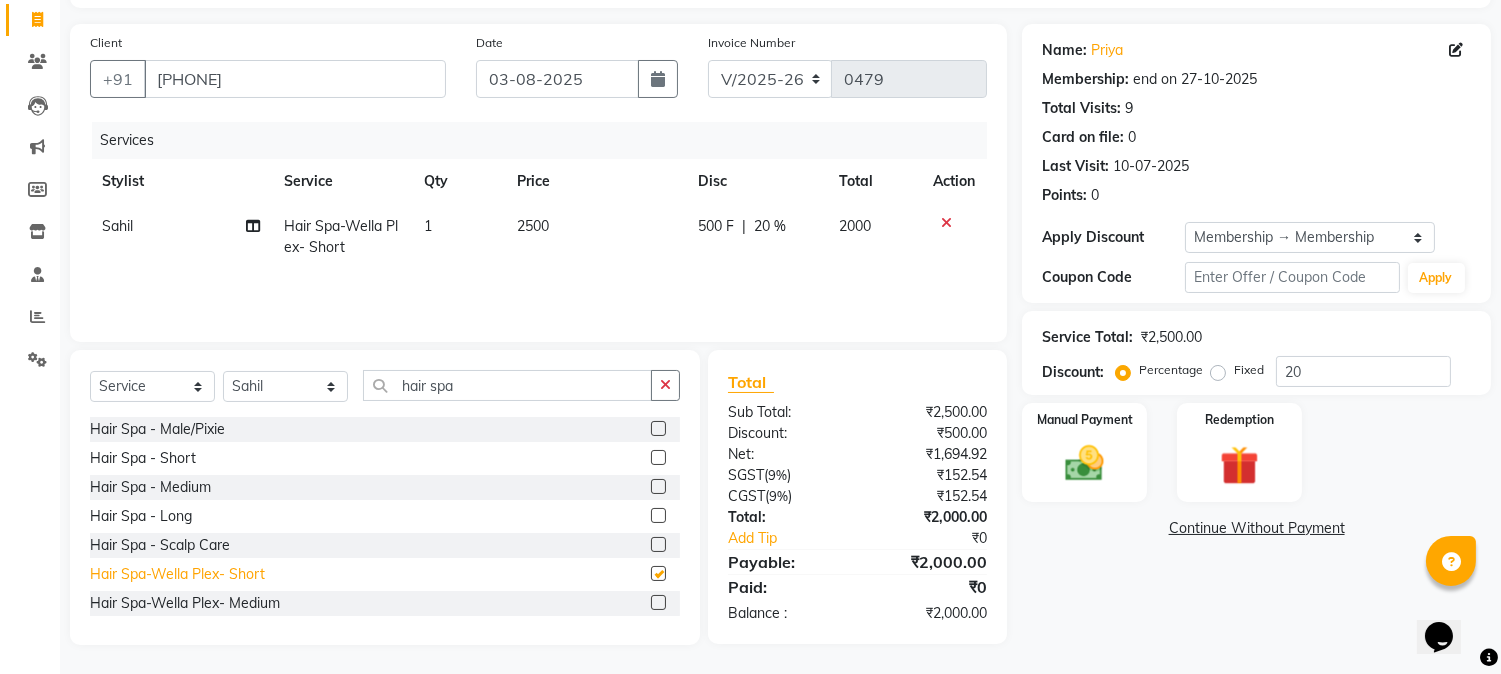 checkbox on "false" 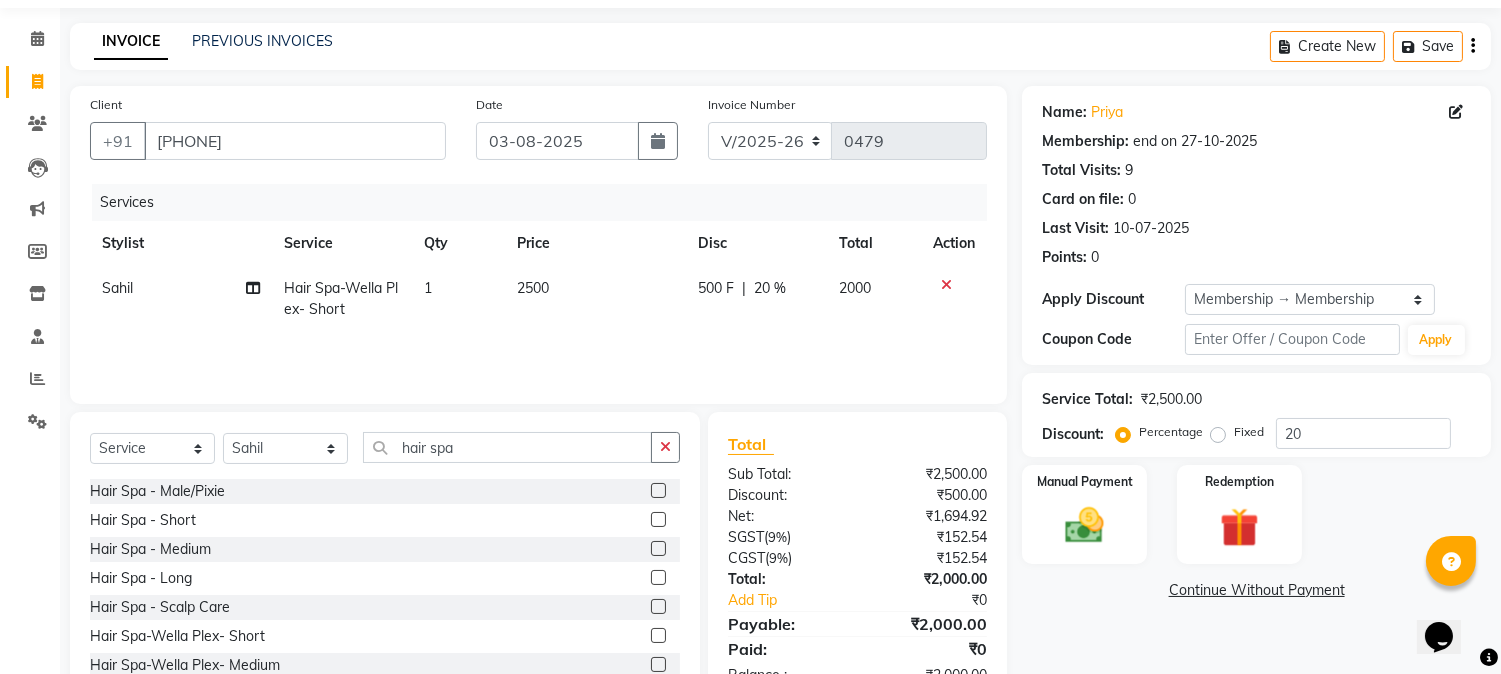 scroll, scrollTop: 0, scrollLeft: 0, axis: both 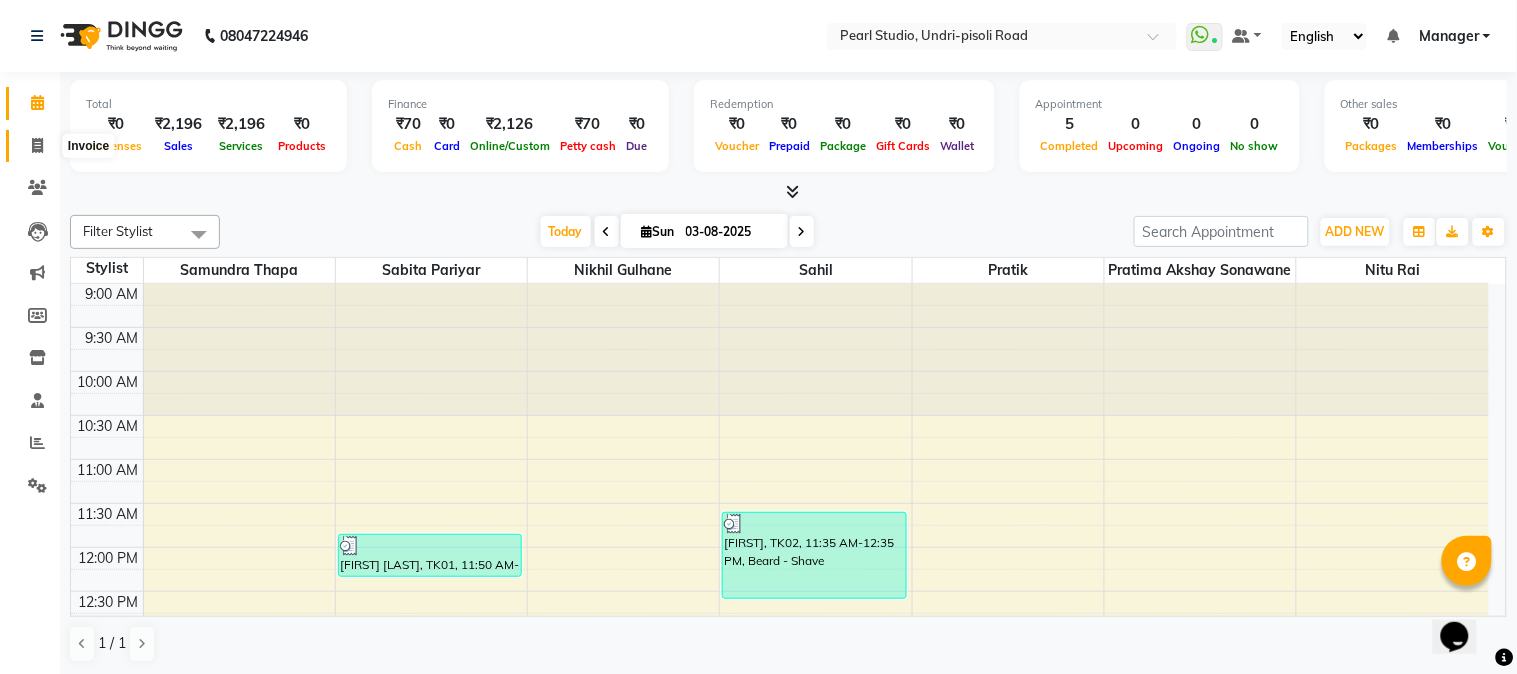 click 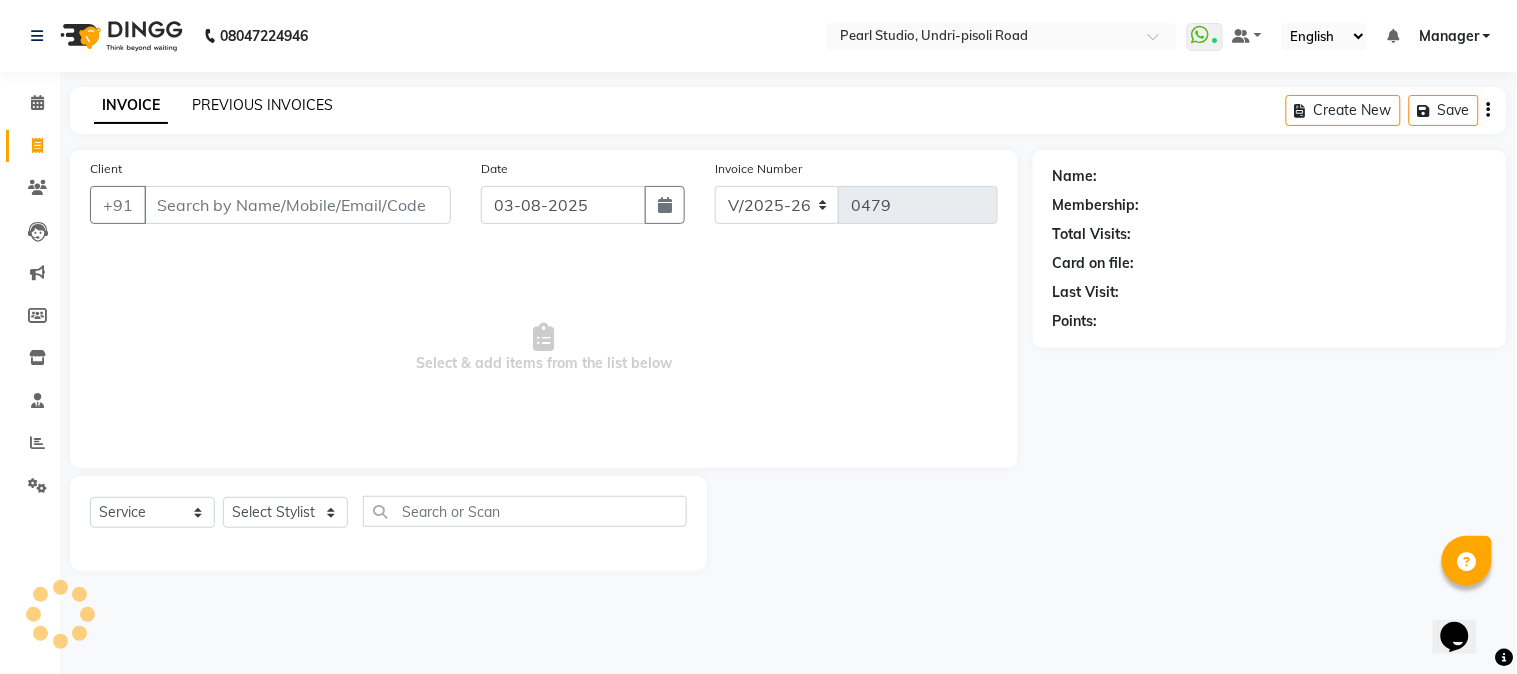 click on "PREVIOUS INVOICES" 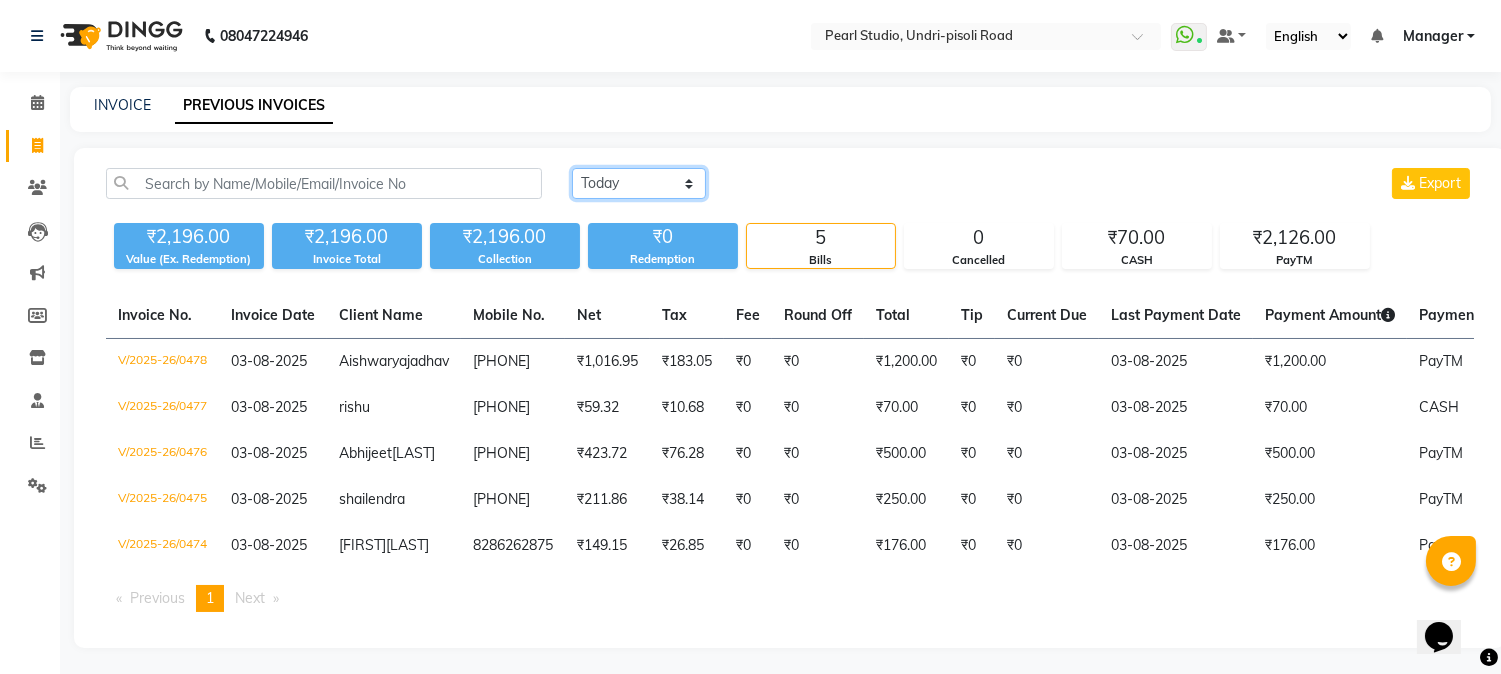click on "Today Yesterday Custom Range" 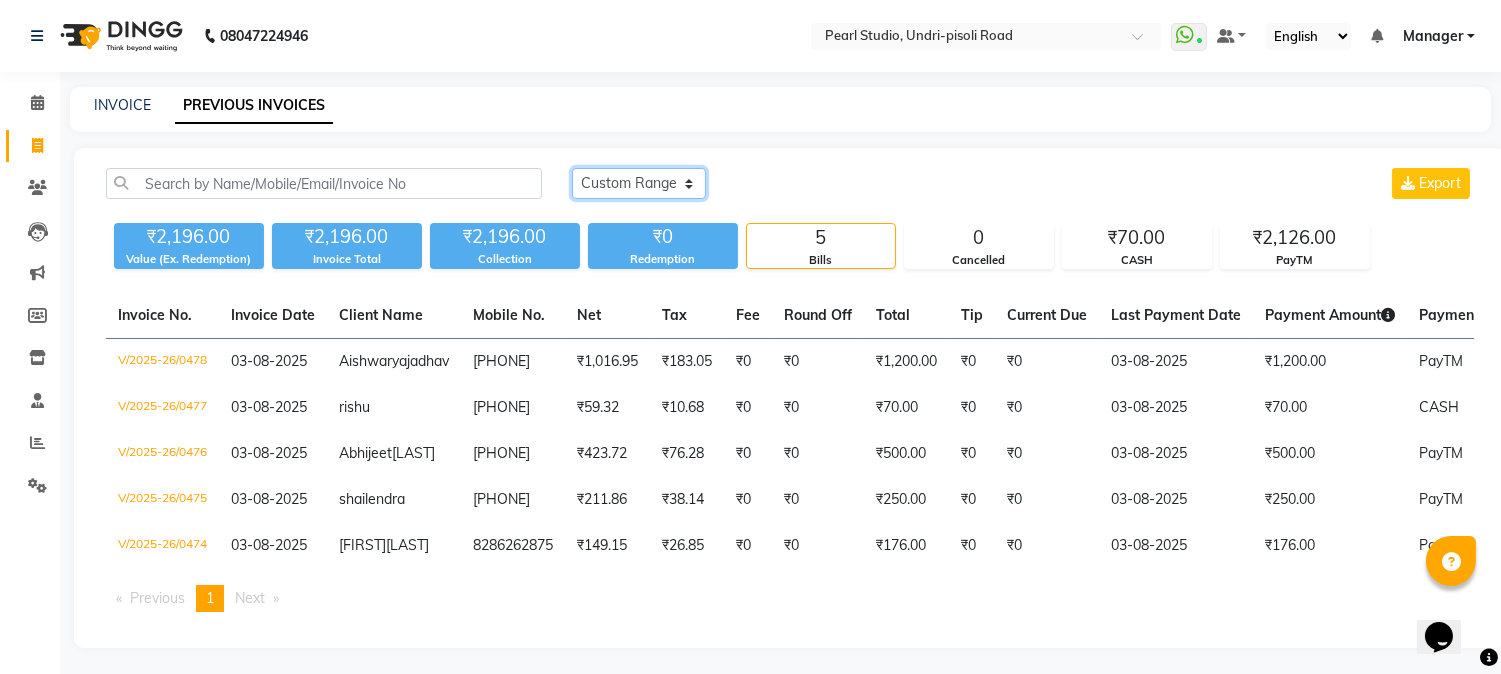 click on "Today Yesterday Custom Range" 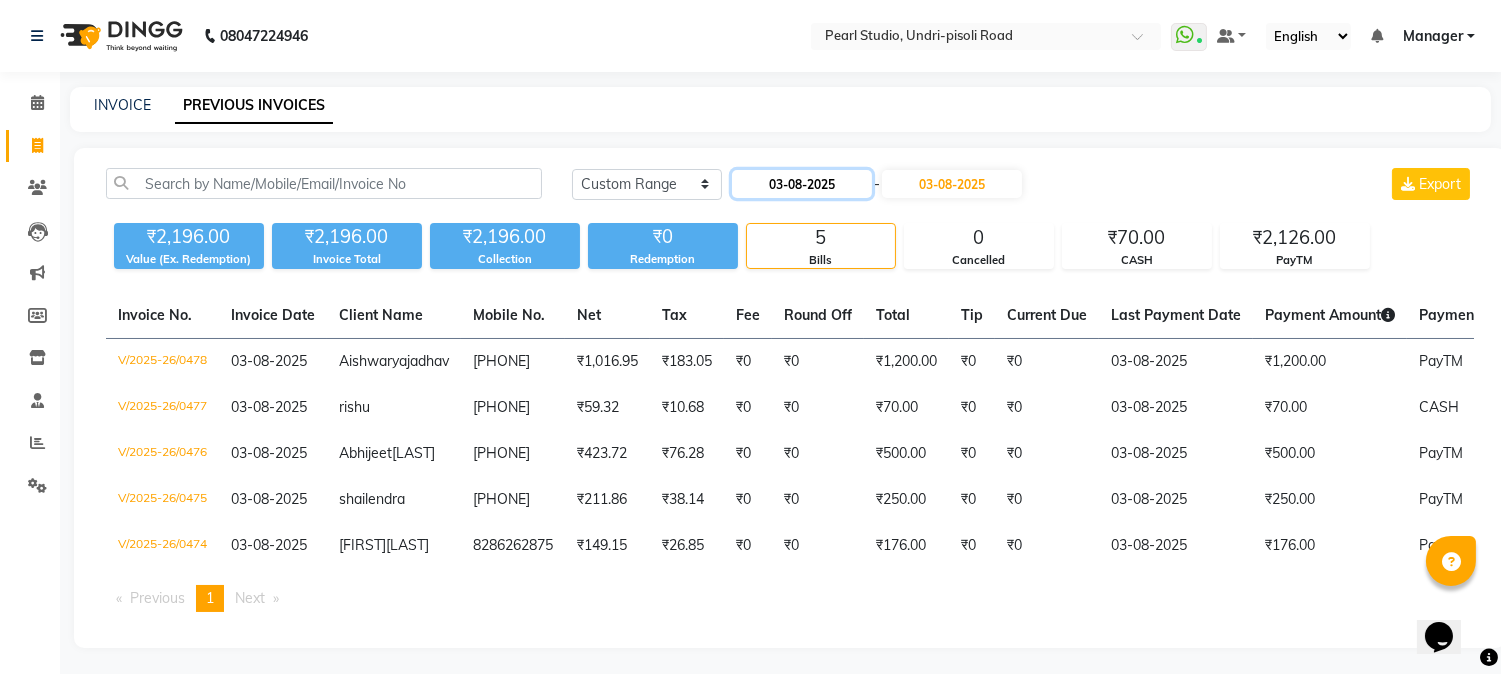 click on "03-08-2025" 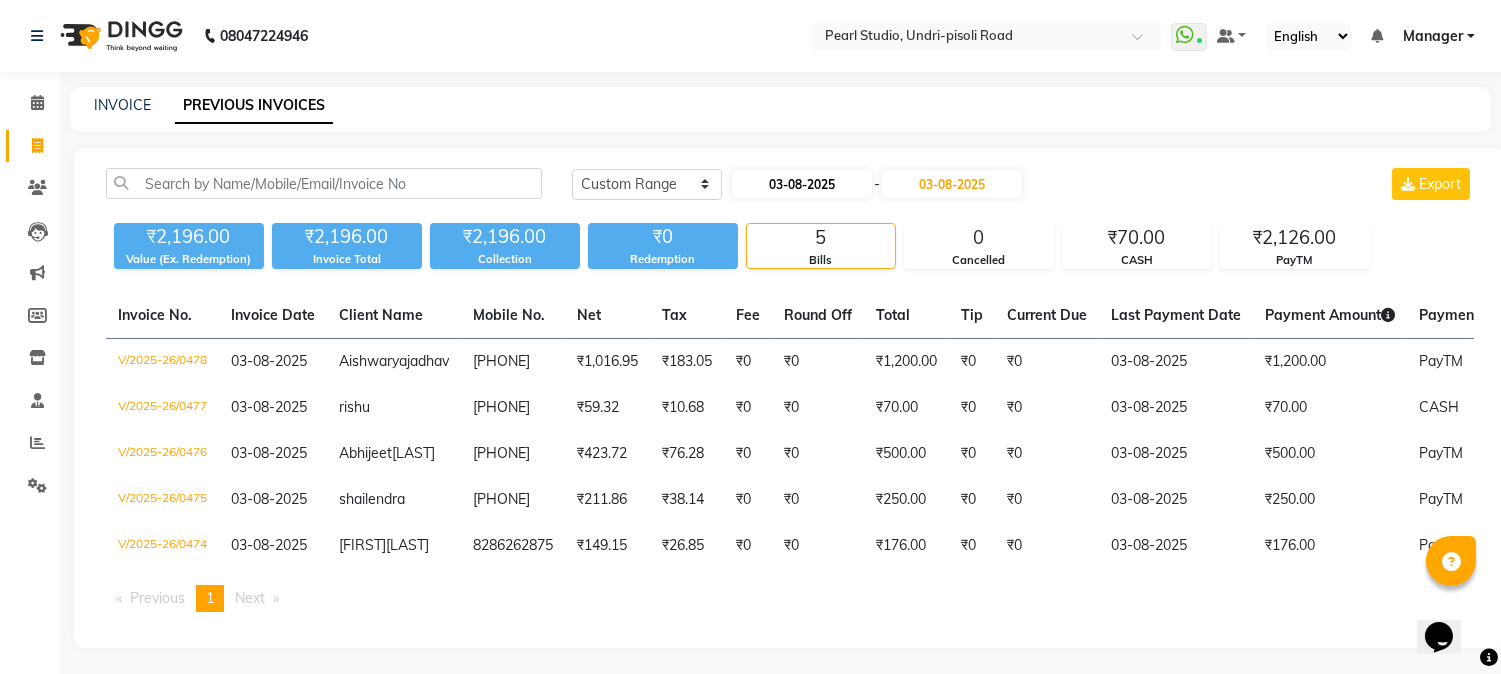 select on "8" 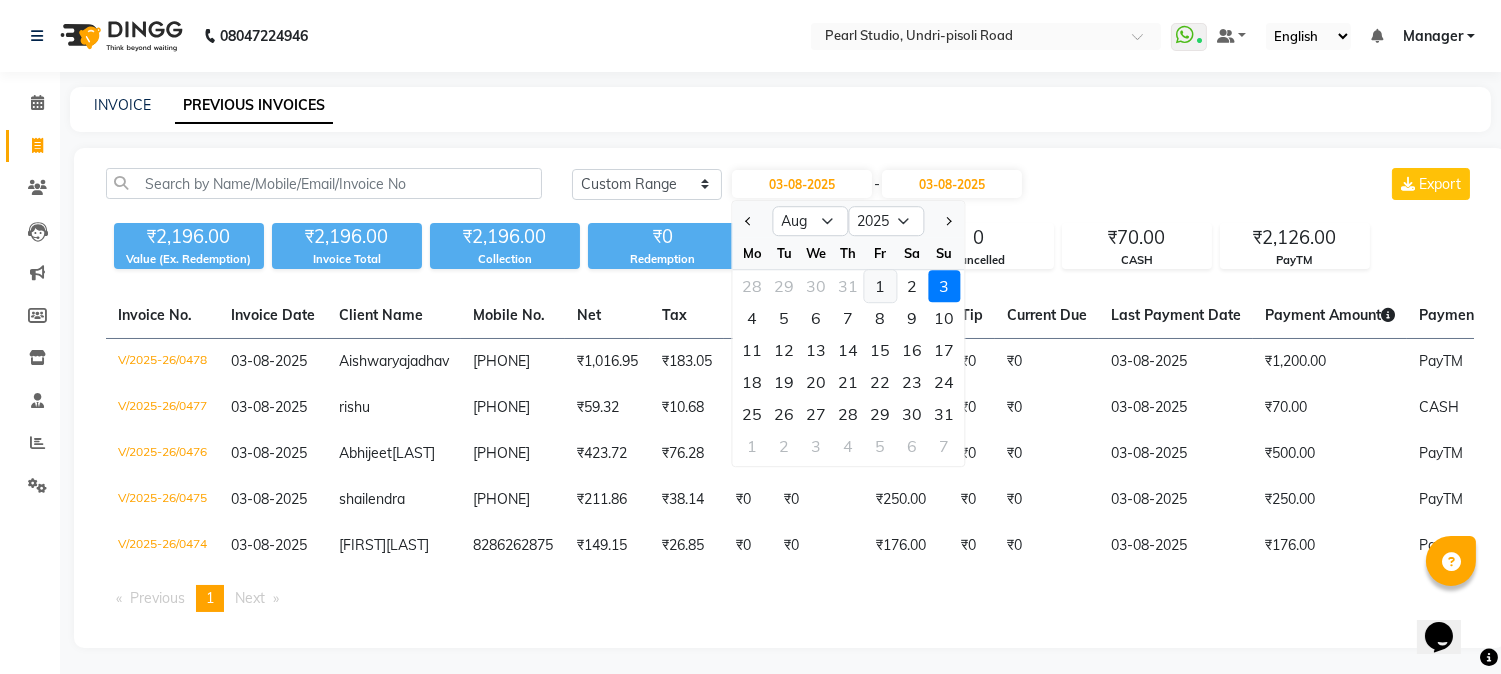 click on "1" 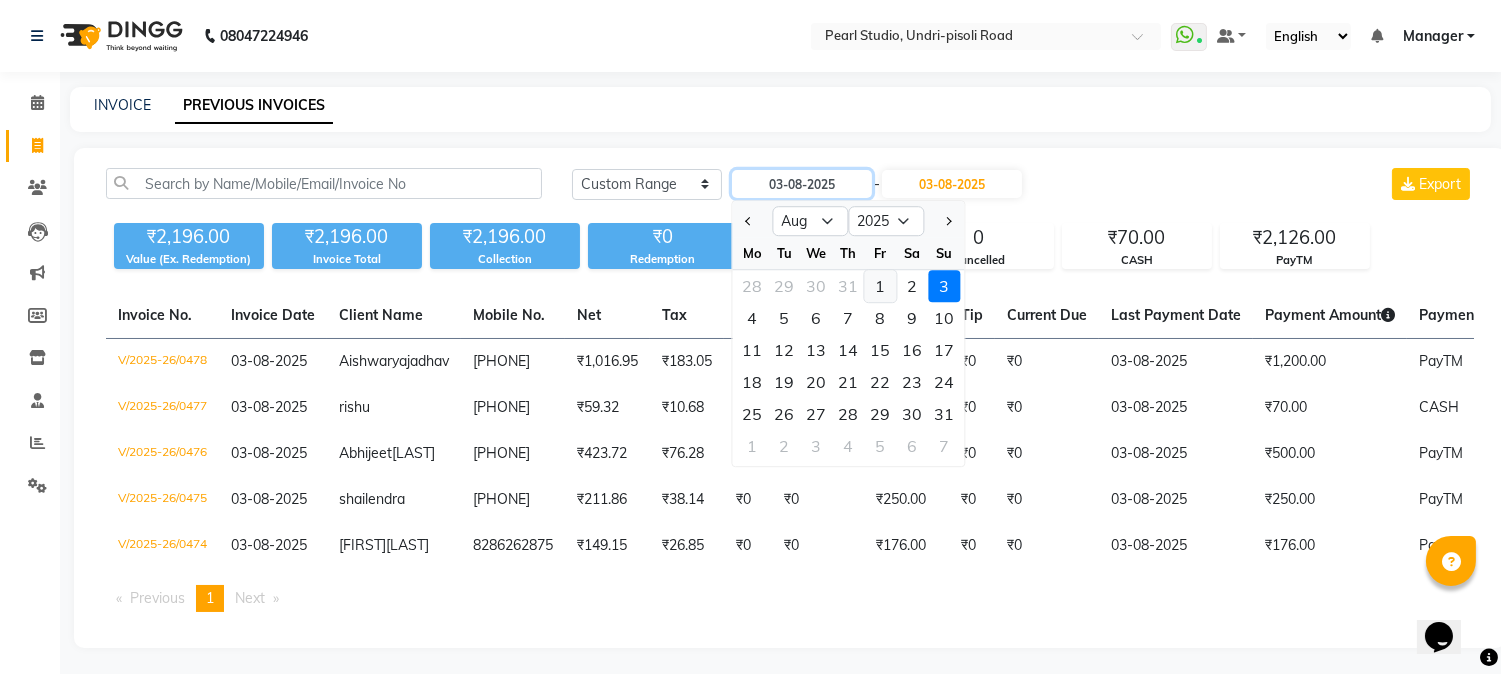 type on "01-08-2025" 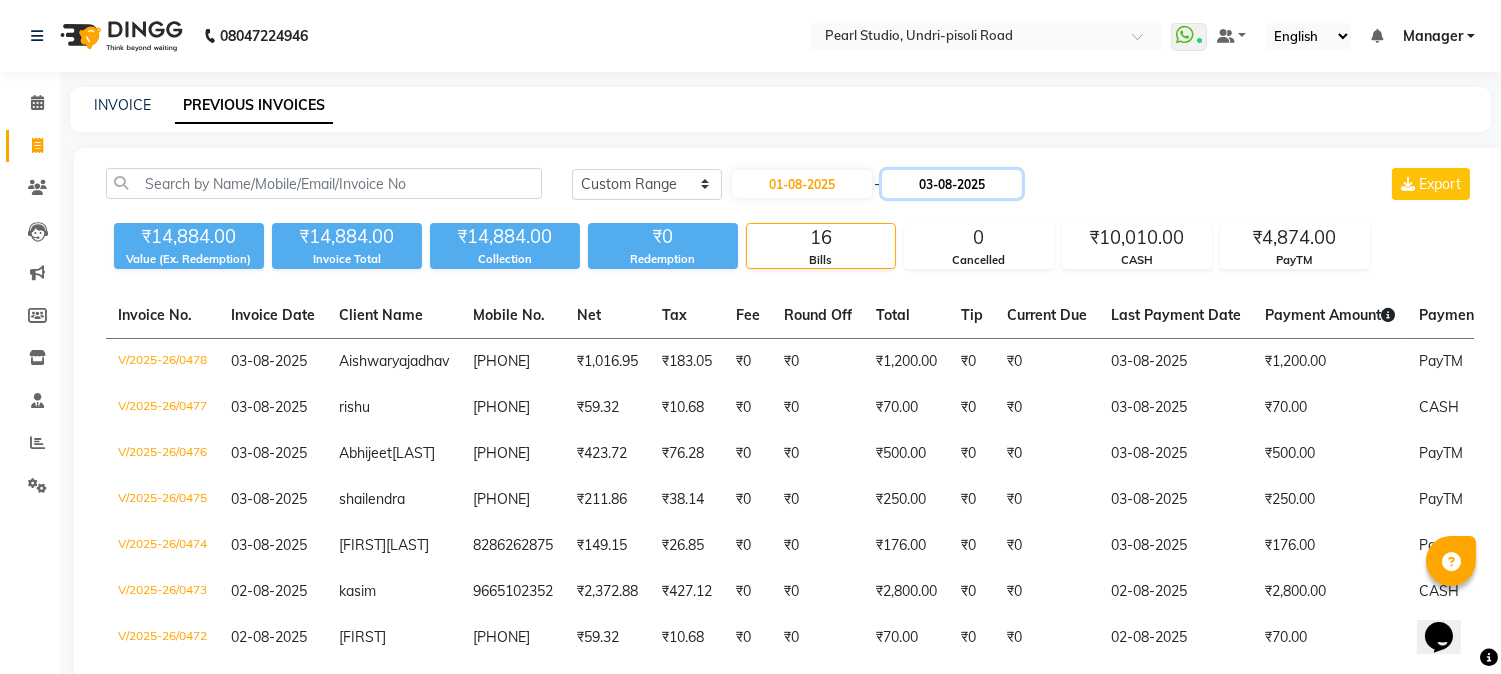 click on "03-08-2025" 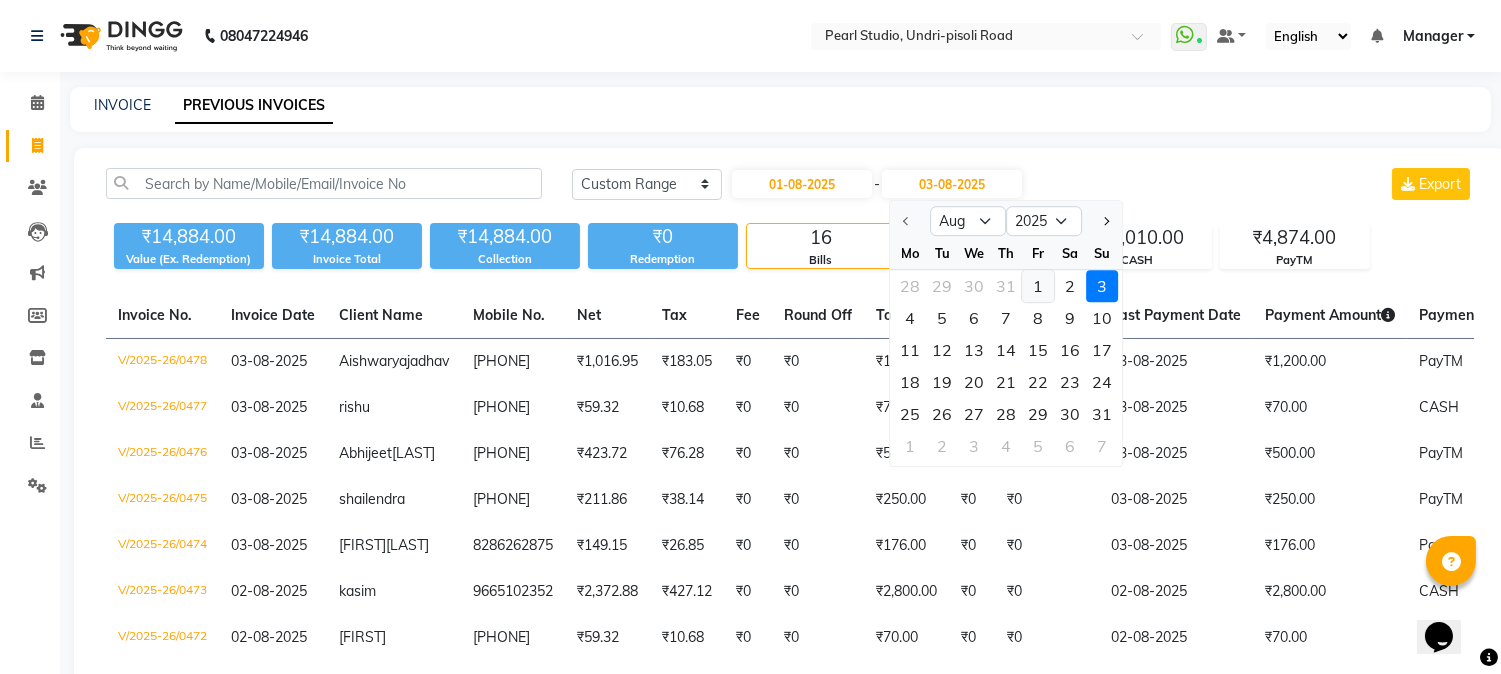 click on "1" 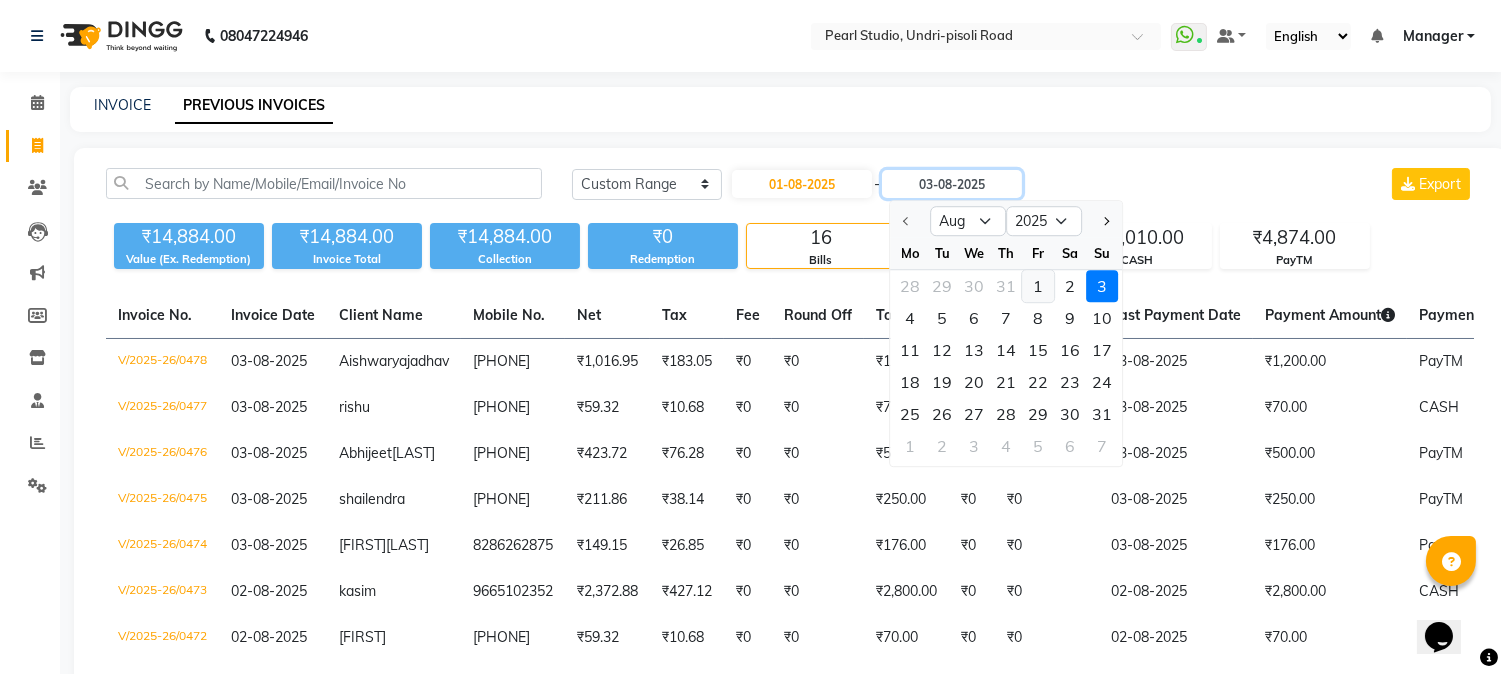 type on "01-08-2025" 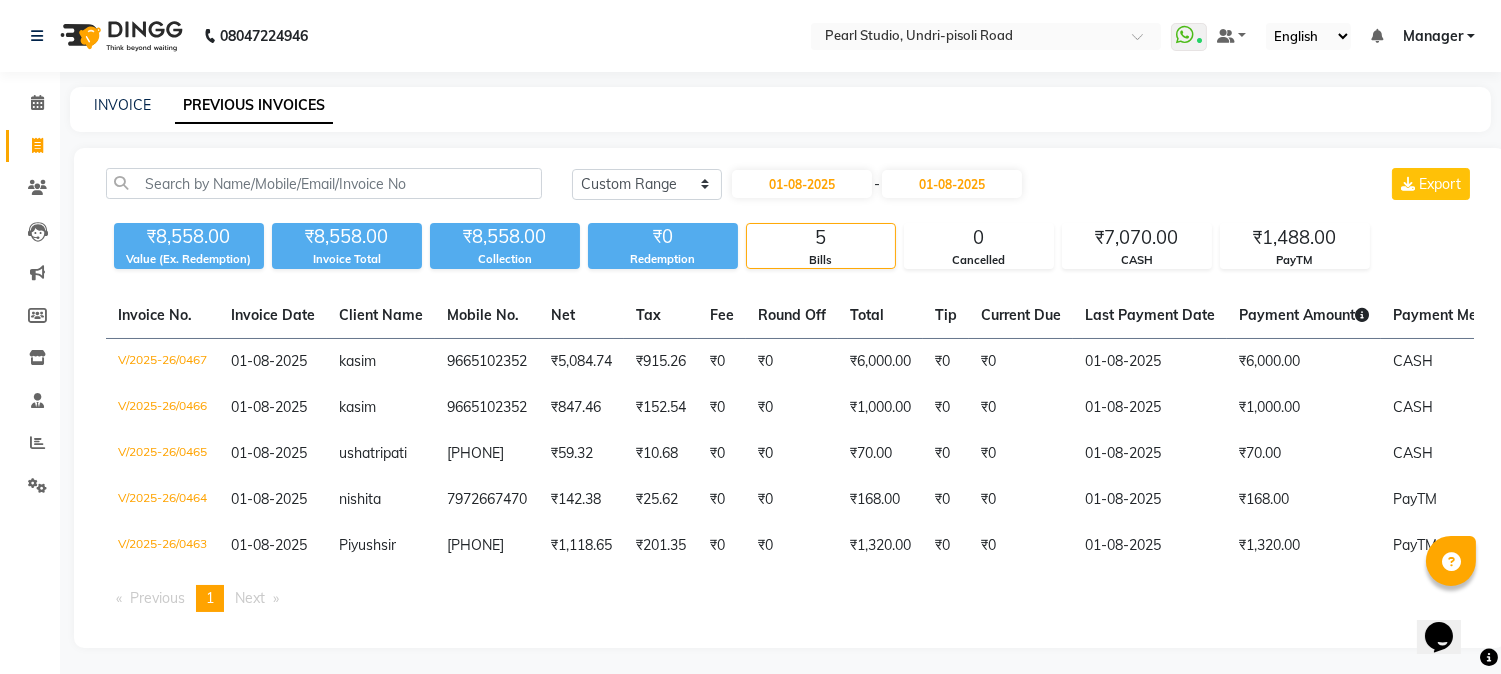click on "Today Yesterday Custom Range 01-08-2025 - 01-08-2025 Export" 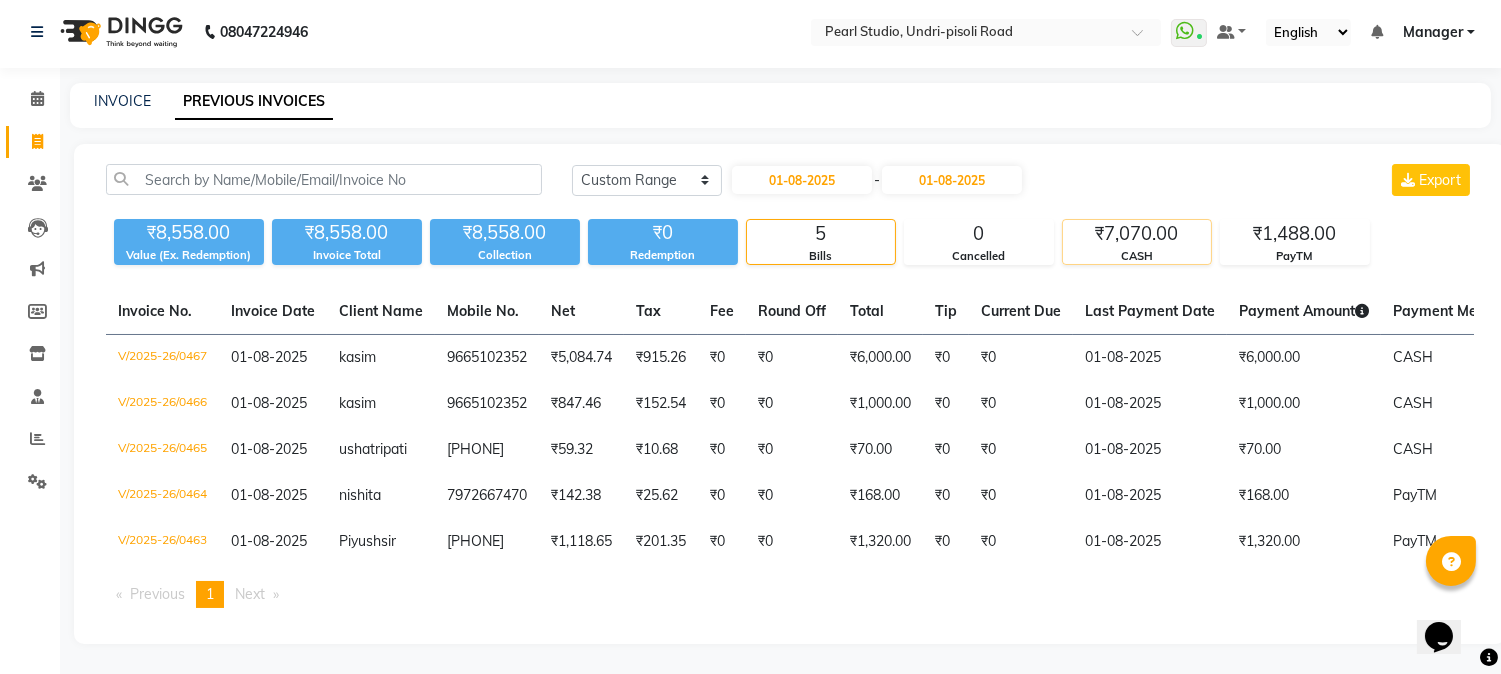 scroll, scrollTop: 18, scrollLeft: 0, axis: vertical 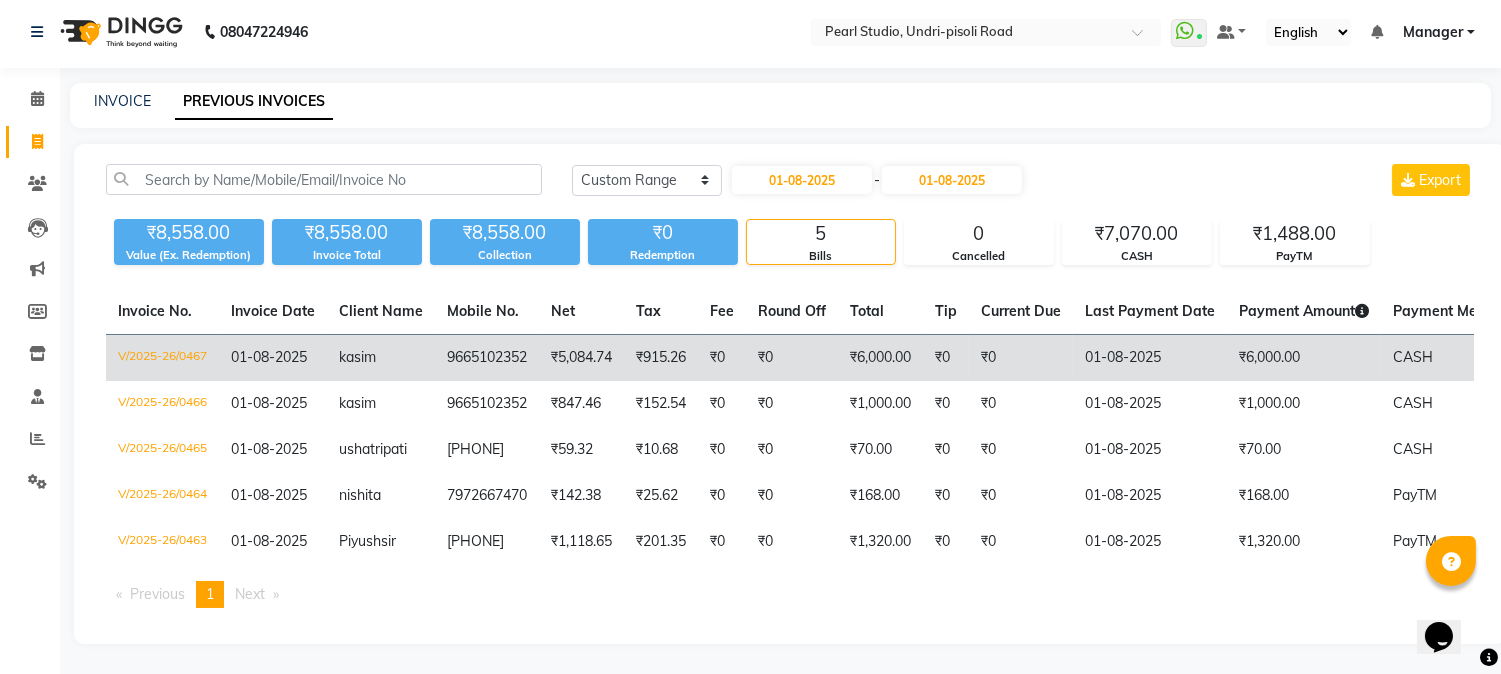 click on "₹6,000.00" 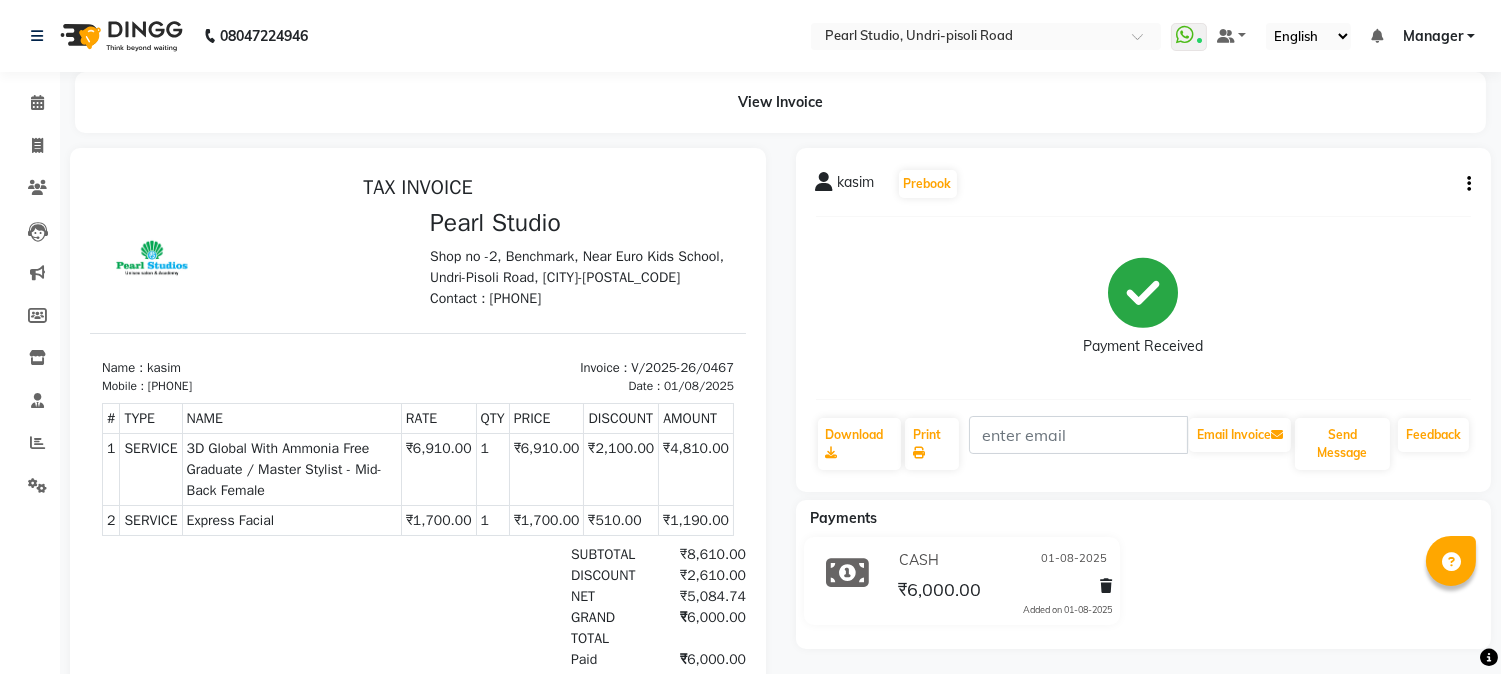 scroll, scrollTop: 0, scrollLeft: 0, axis: both 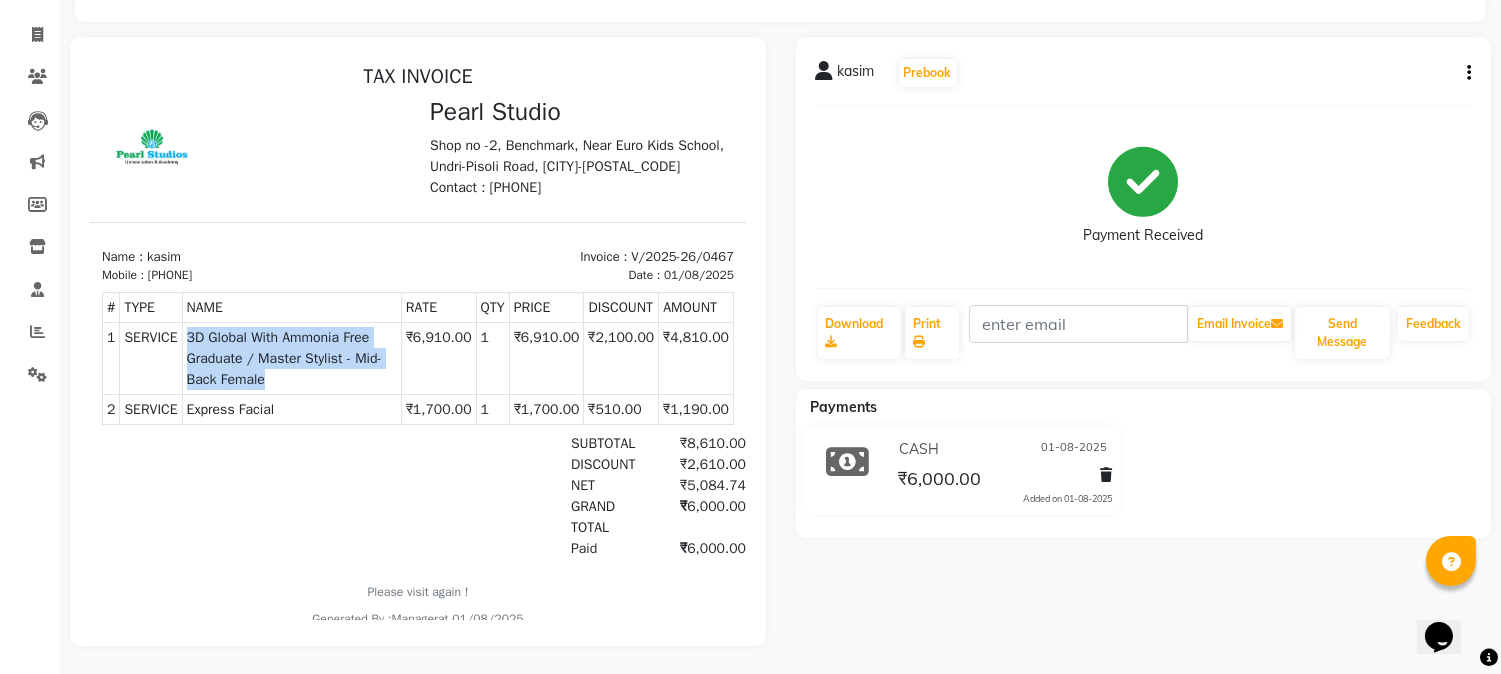 drag, startPoint x: 185, startPoint y: 342, endPoint x: 366, endPoint y: 377, distance: 184.35292 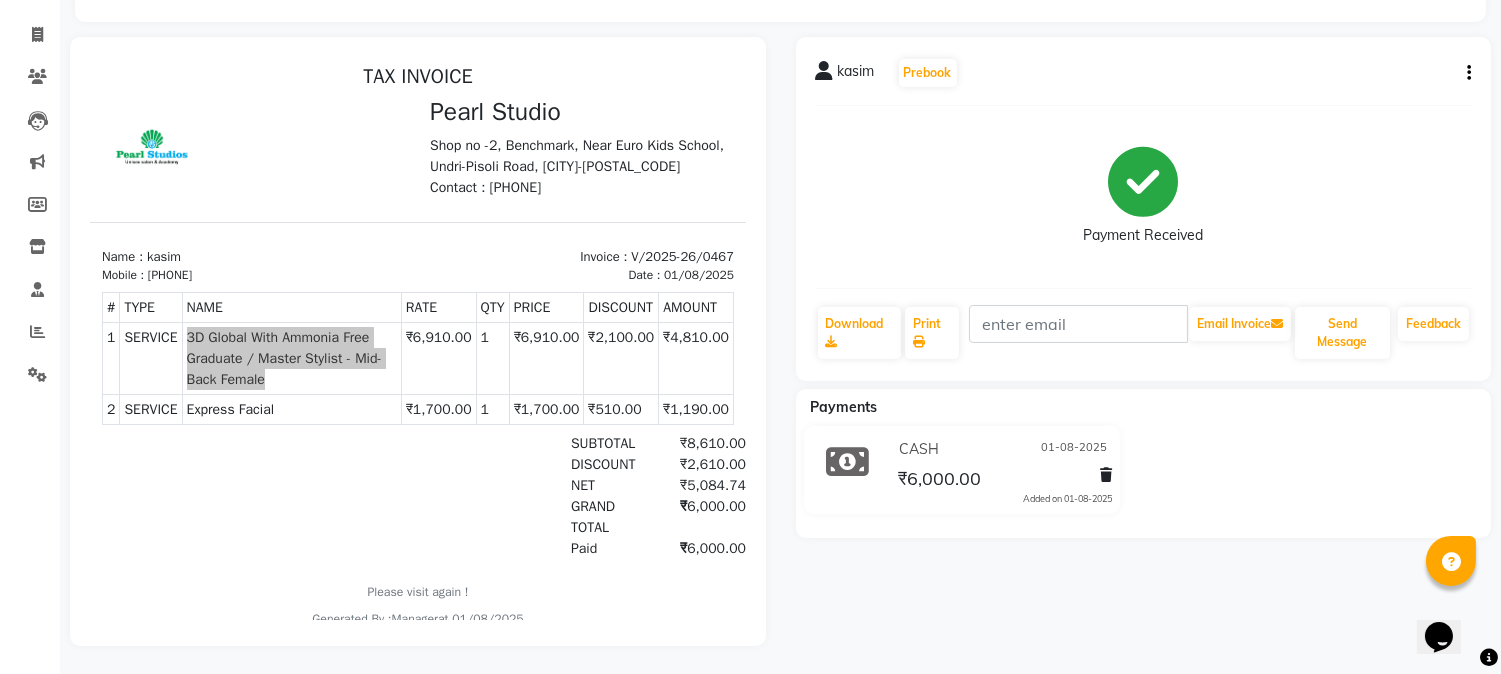 click on "[NAME] Prebook Payment Received Download Print Email Invoice Send Message Feedback Payments CASH 01-08-2025 ₹6,000.00 Added on 01-08-2025" 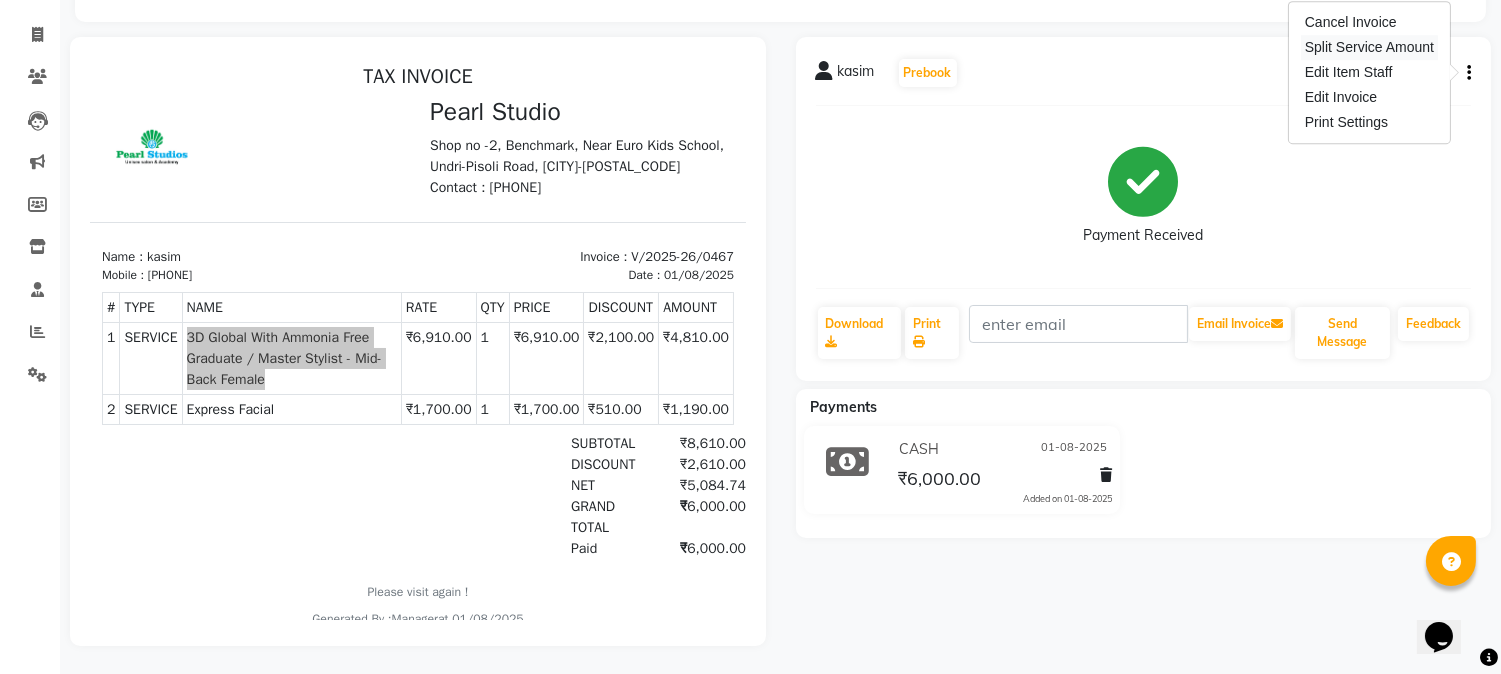 click on "Split Service Amount" at bounding box center [1369, 47] 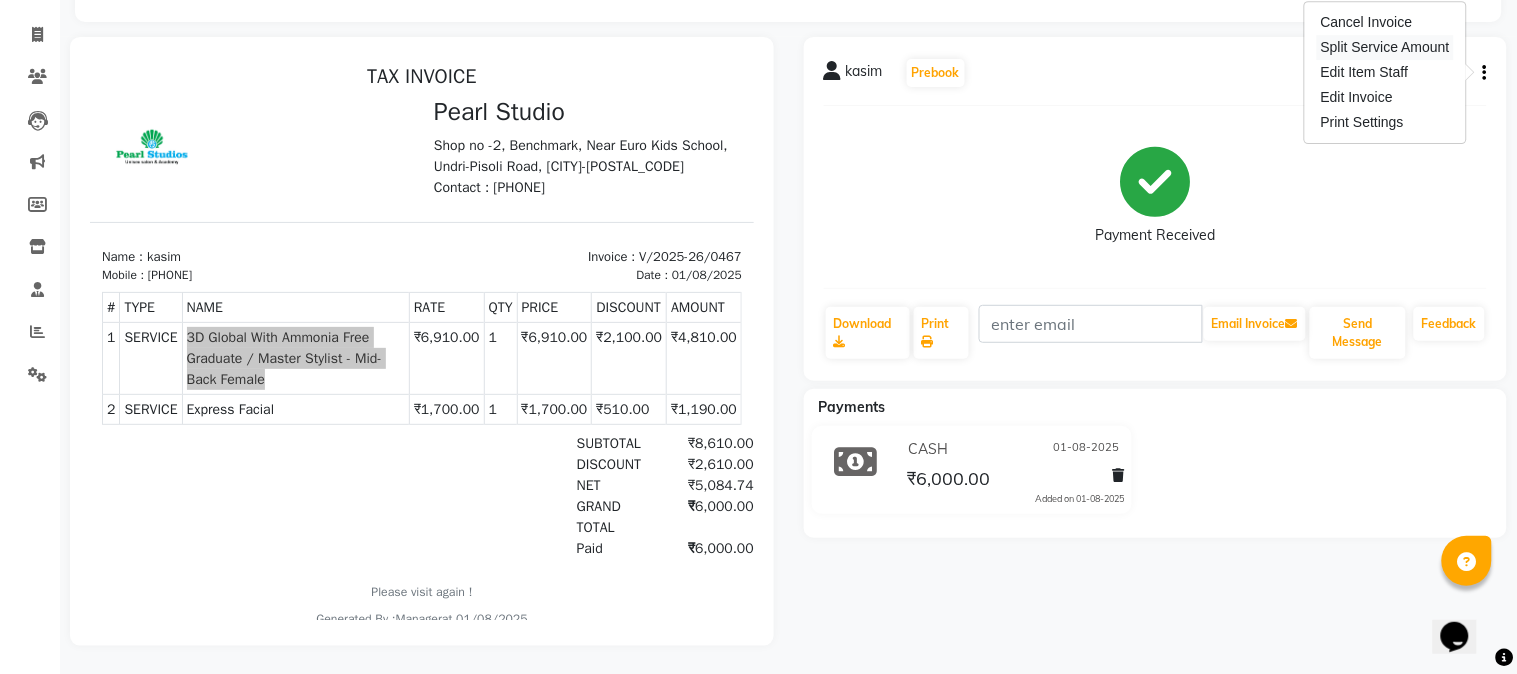select on "71778" 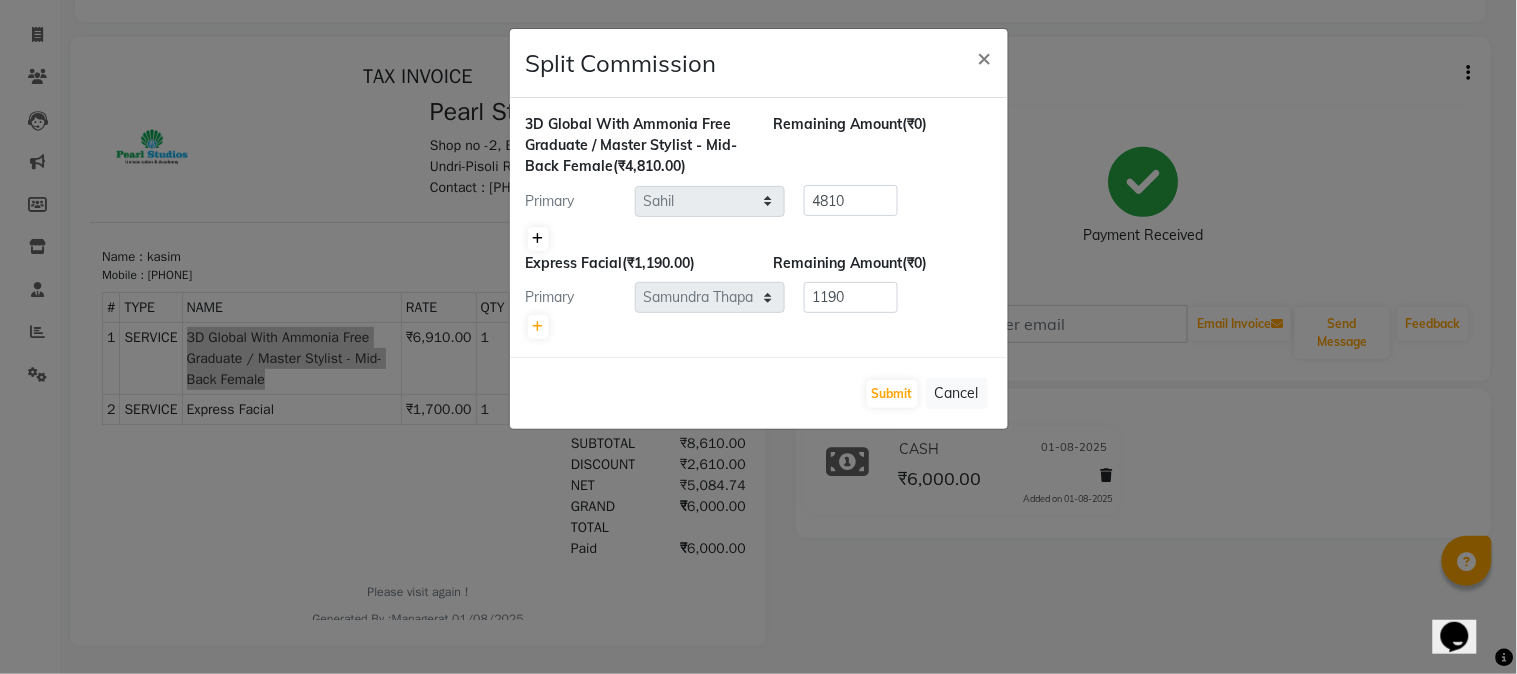click 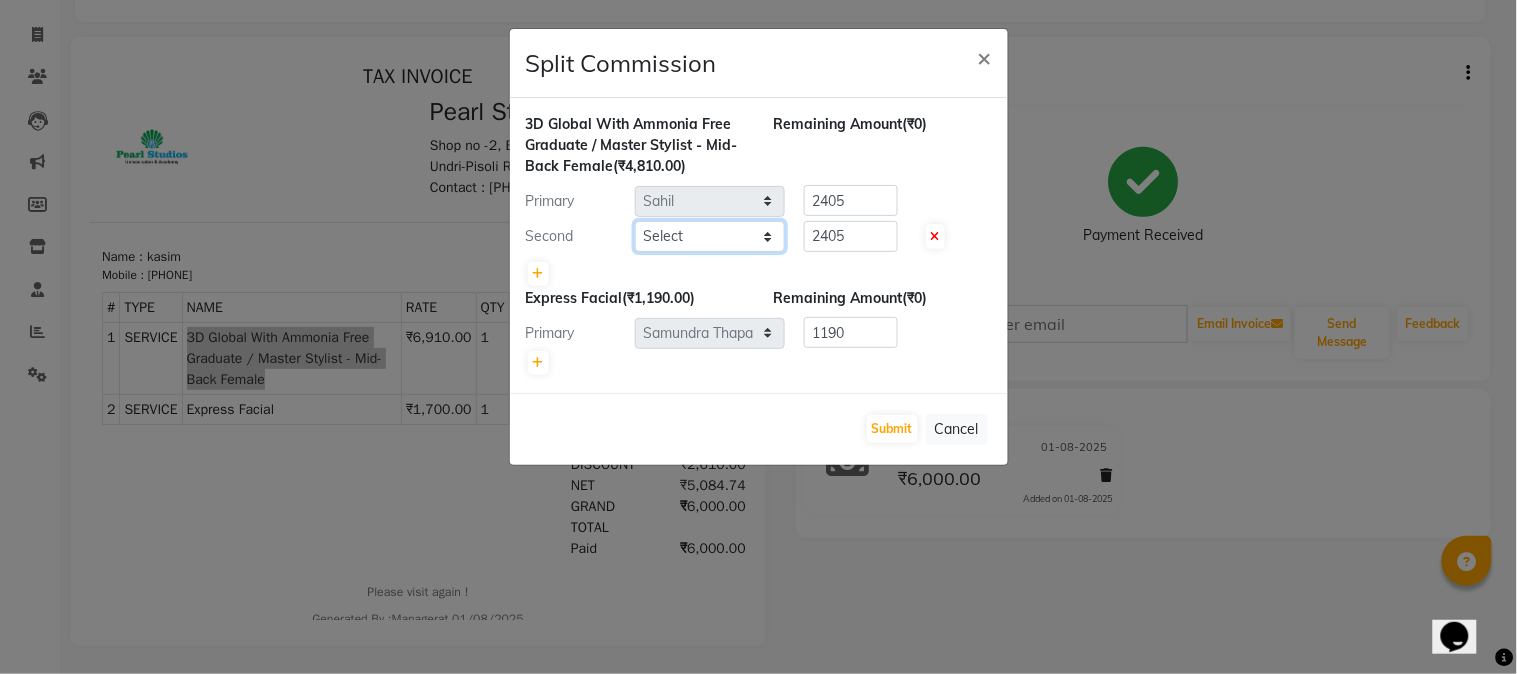 click on "Select Manager [NAME] [NAME] [NAME] [NAME] [NAME] [NAME] [NAME] [NAME] [NAME]" 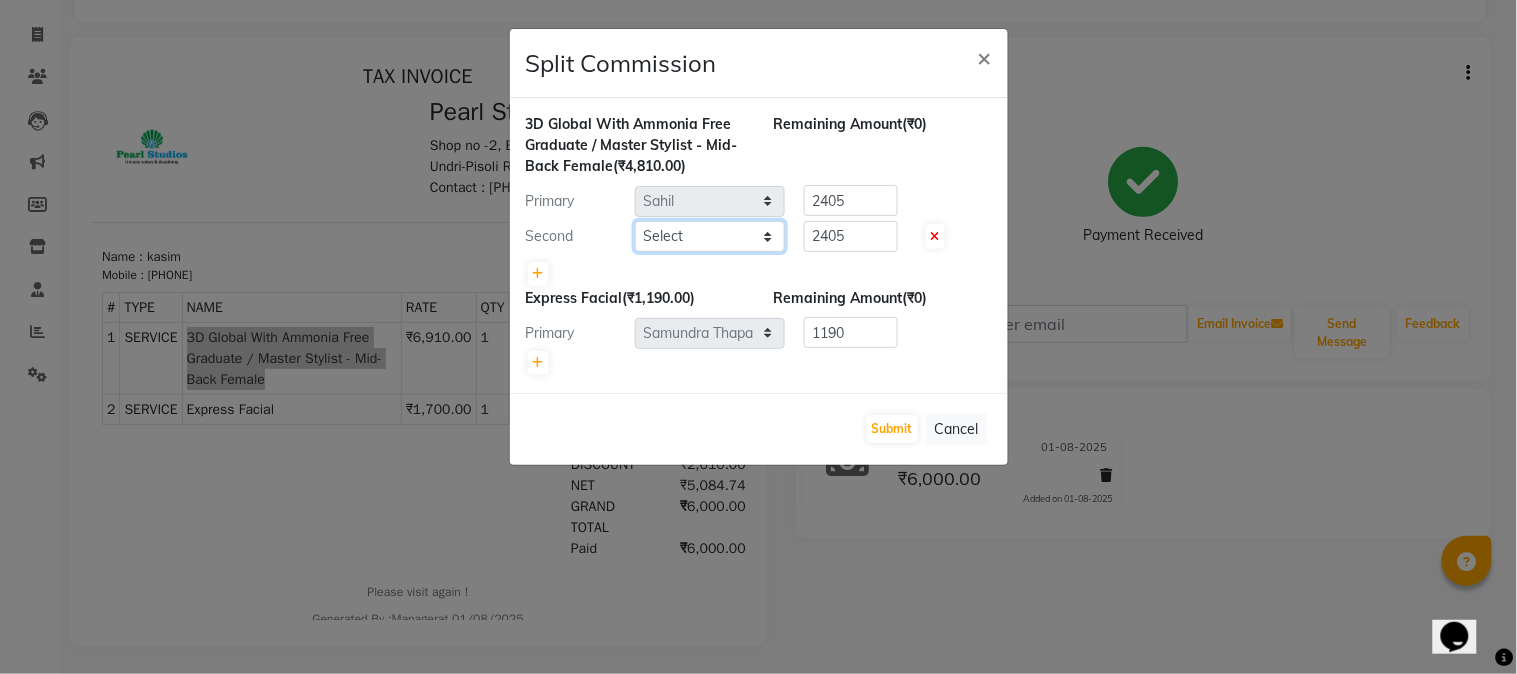 select on "63726" 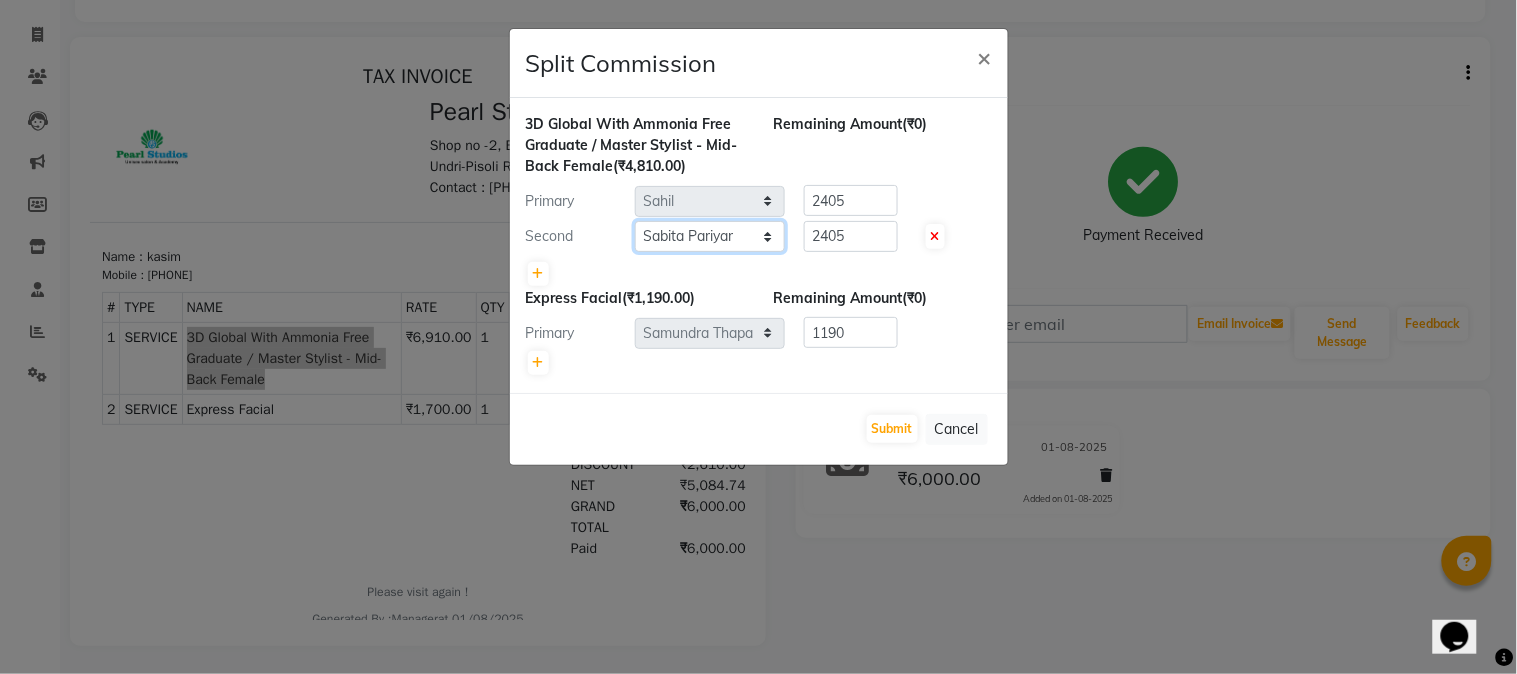 click on "Select Manager [NAME] [NAME] [NAME] [NAME] [NAME] [NAME] [NAME] [NAME] [NAME]" 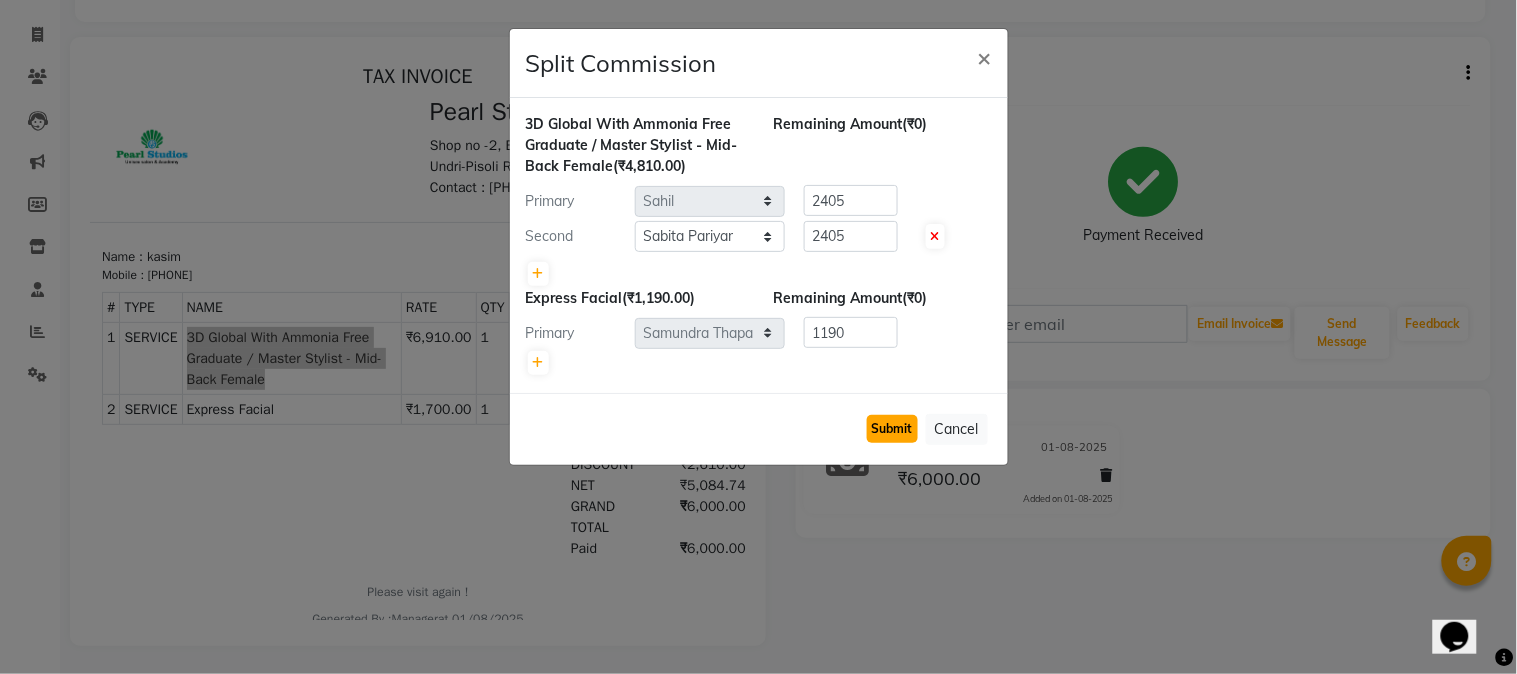click on "Submit" 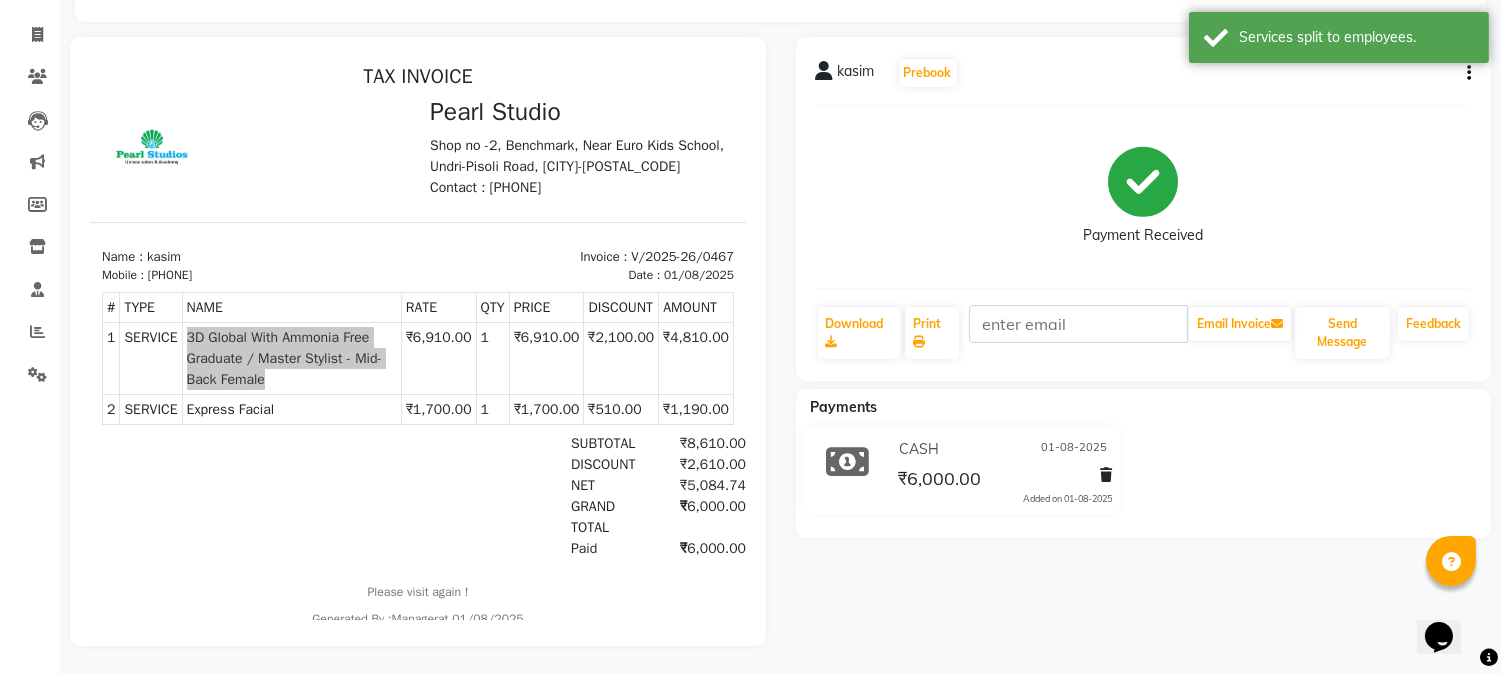 click on "[NAME] Prebook Payment Received Download Print Email Invoice Send Message Feedback Payments CASH 01-08-2025 ₹6,000.00 Added on 01-08-2025" 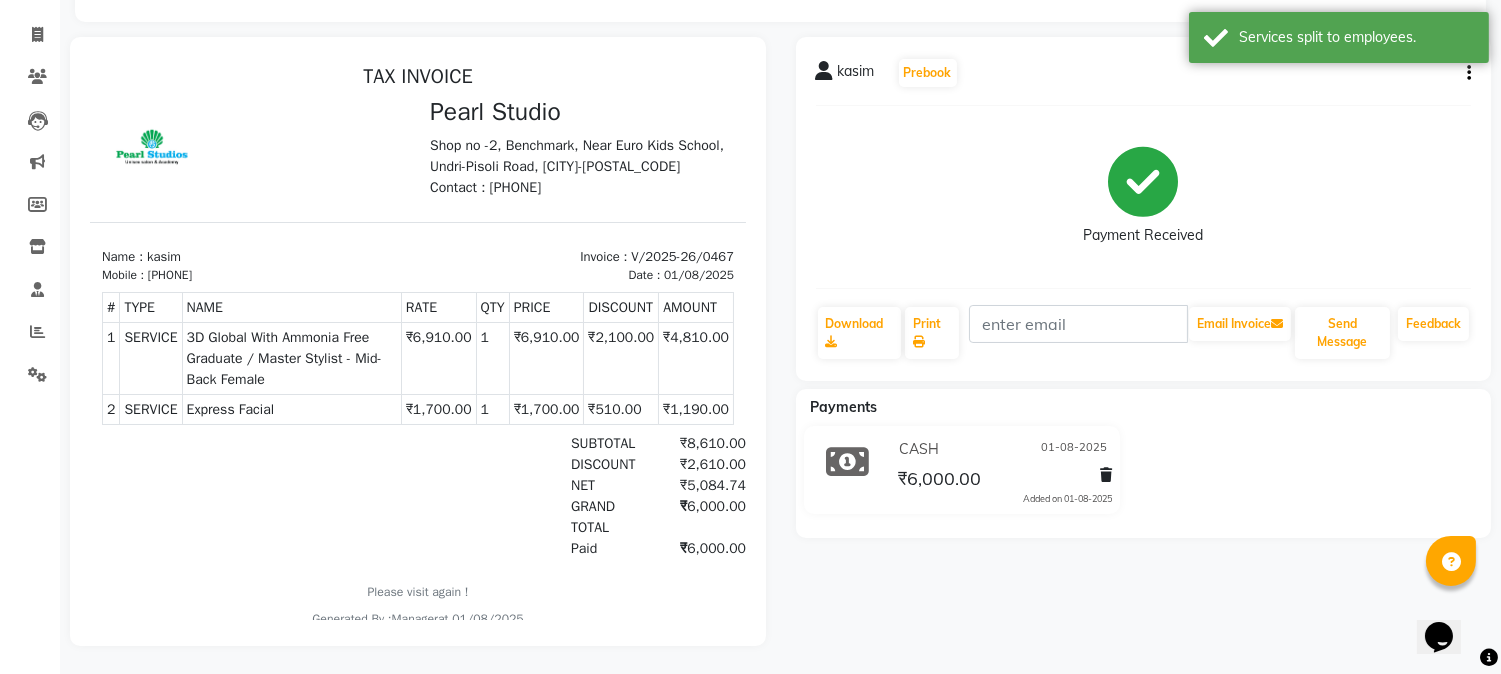 click on "NET
₹5,084.74" at bounding box center [523, 485] 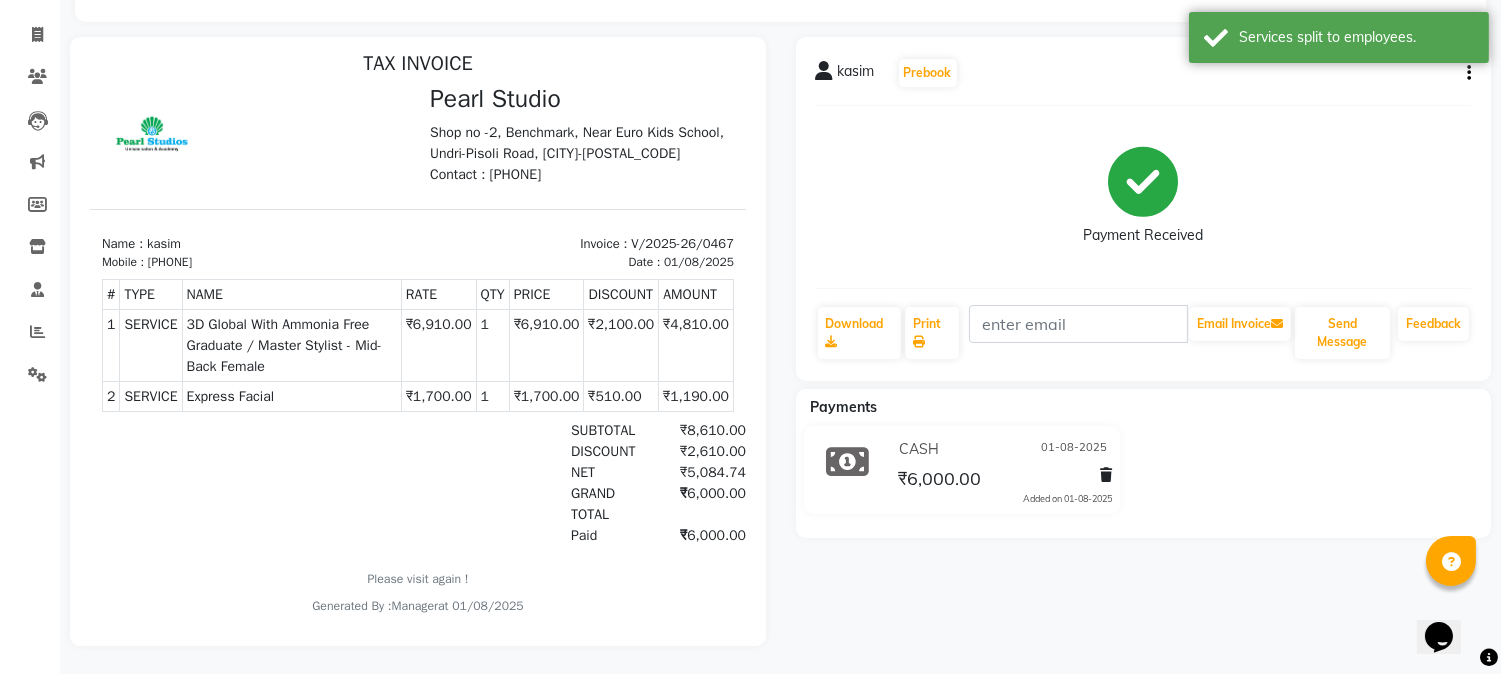 scroll, scrollTop: 15, scrollLeft: 0, axis: vertical 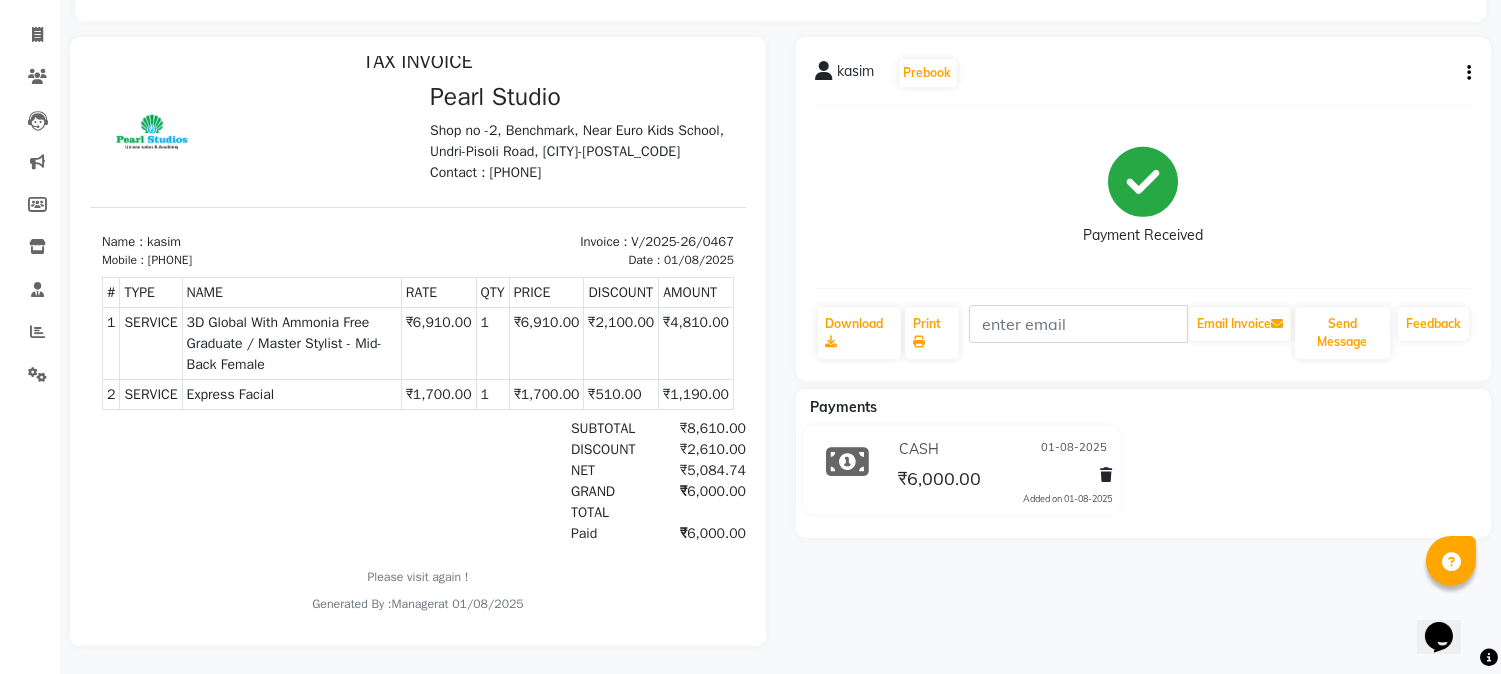 click at bounding box center (254, 132) 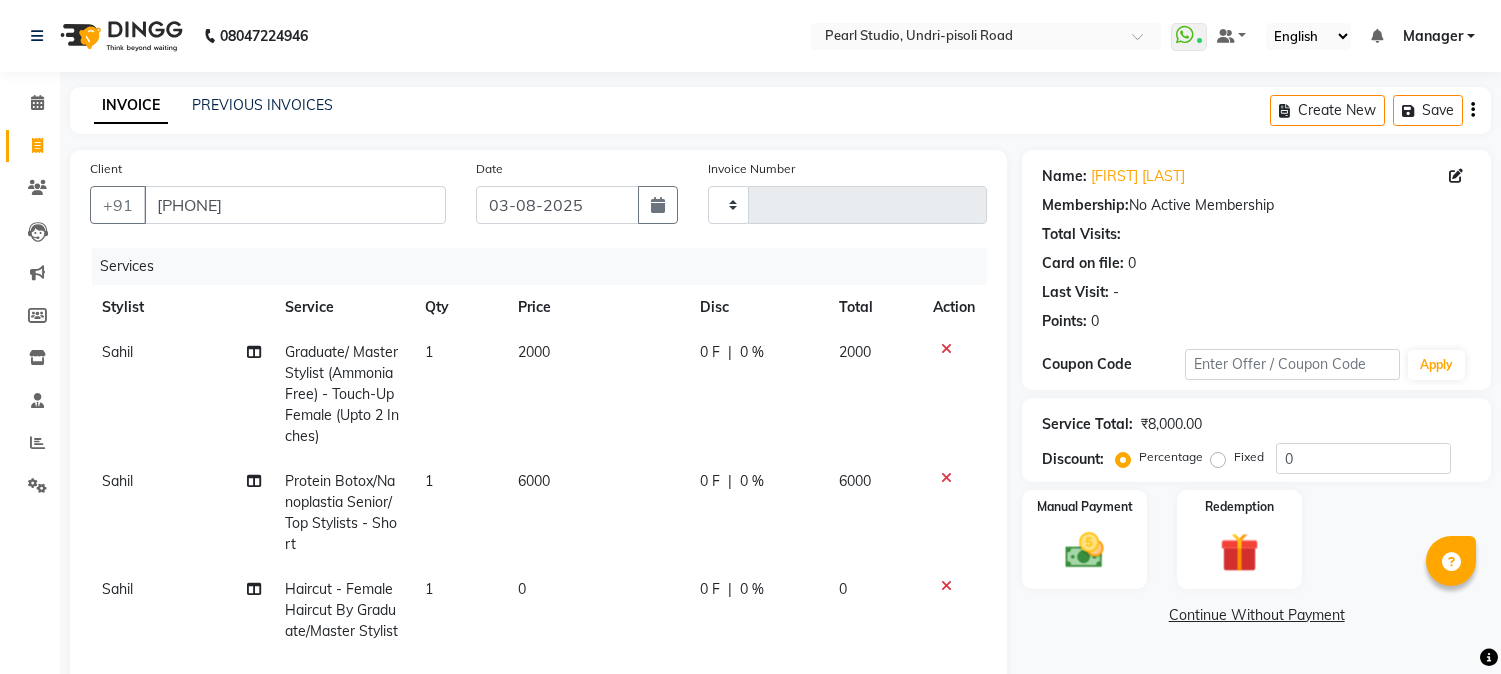 select on "service" 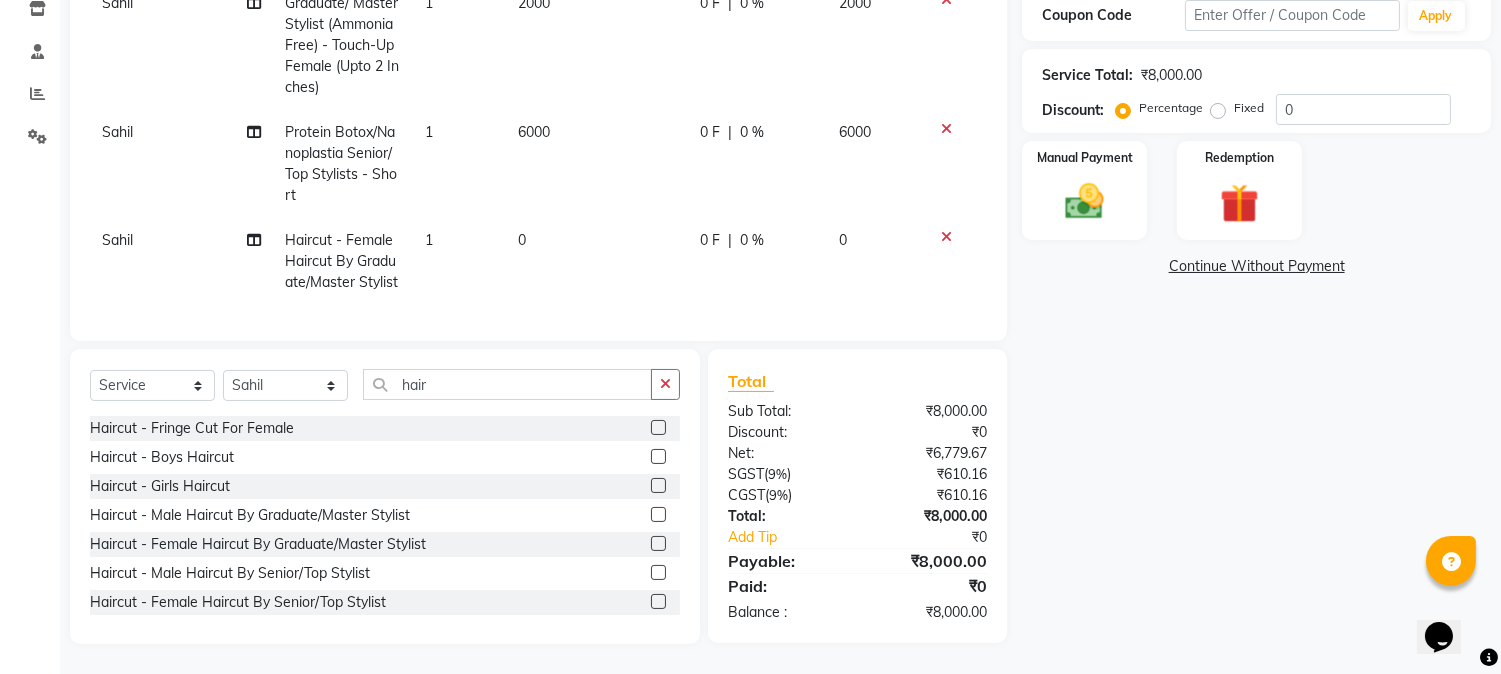 scroll, scrollTop: 0, scrollLeft: 0, axis: both 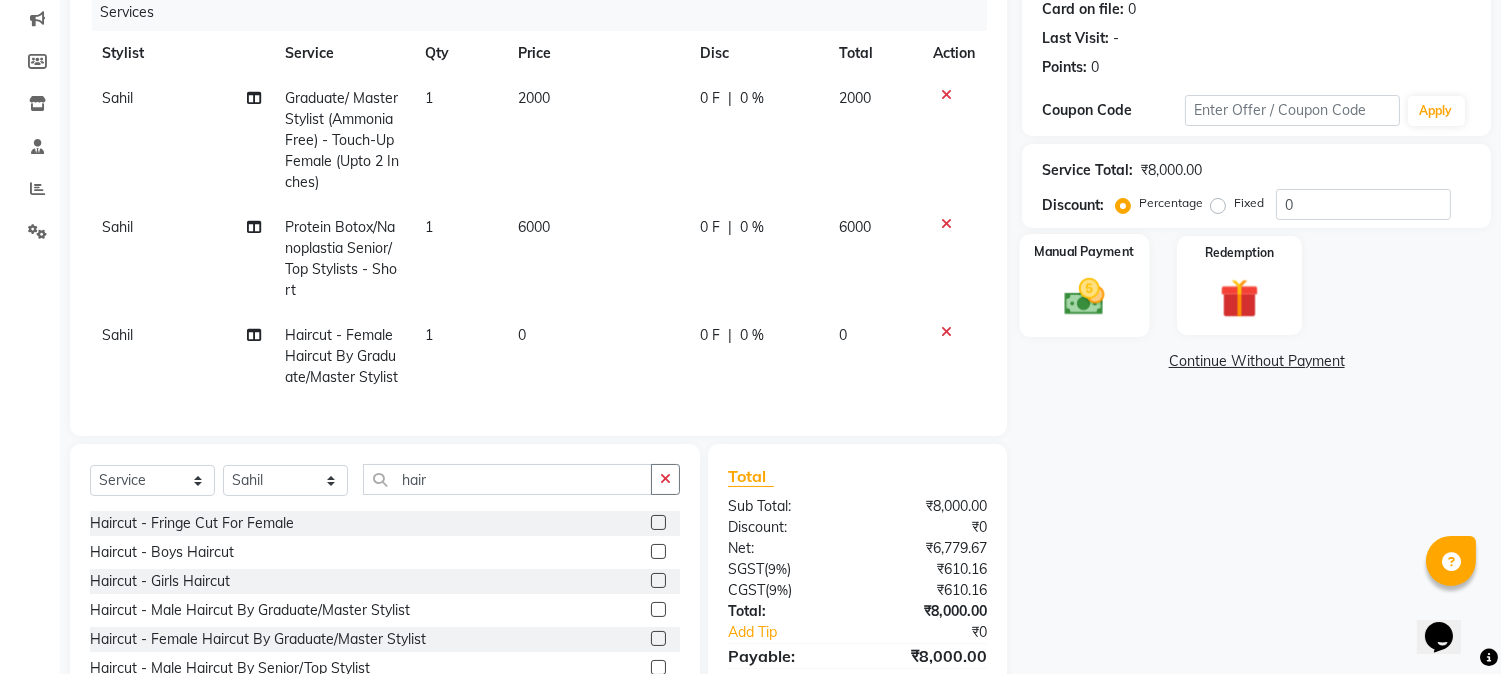 click 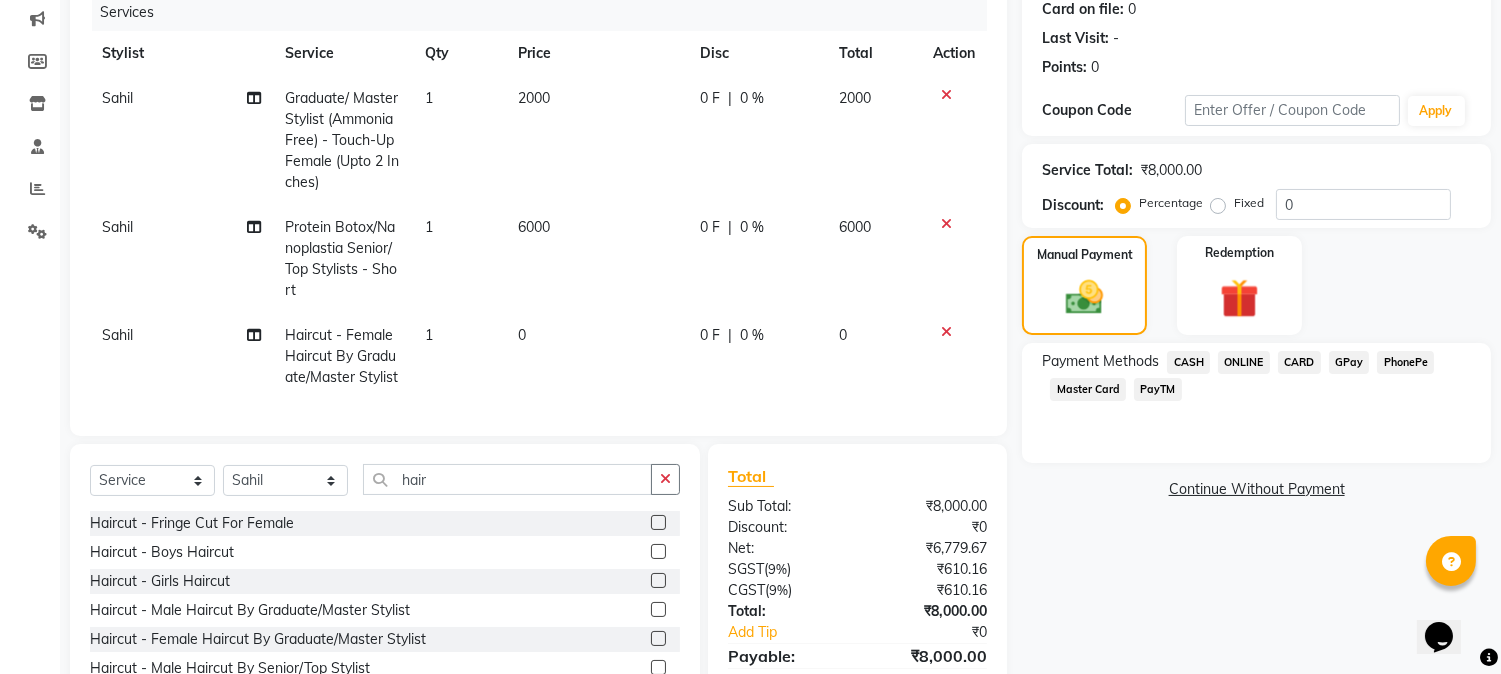 click on "PayTM" 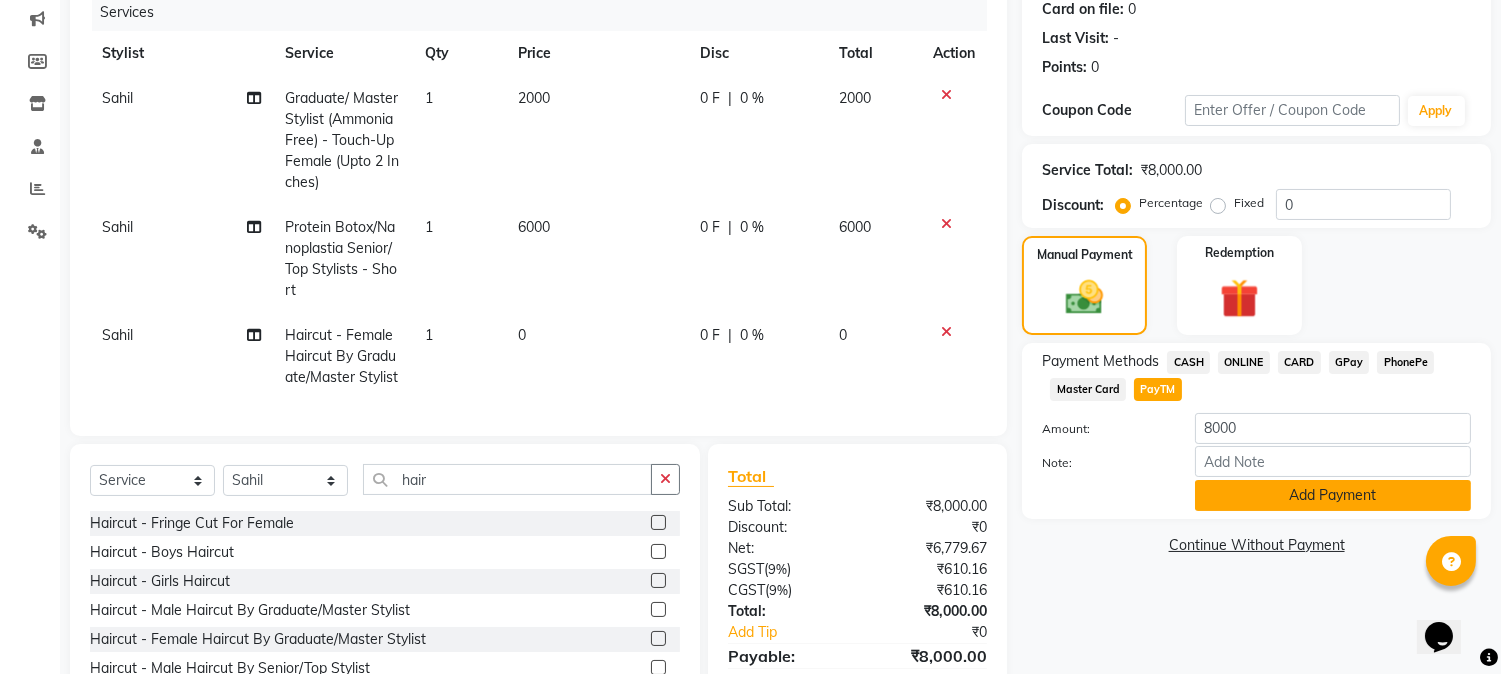 click on "Add Payment" 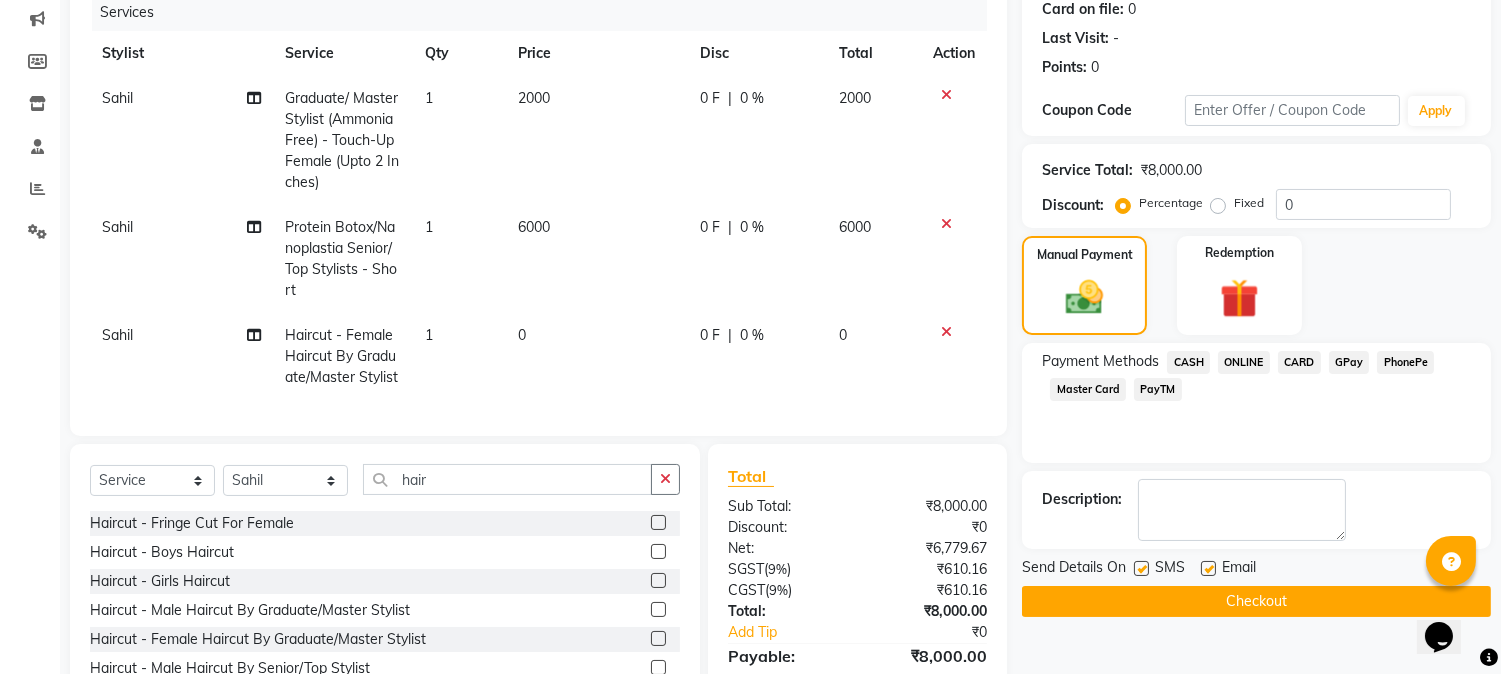 scroll, scrollTop: 406, scrollLeft: 0, axis: vertical 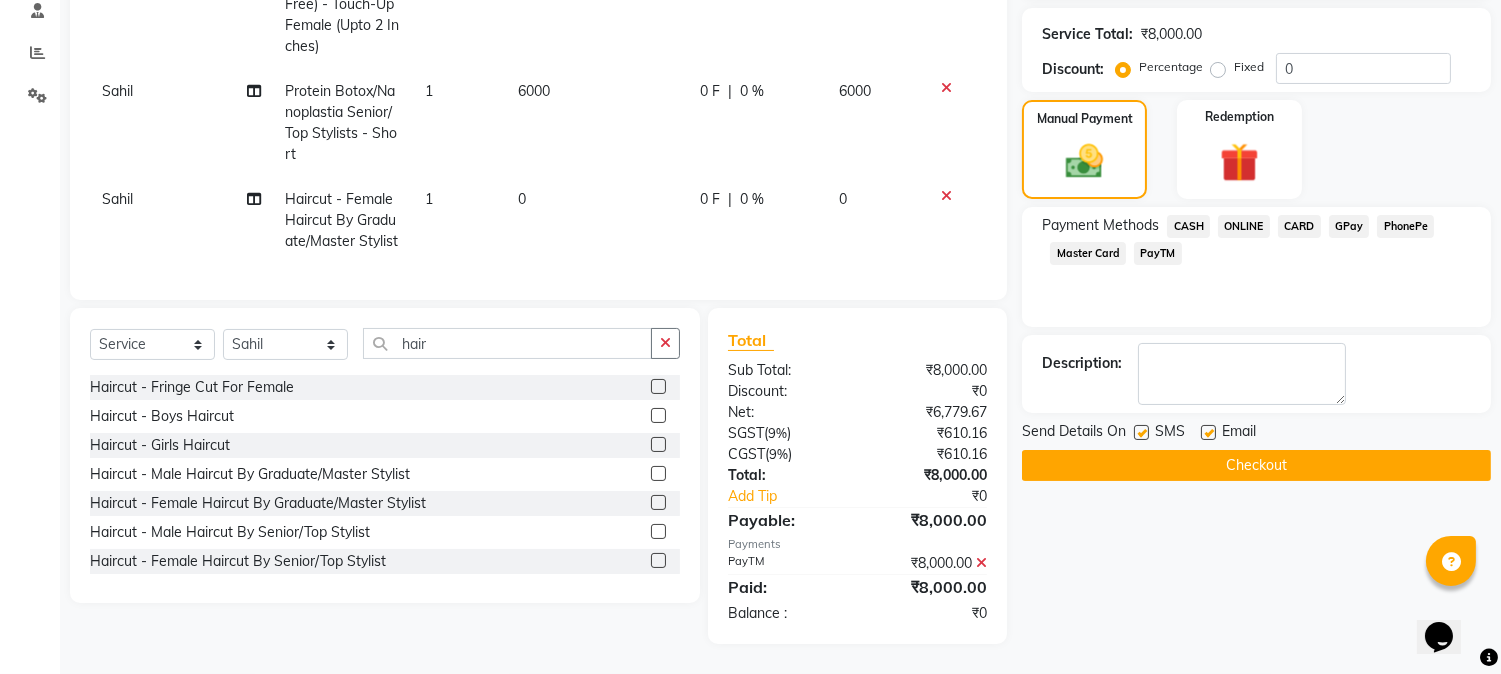 click on "Checkout" 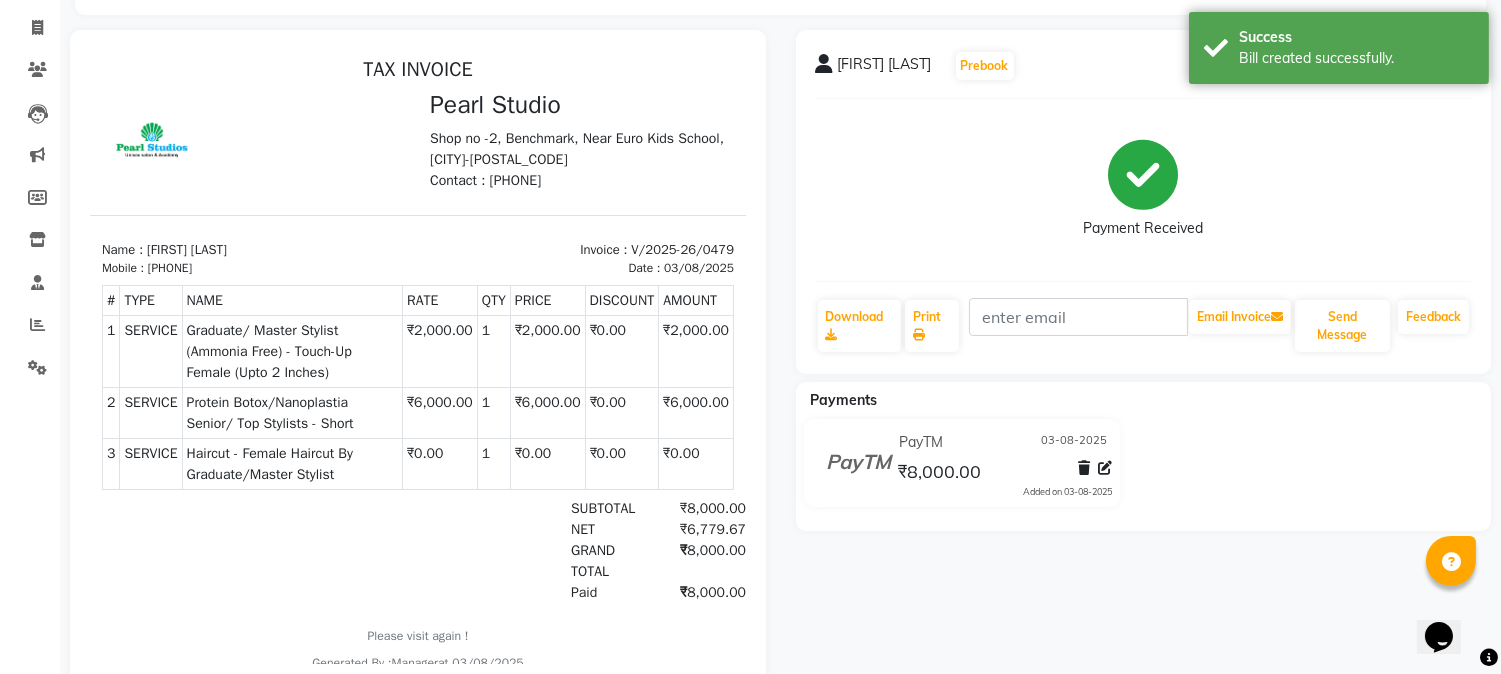 scroll, scrollTop: 0, scrollLeft: 0, axis: both 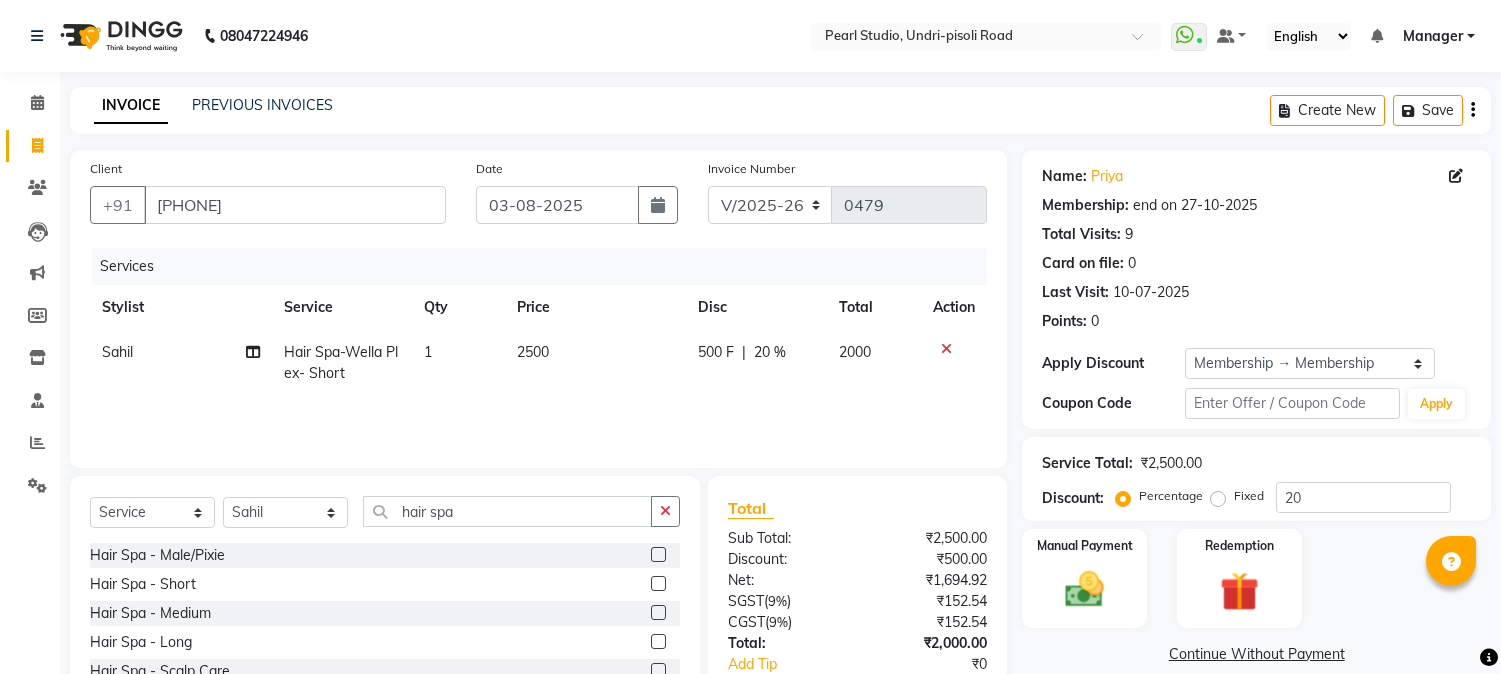select on "5290" 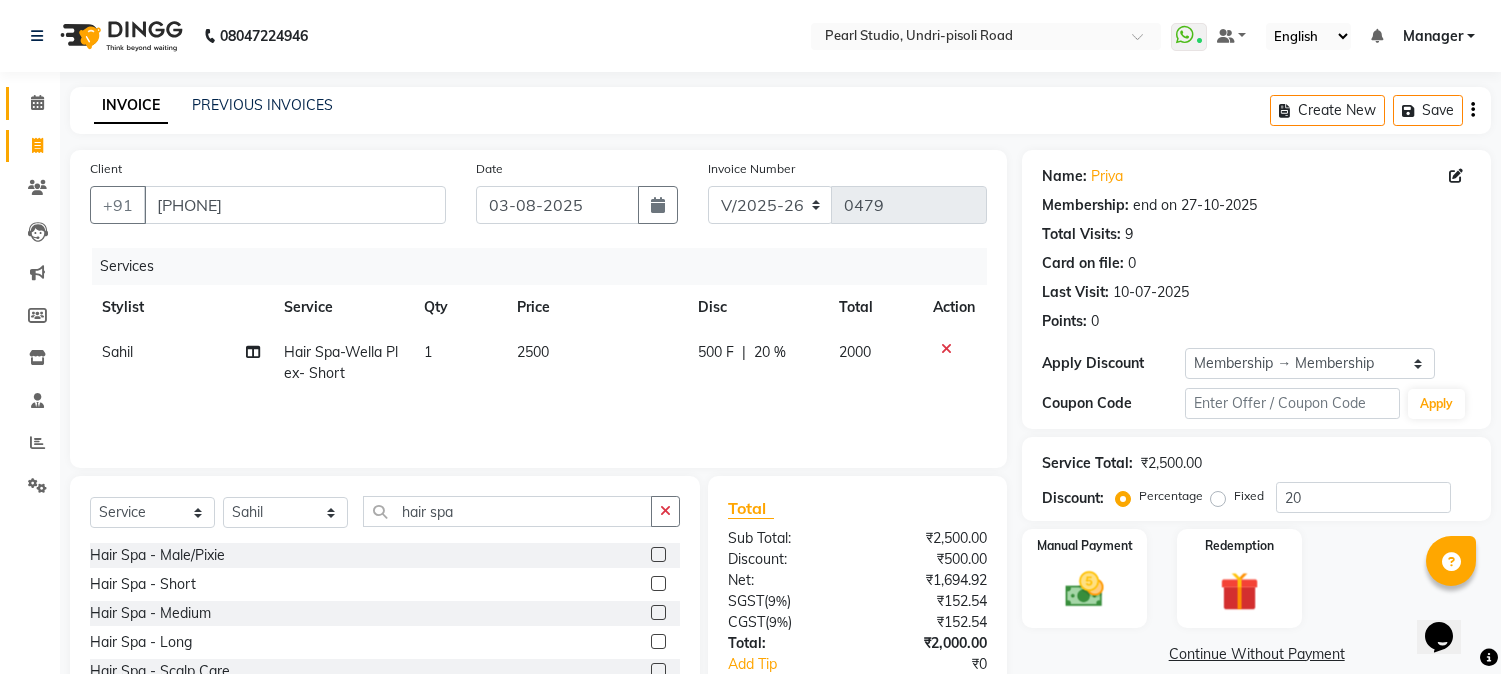scroll, scrollTop: 0, scrollLeft: 0, axis: both 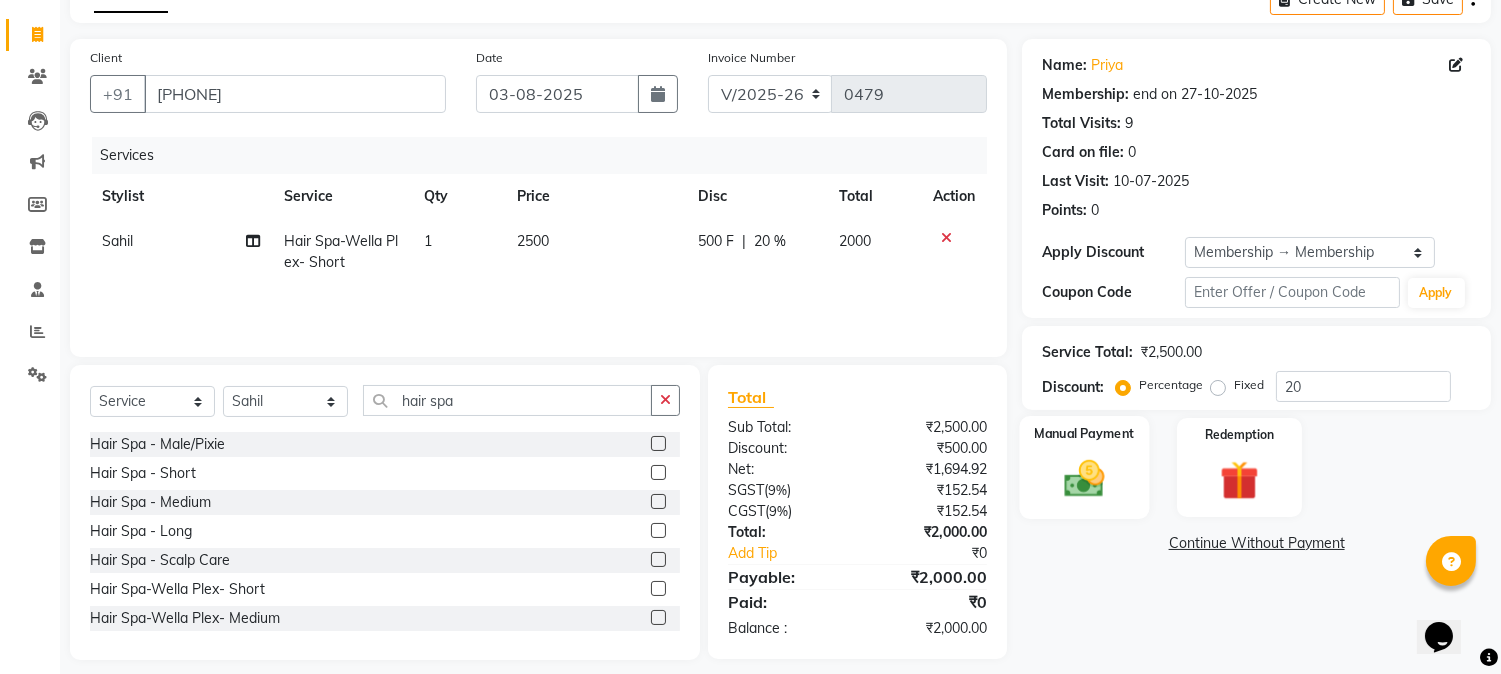 click 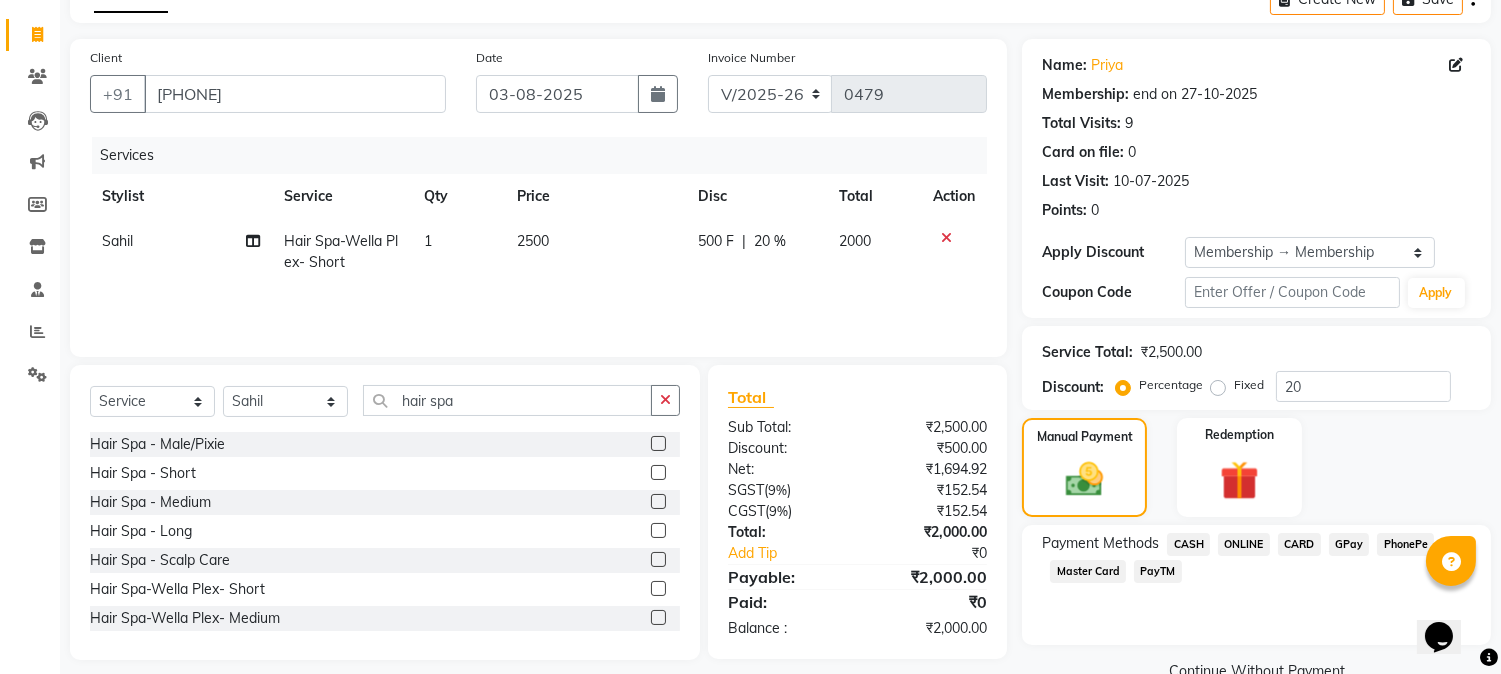 click on "ONLINE" 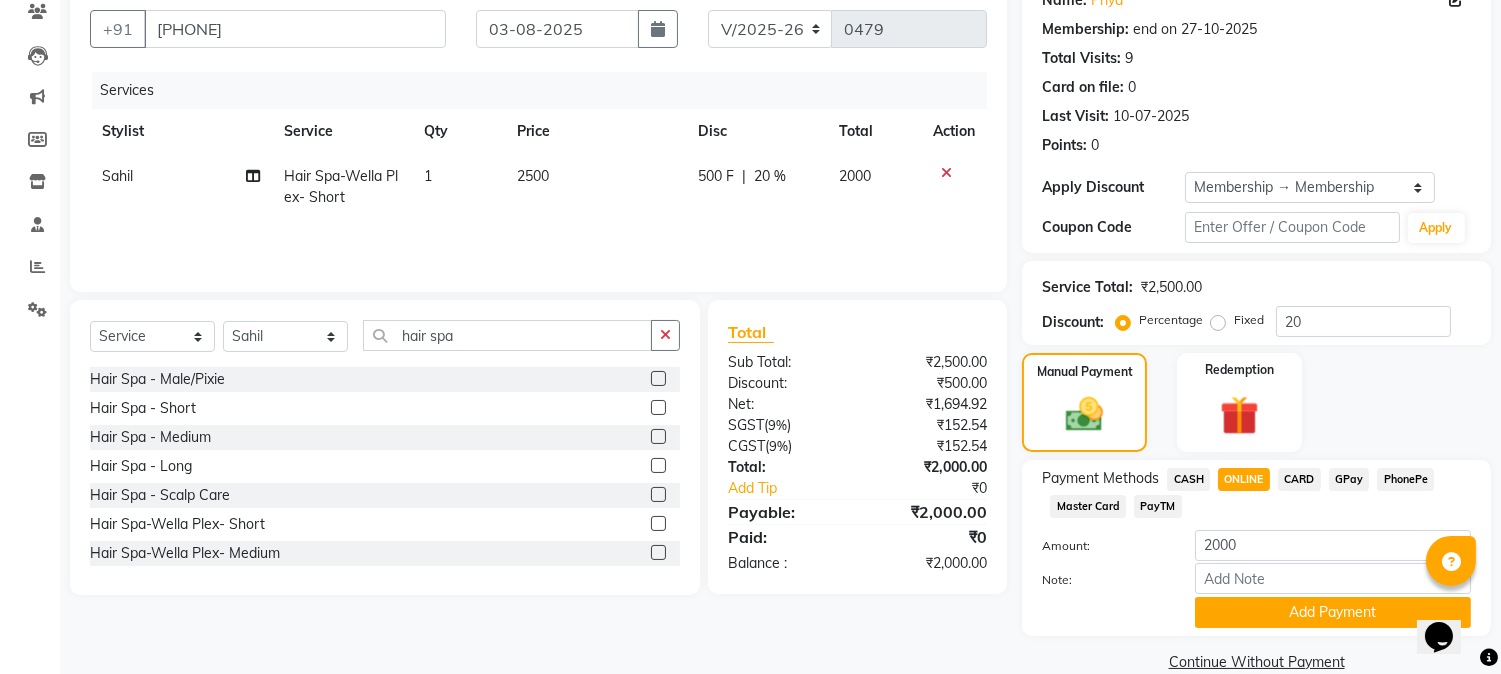 scroll, scrollTop: 208, scrollLeft: 0, axis: vertical 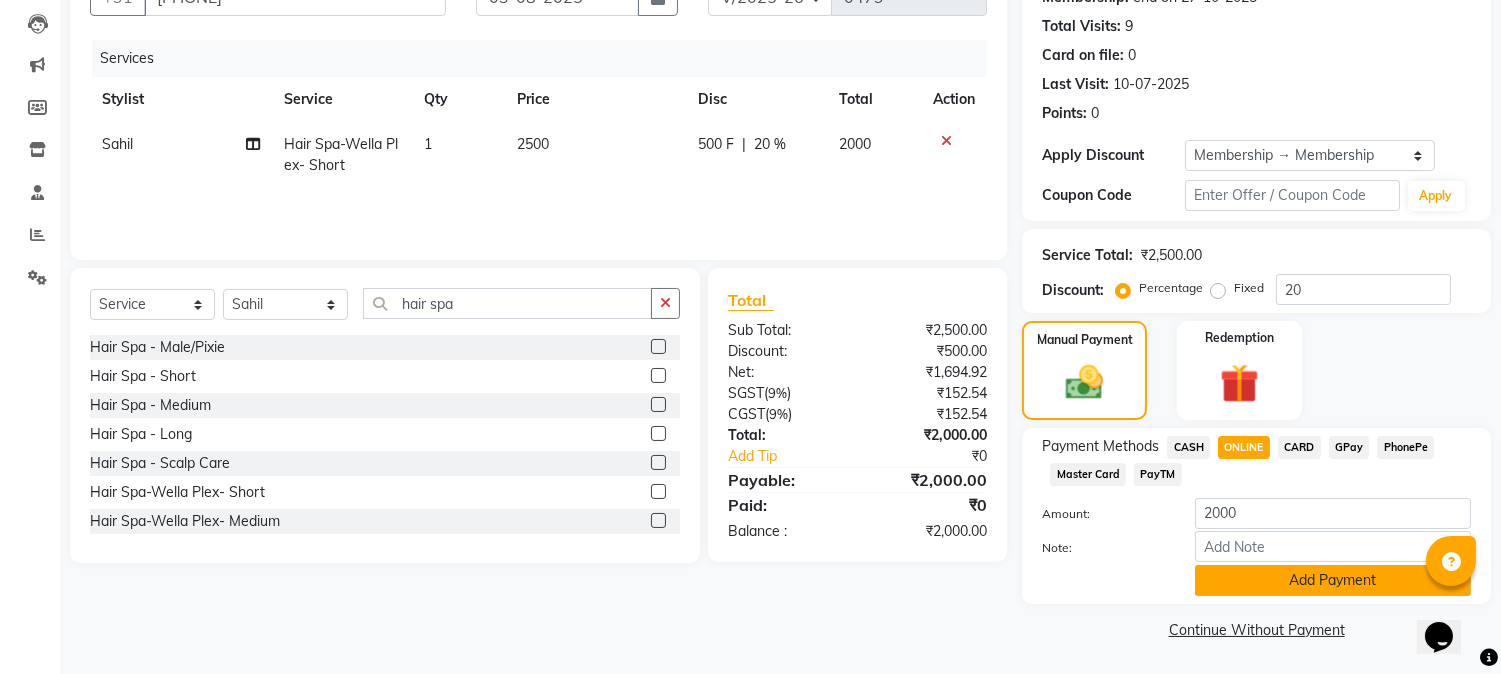 click on "Add Payment" 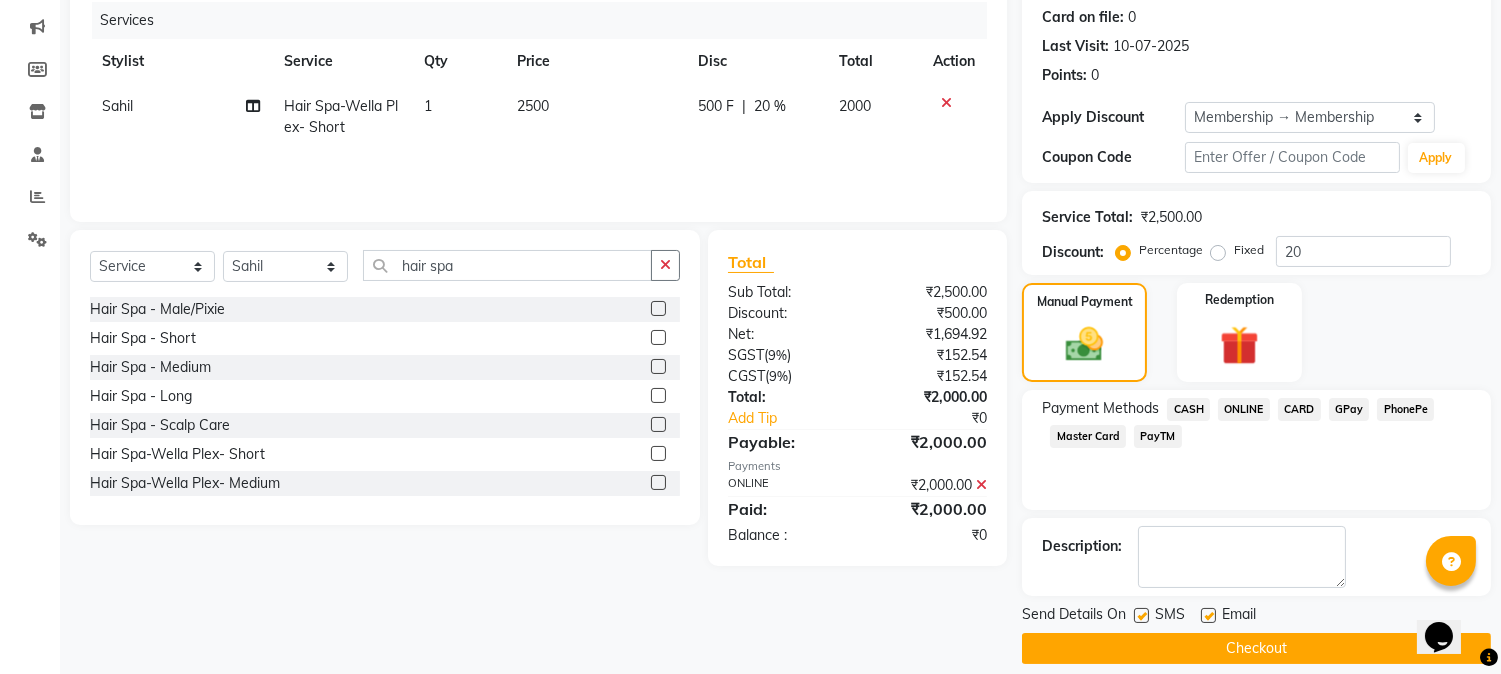 scroll, scrollTop: 265, scrollLeft: 0, axis: vertical 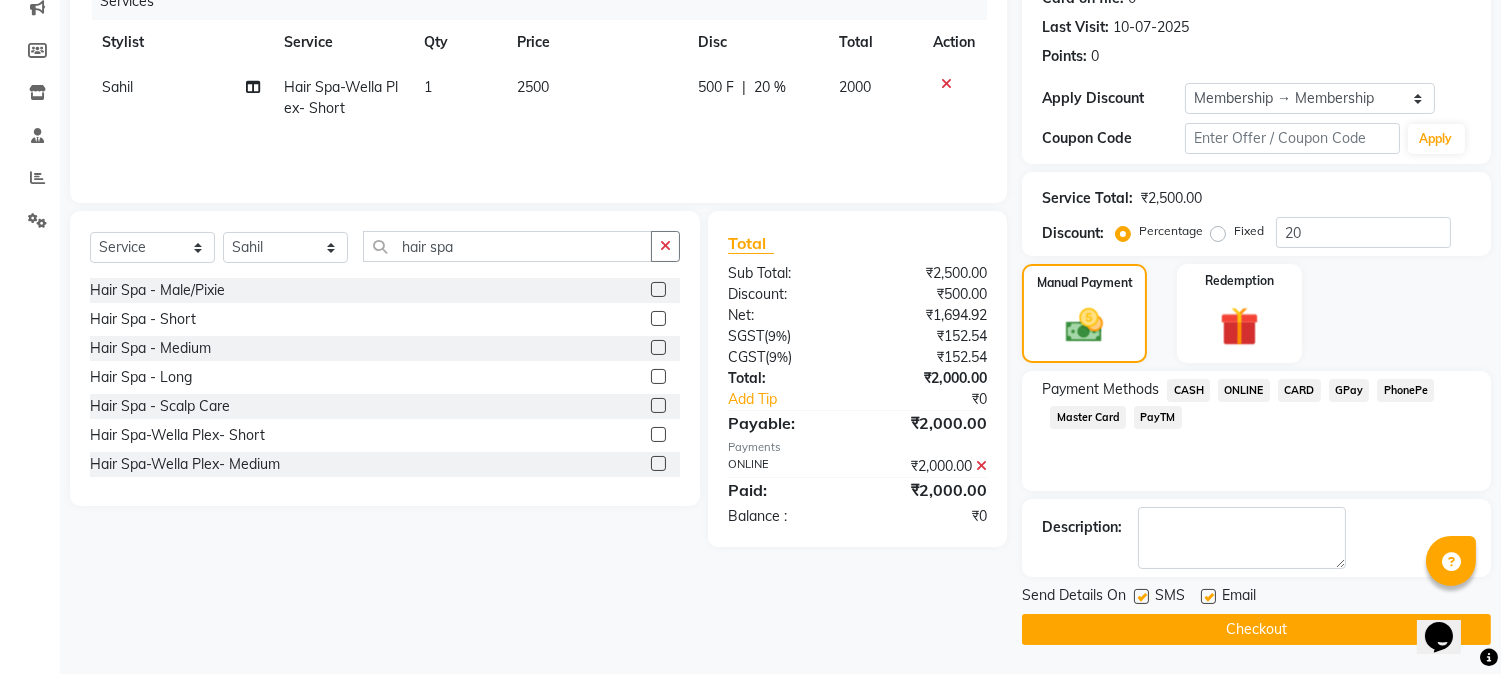 click on "Checkout" 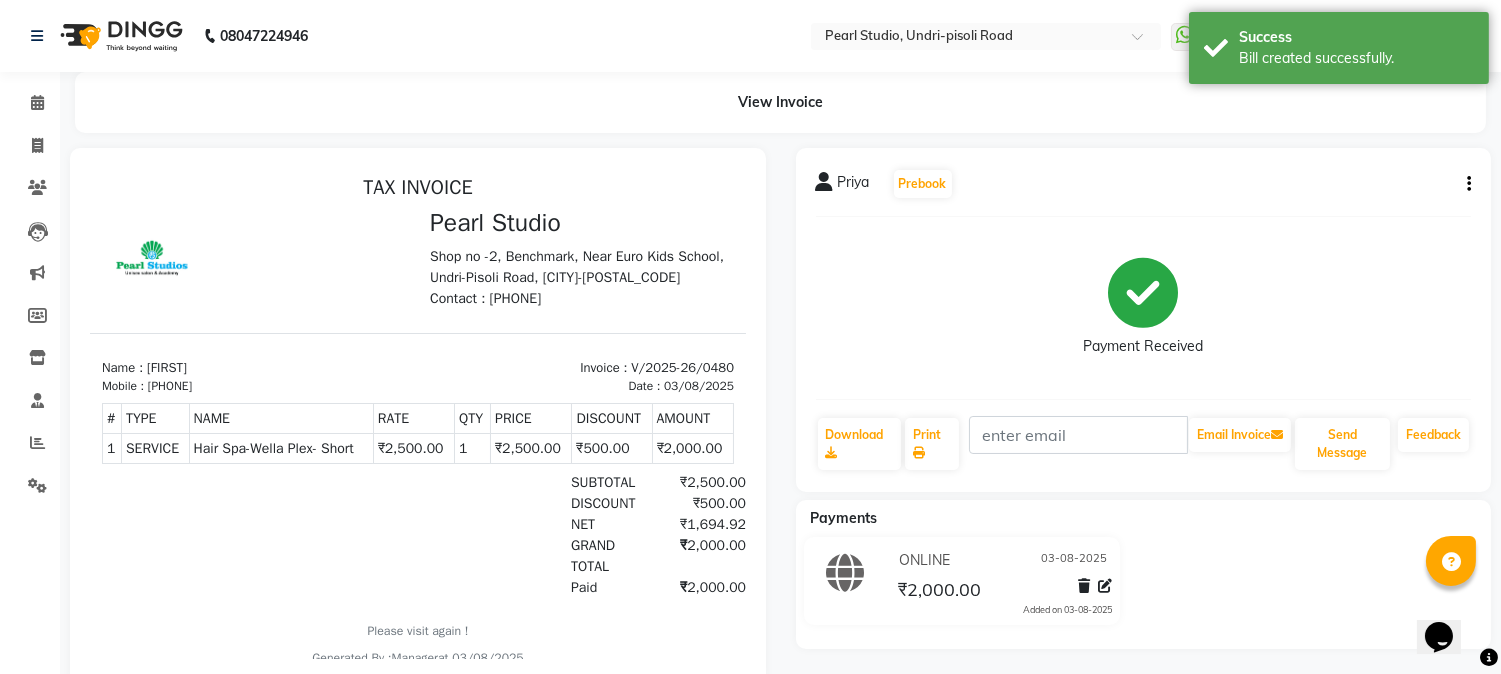 scroll, scrollTop: 0, scrollLeft: 0, axis: both 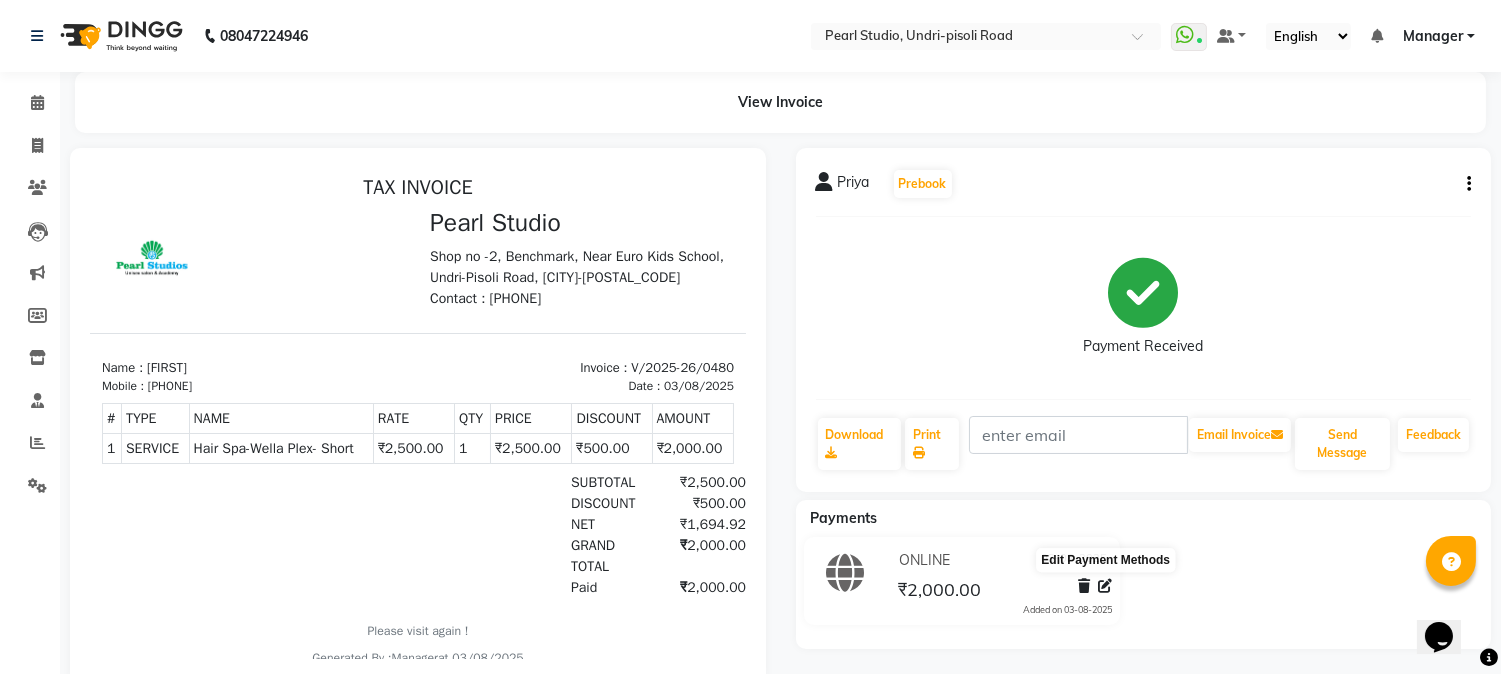 click 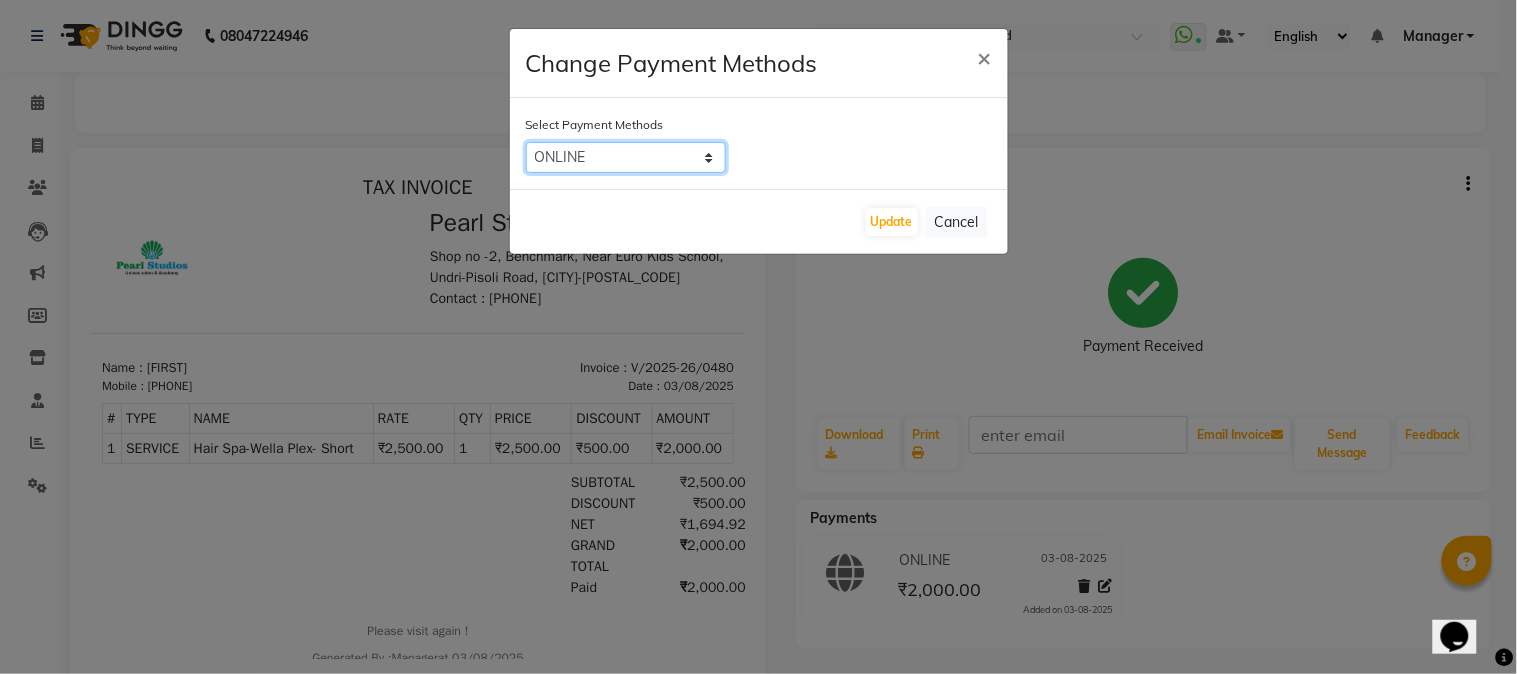 click on "CASH   ONLINE   CARD   GPay   PhonePe   Master Card   PayTM" 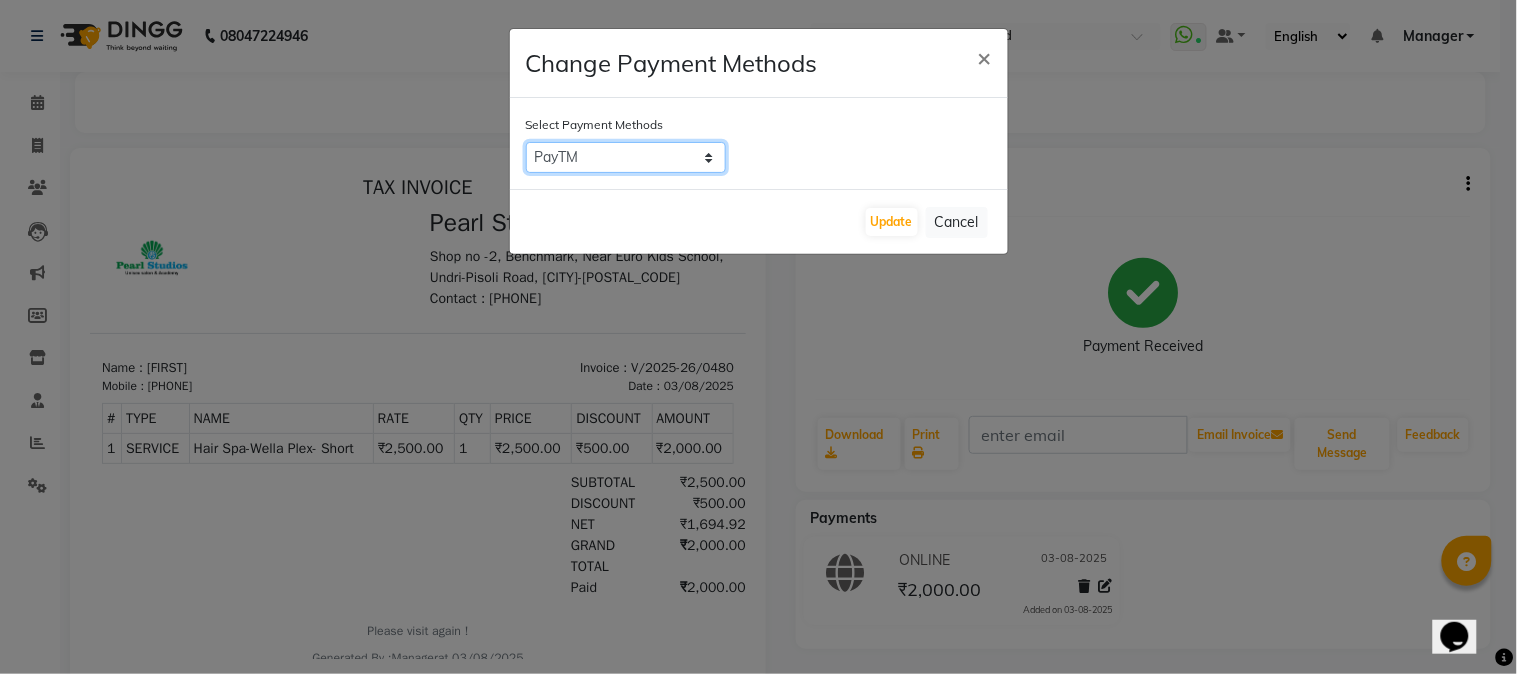 click on "CASH   ONLINE   CARD   GPay   PhonePe   Master Card   PayTM" 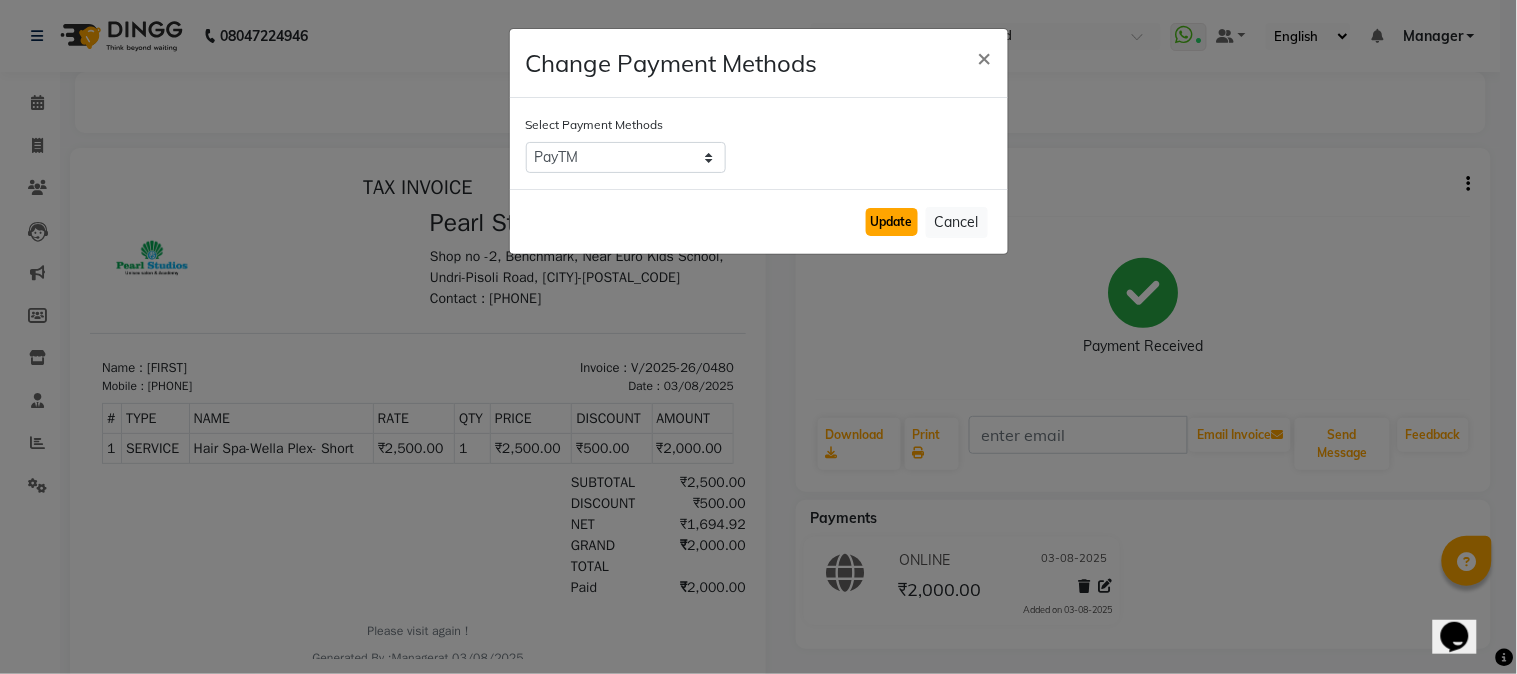 click on "Update" 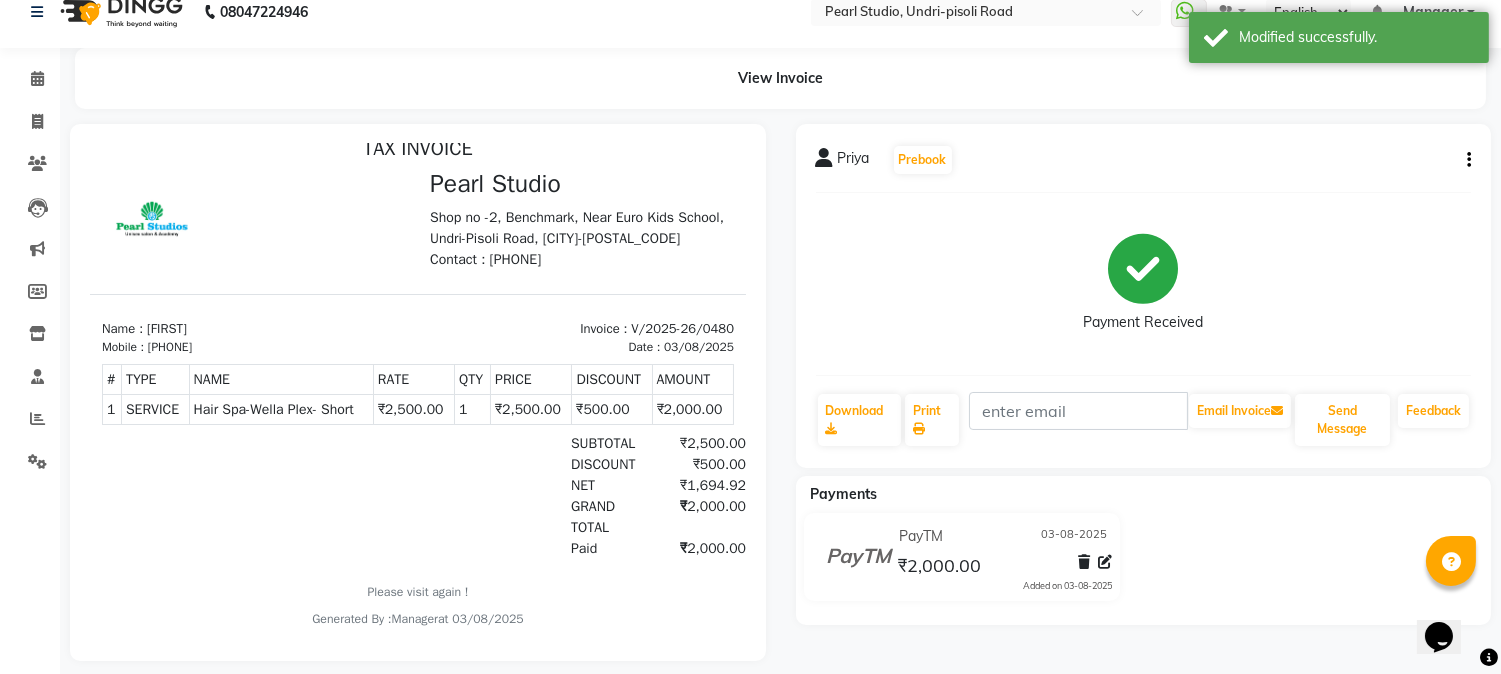 scroll, scrollTop: 0, scrollLeft: 0, axis: both 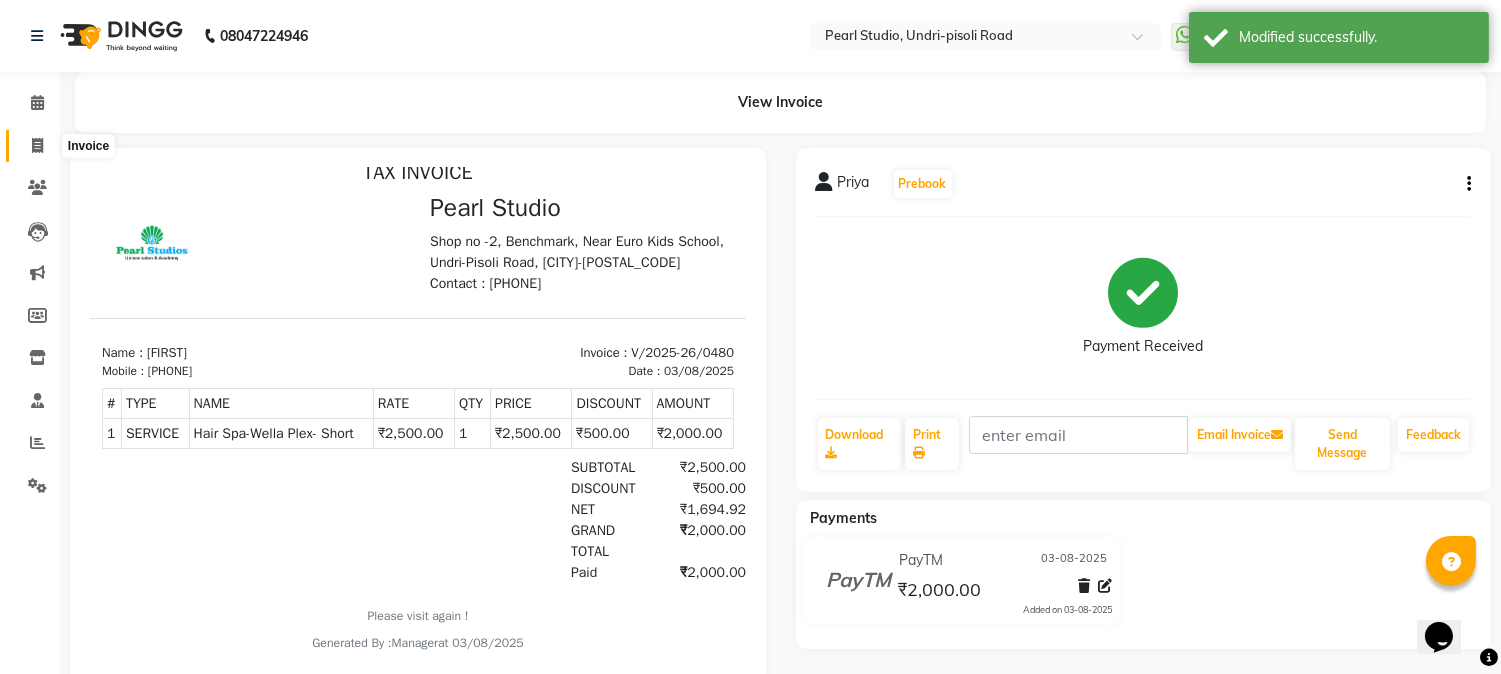 click 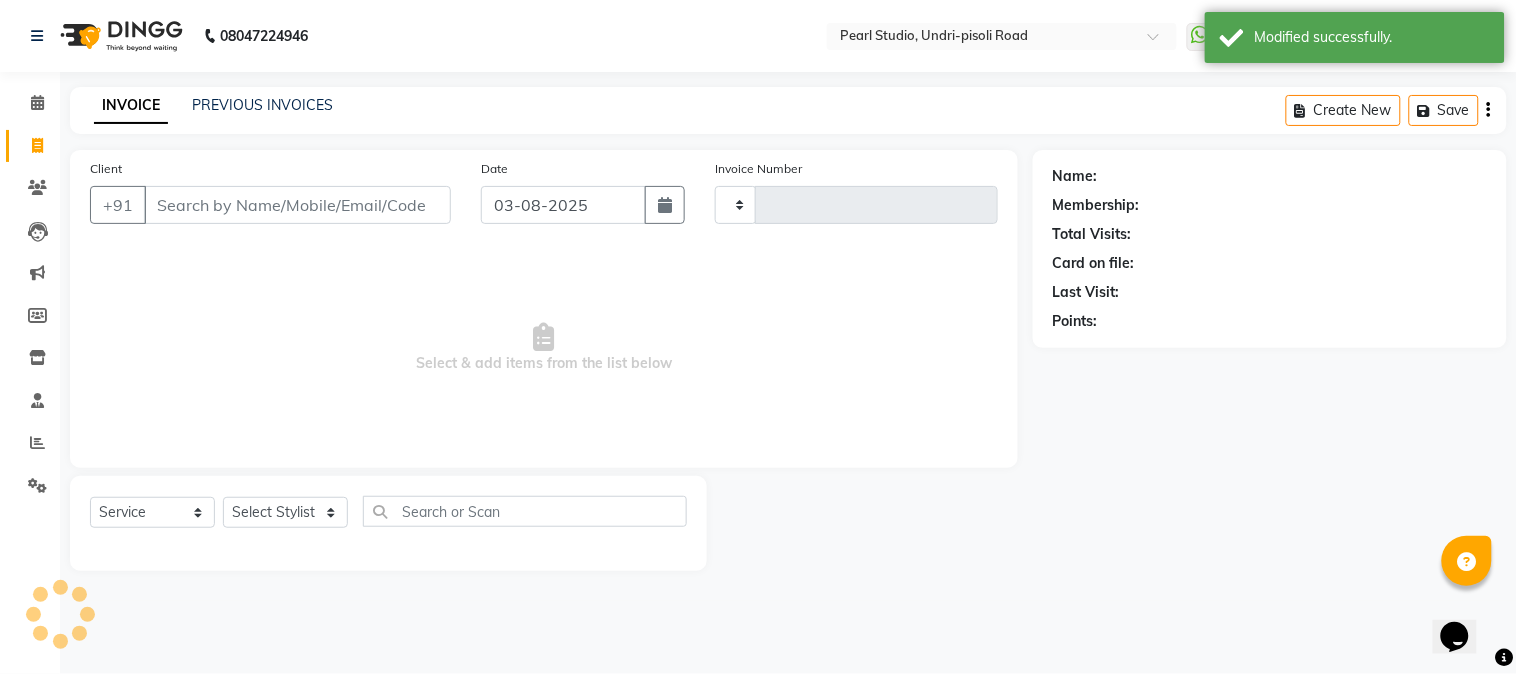 type on "0481" 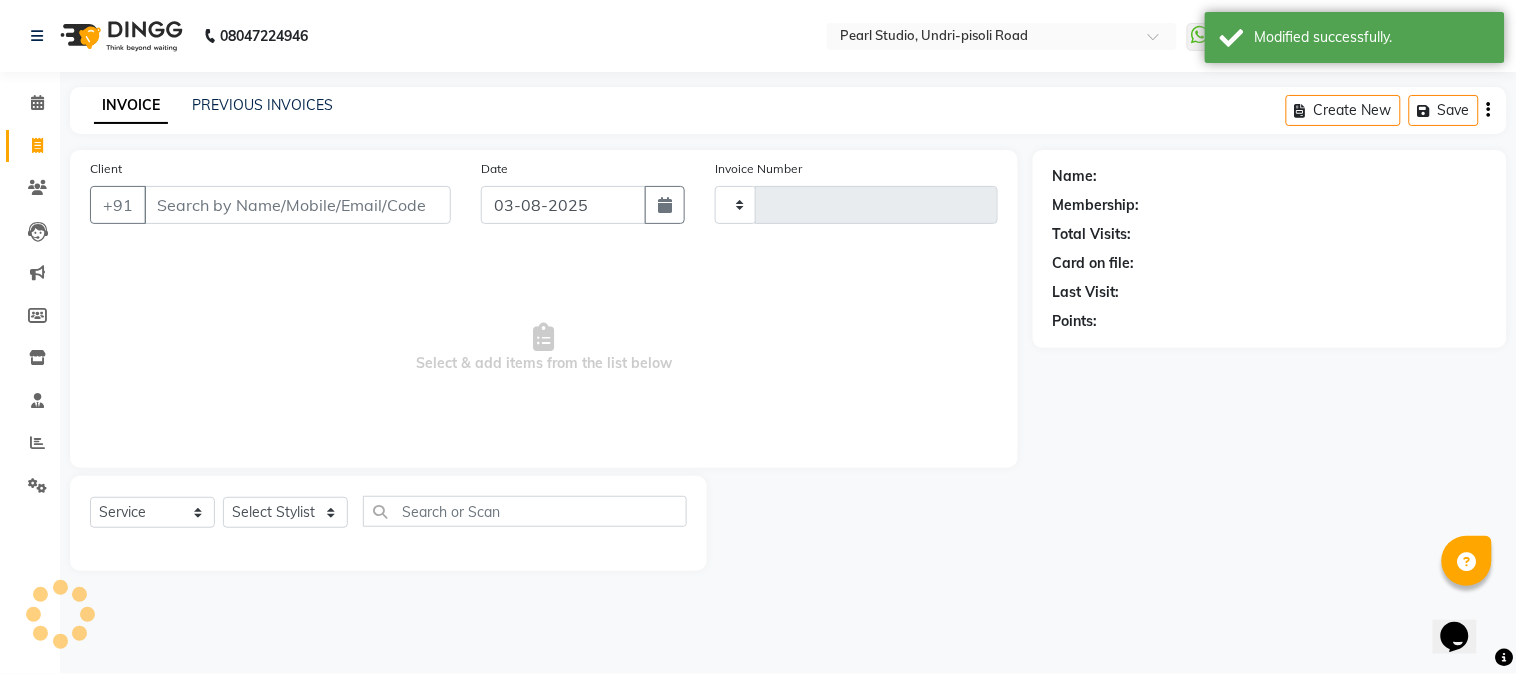 select on "5290" 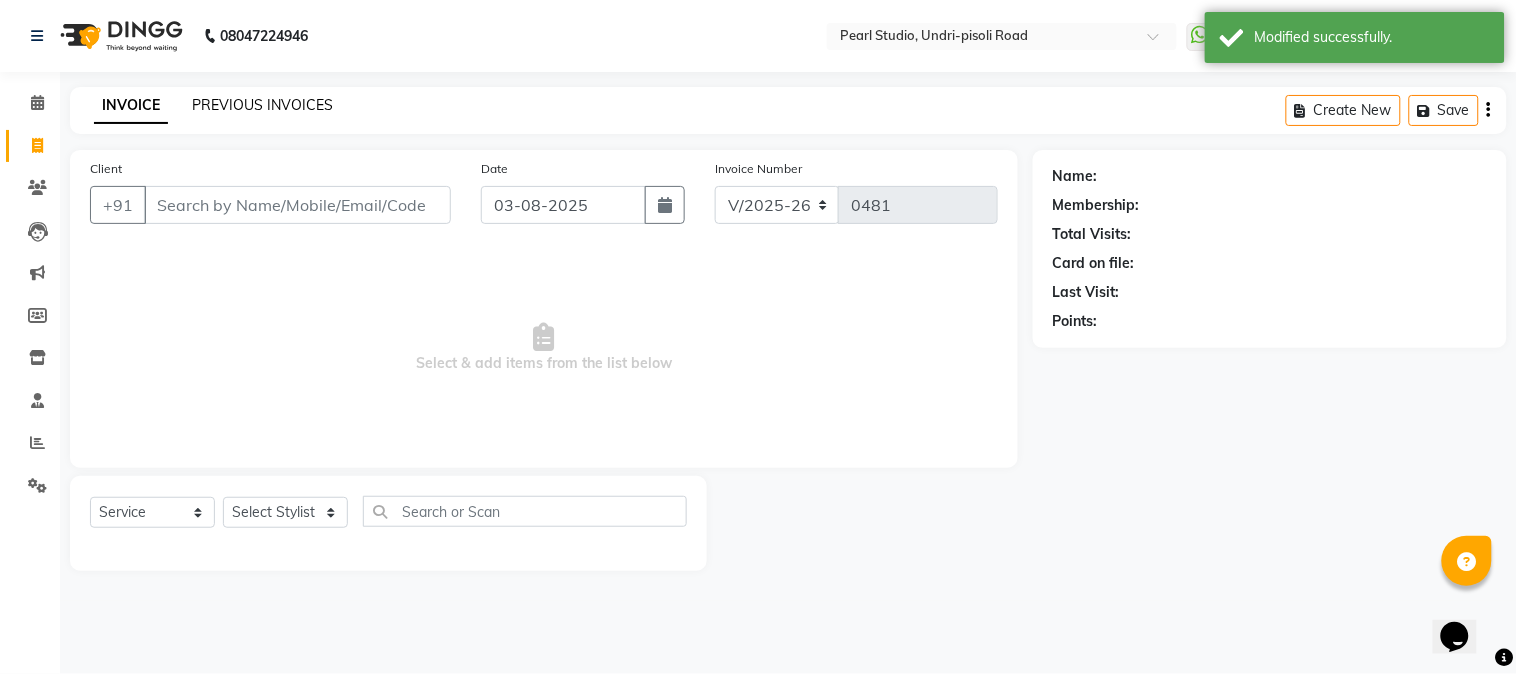 click on "PREVIOUS INVOICES" 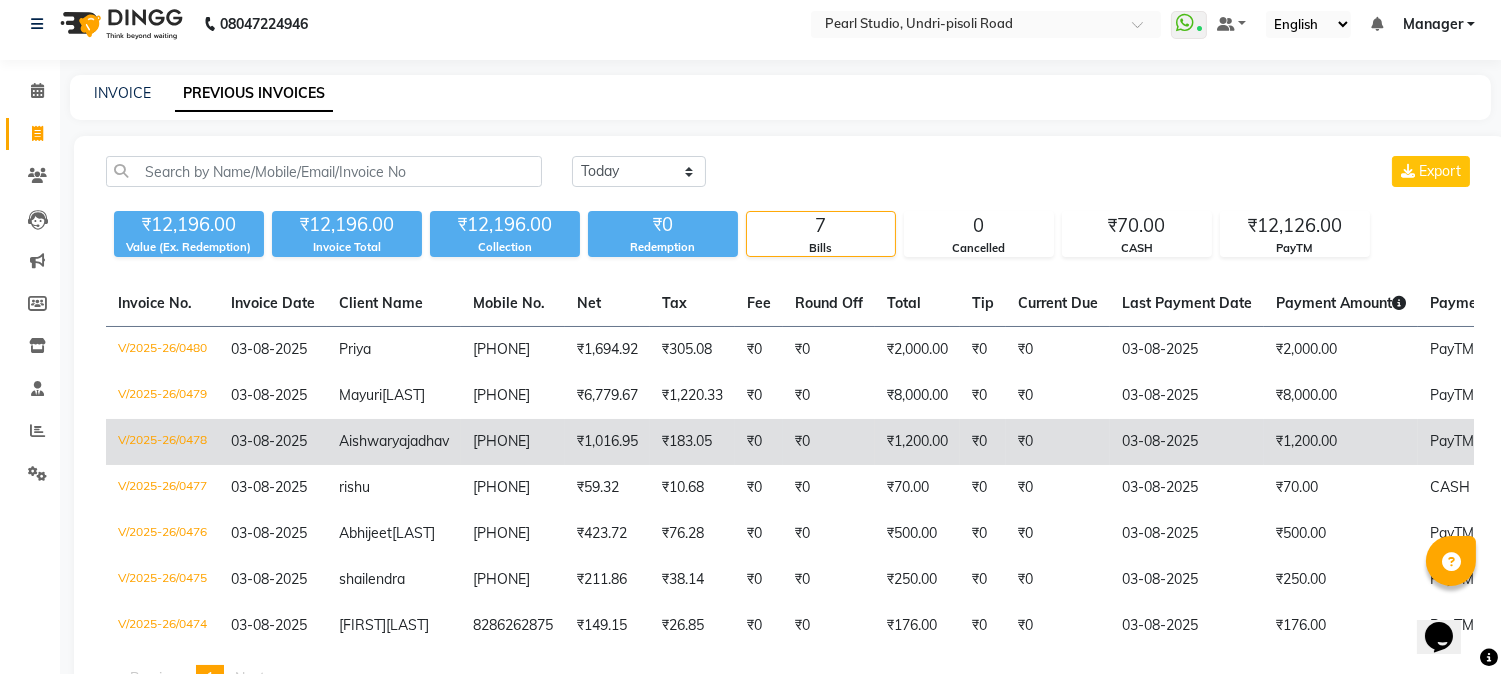 scroll, scrollTop: 0, scrollLeft: 0, axis: both 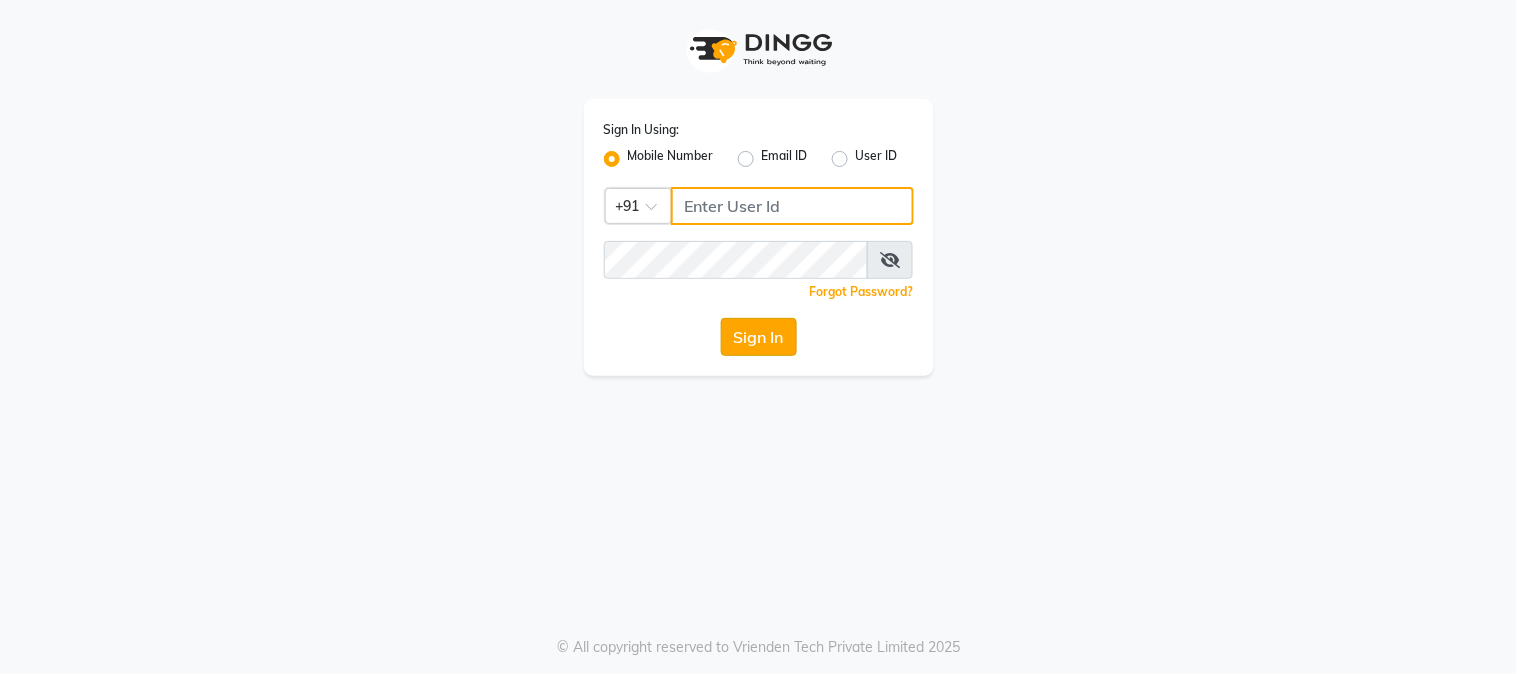 type on "9209454052" 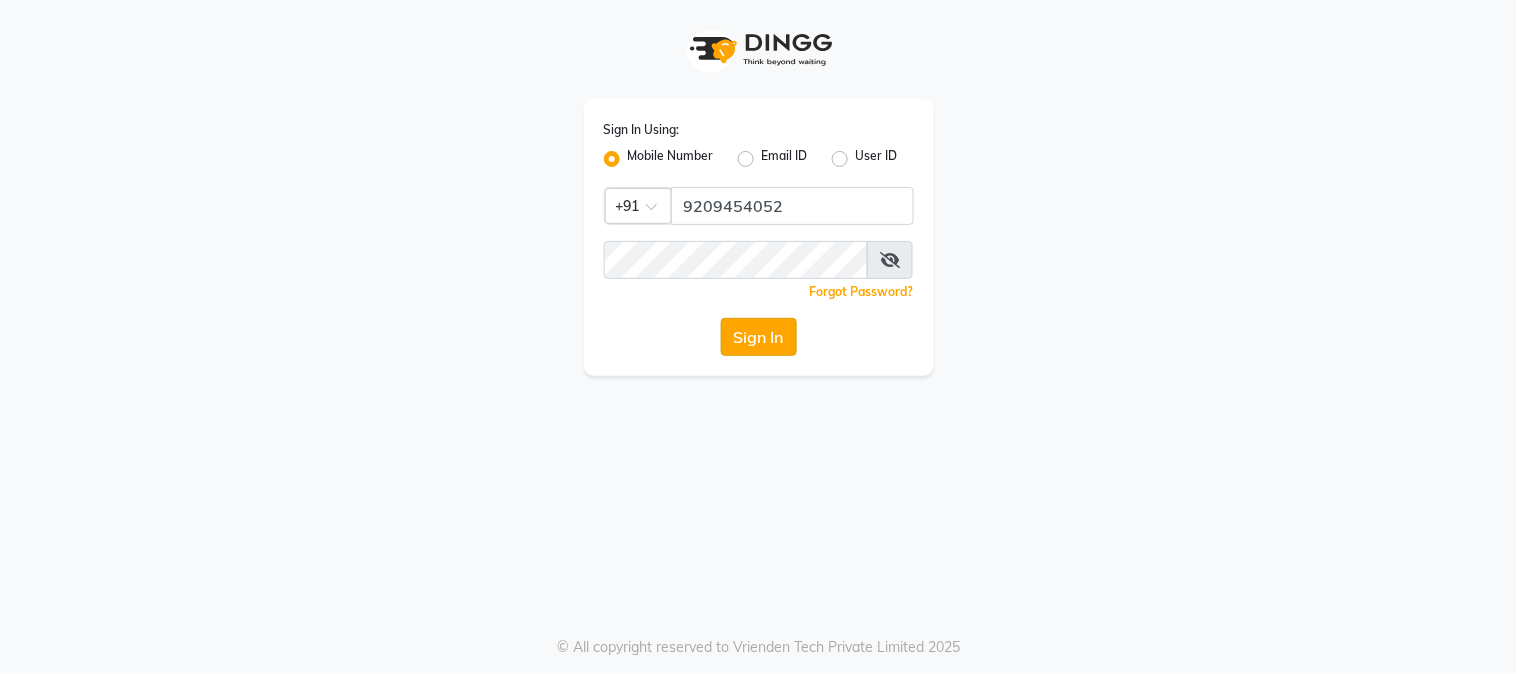 click on "Sign In" 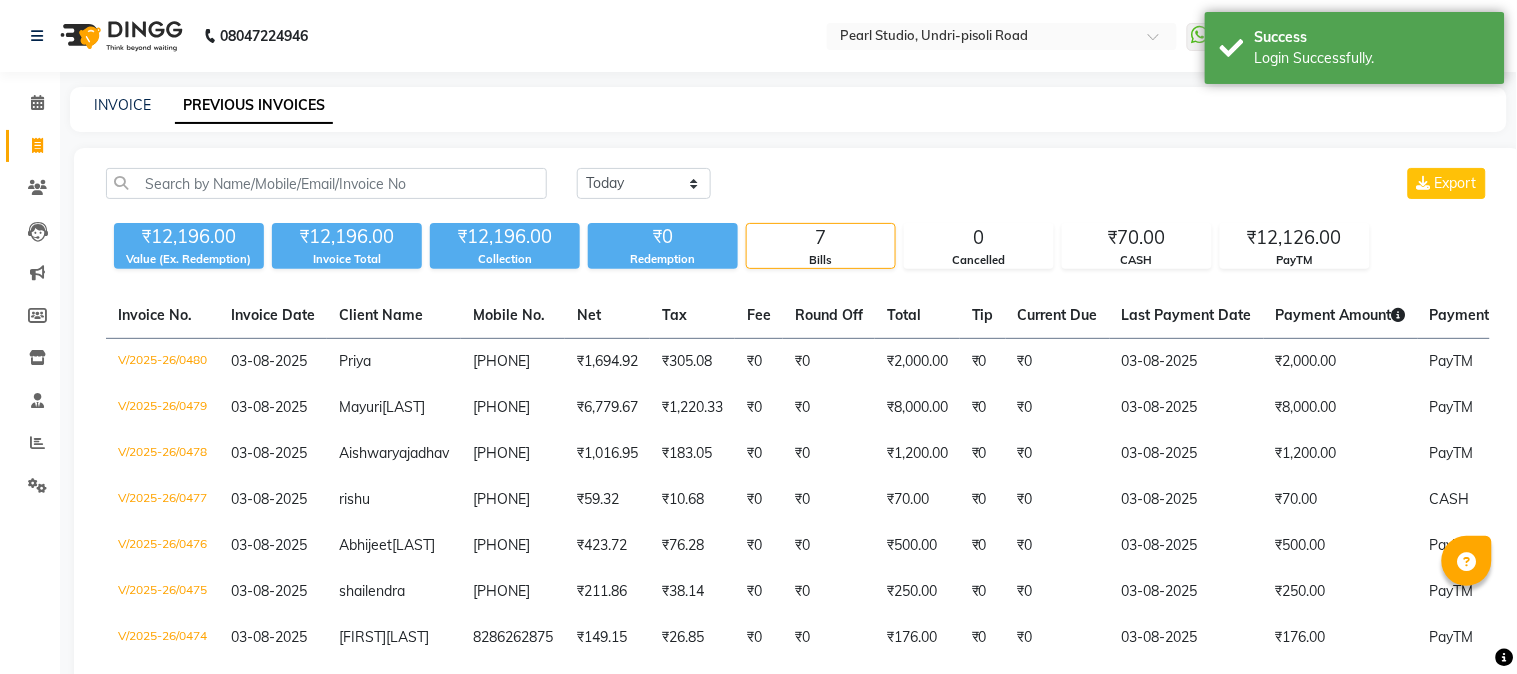 select on "en" 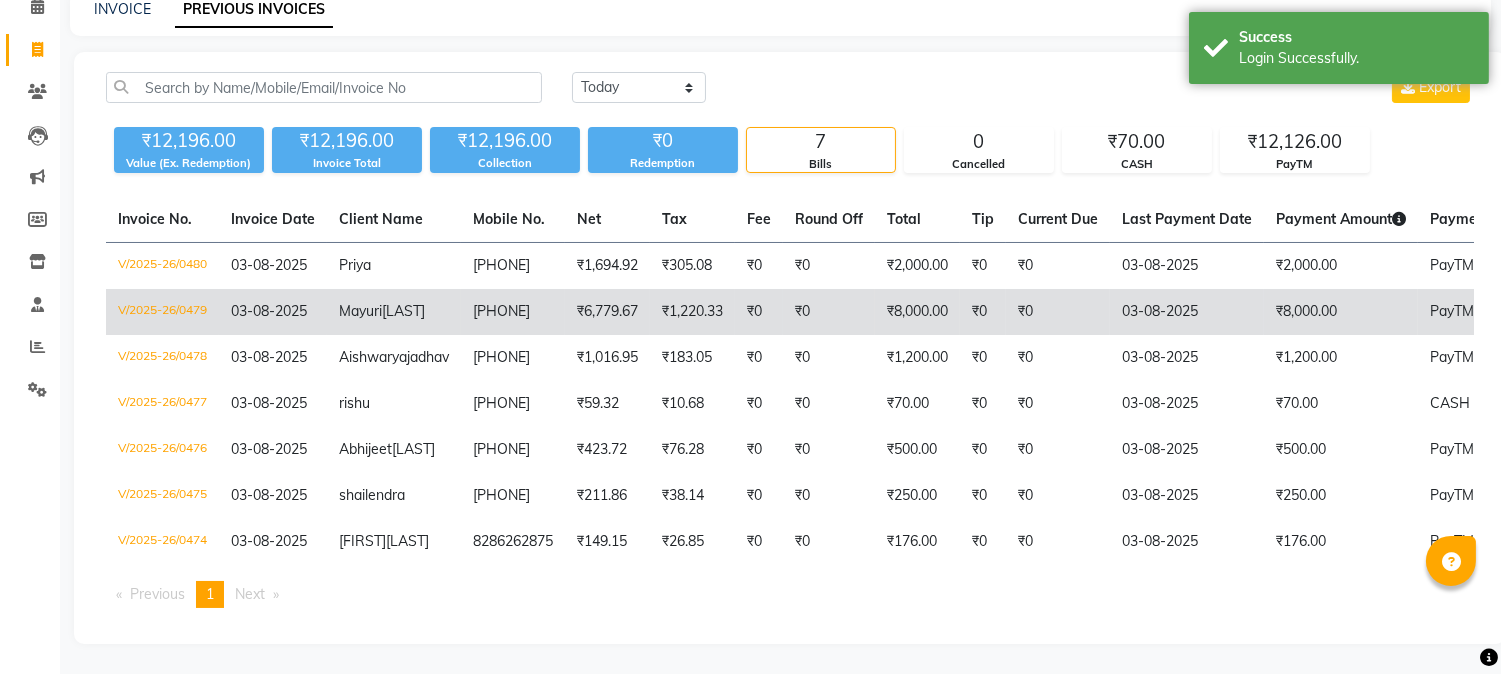 scroll, scrollTop: 191, scrollLeft: 0, axis: vertical 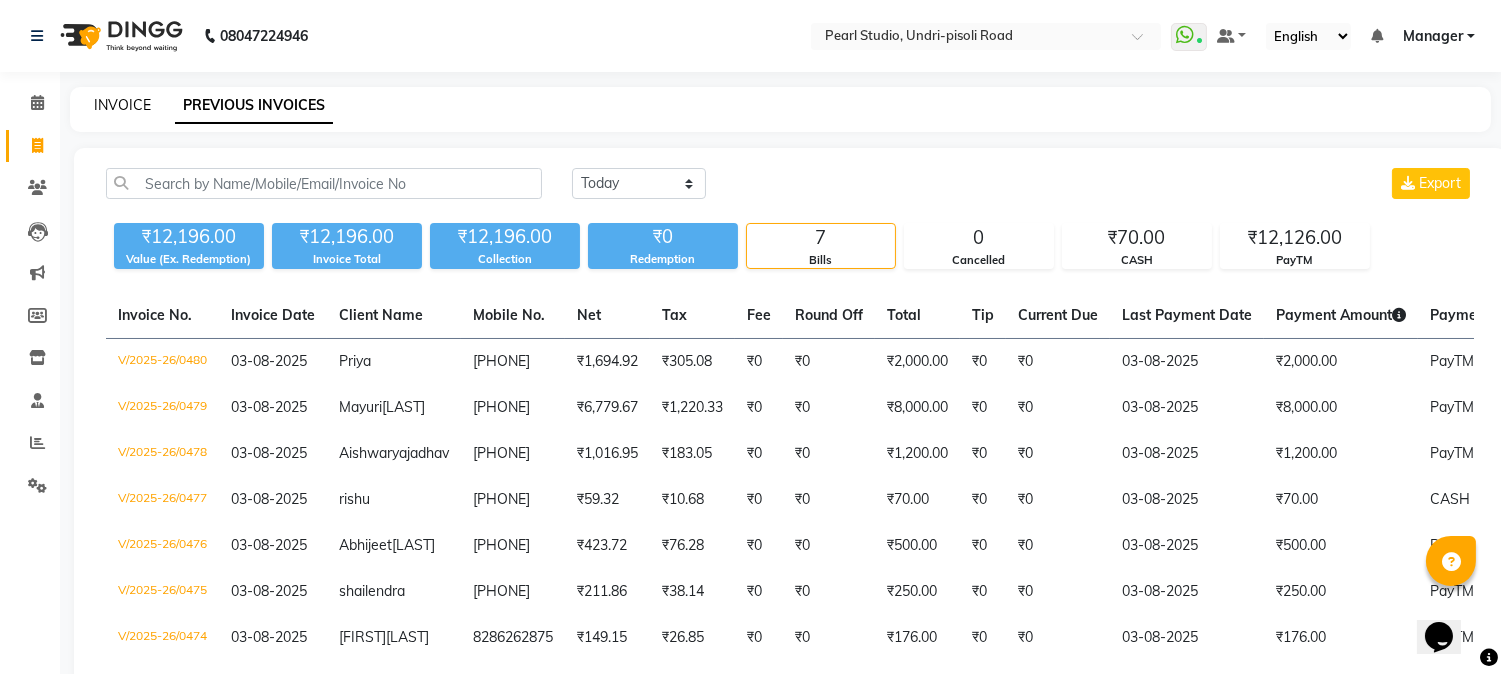 click on "INVOICE" 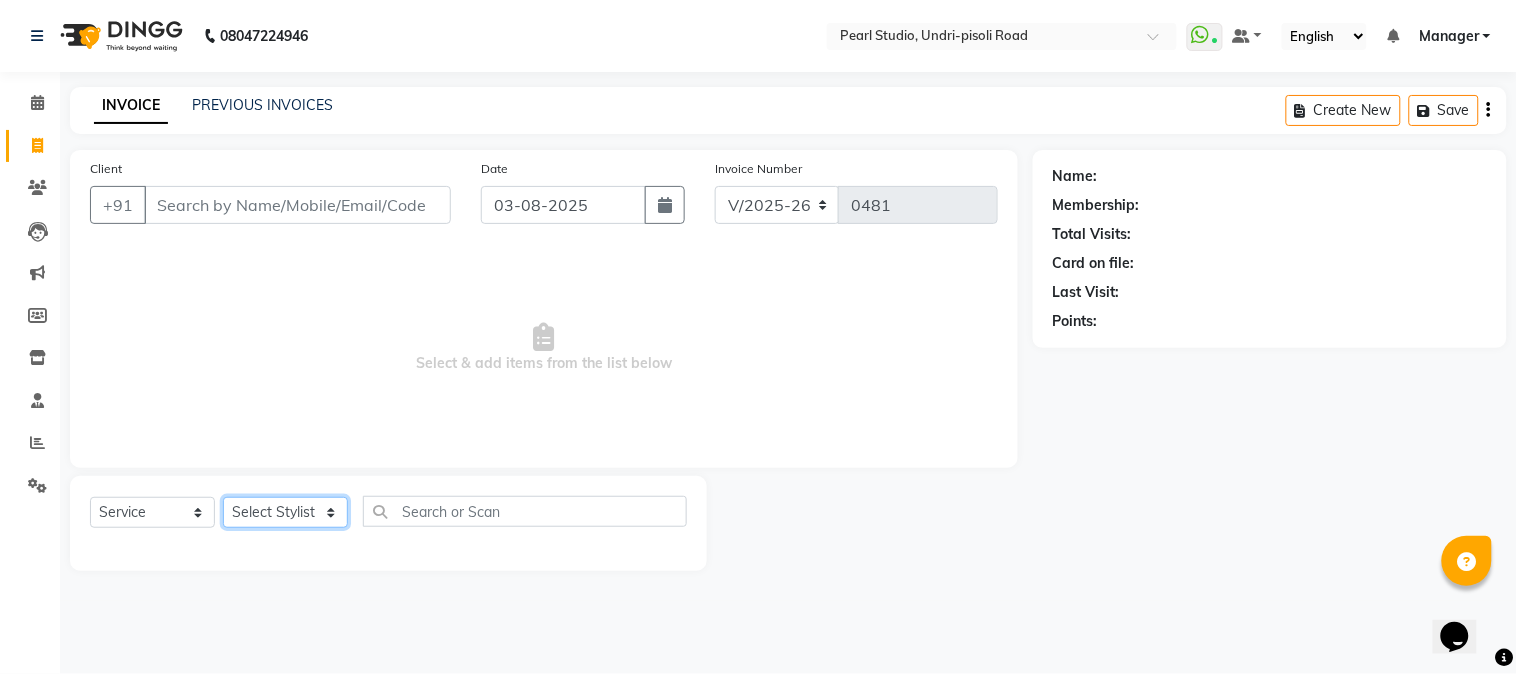 click on "Select Stylist Manager Nikhil Gulhane Nitu Rai Pratik Pratima Akshay Sonawane Sabita Pariyar Sahil Samundra Thapa" 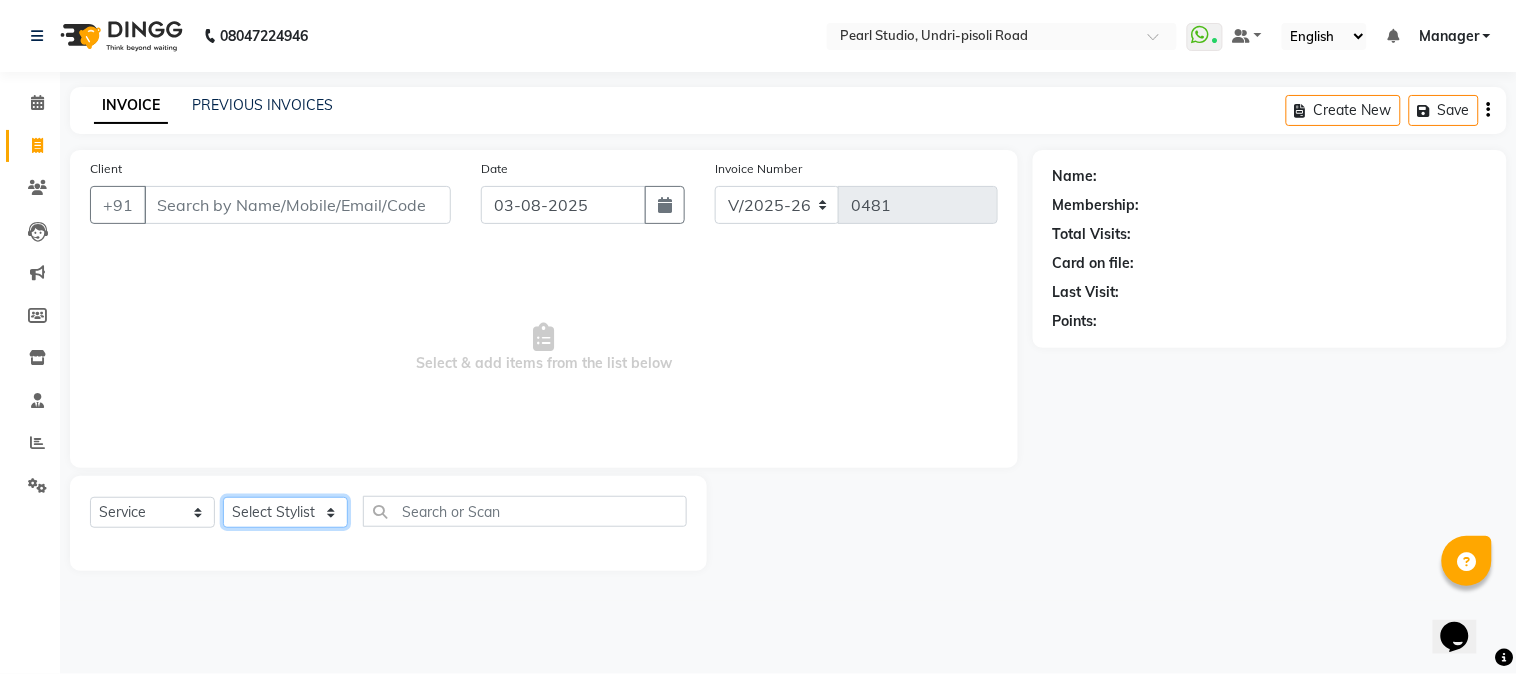 select on "71778" 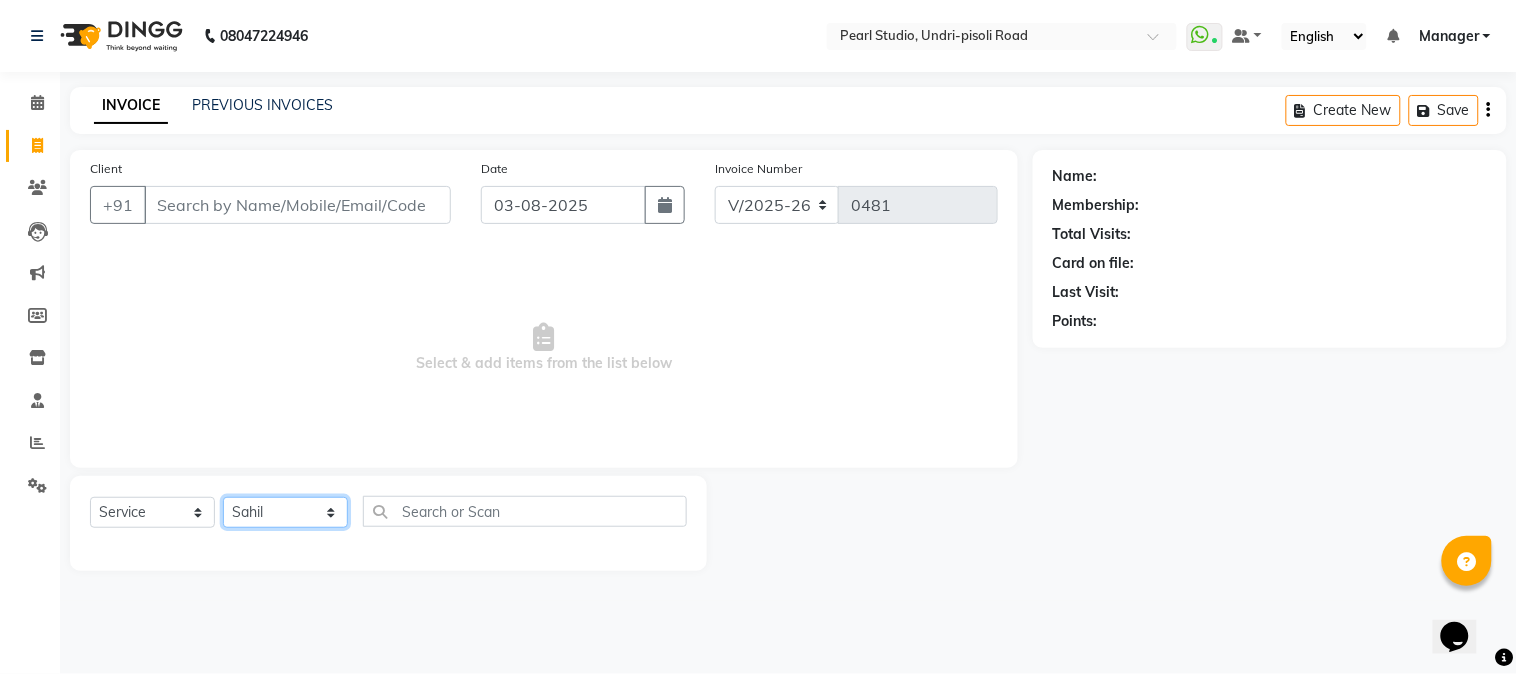 click on "Select Stylist Manager Nikhil Gulhane Nitu Rai Pratik Pratima Akshay Sonawane Sabita Pariyar Sahil Samundra Thapa" 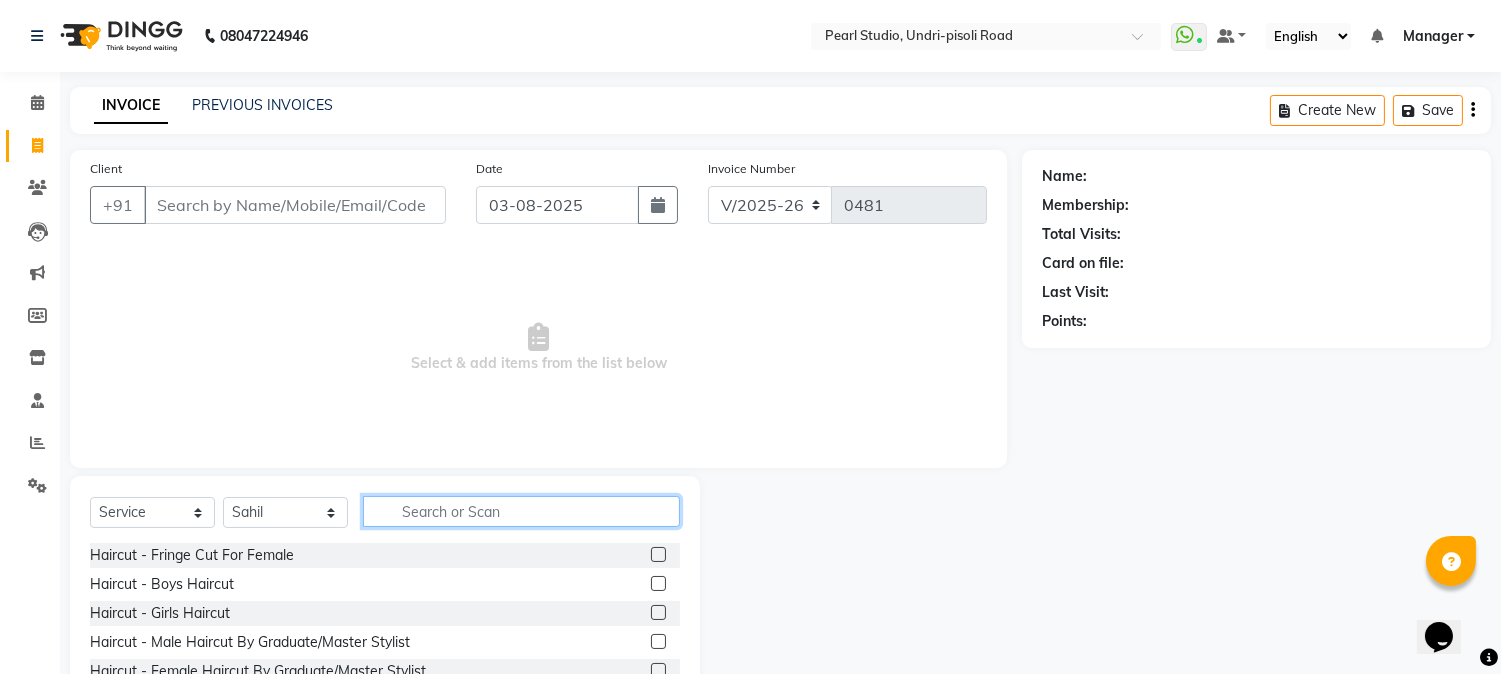 click 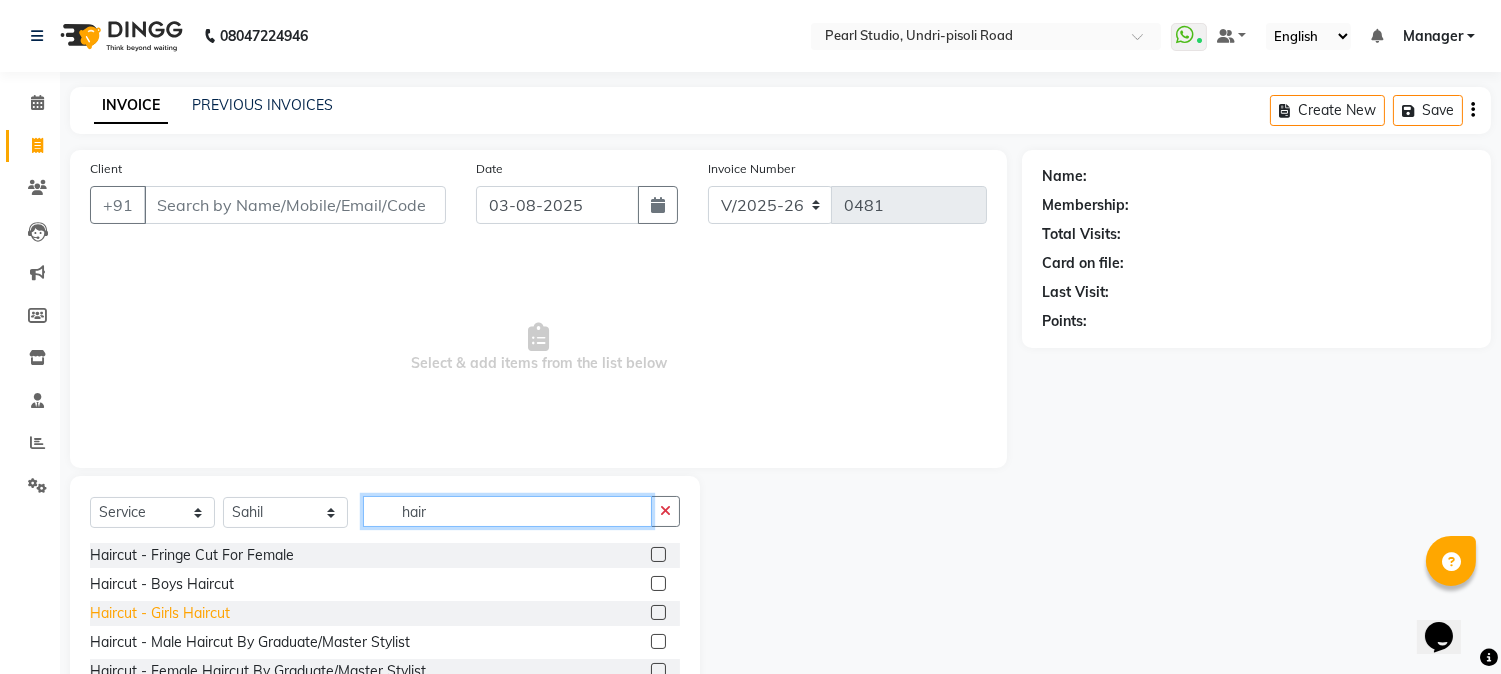 type on "hair" 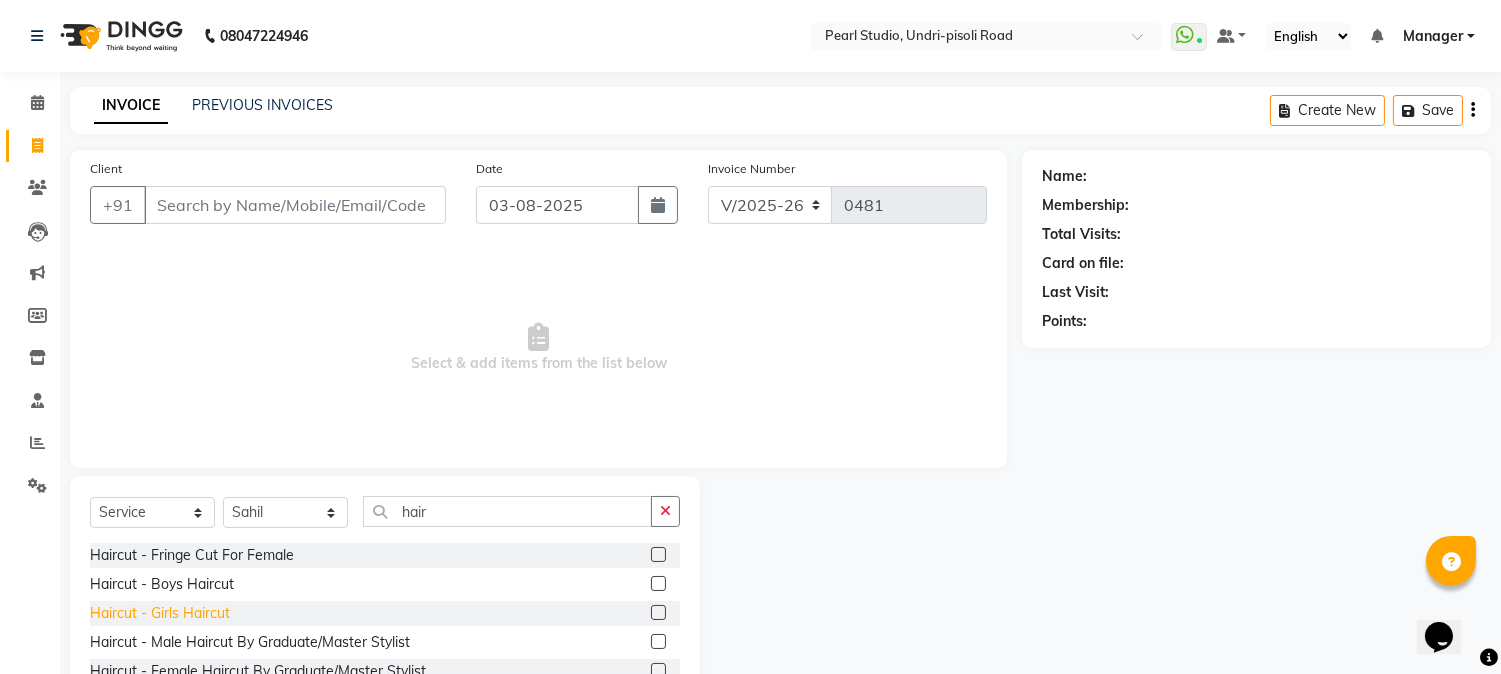 click on "Haircut  - Girls Haircut" 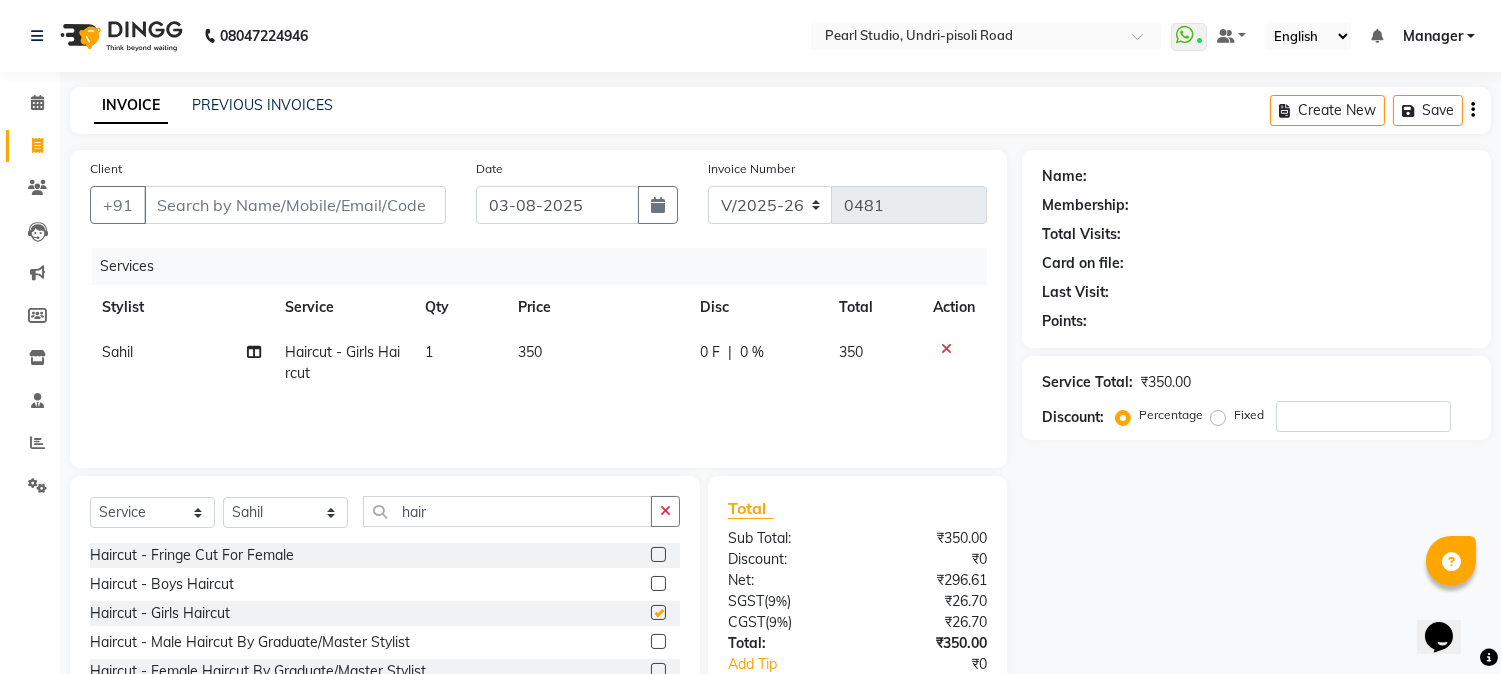 checkbox on "false" 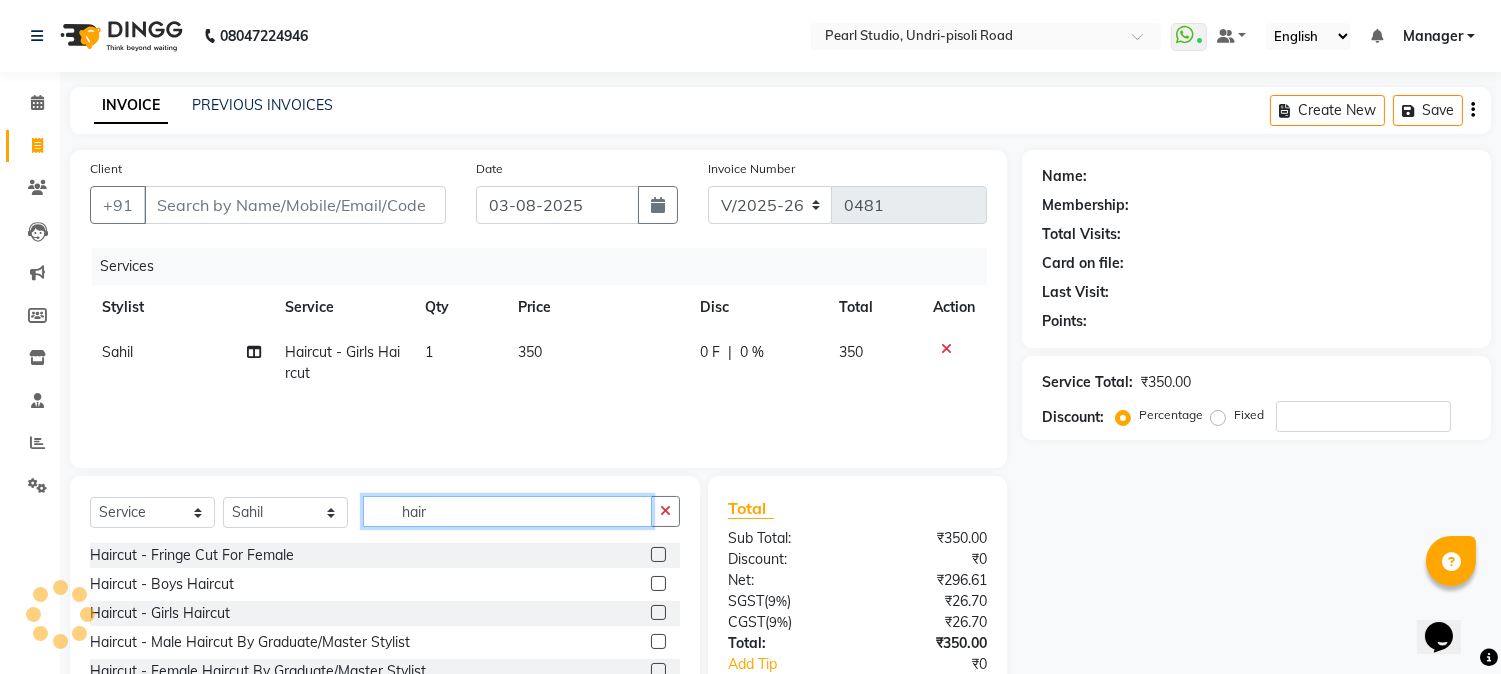 drag, startPoint x: 486, startPoint y: 517, endPoint x: 395, endPoint y: 520, distance: 91.04944 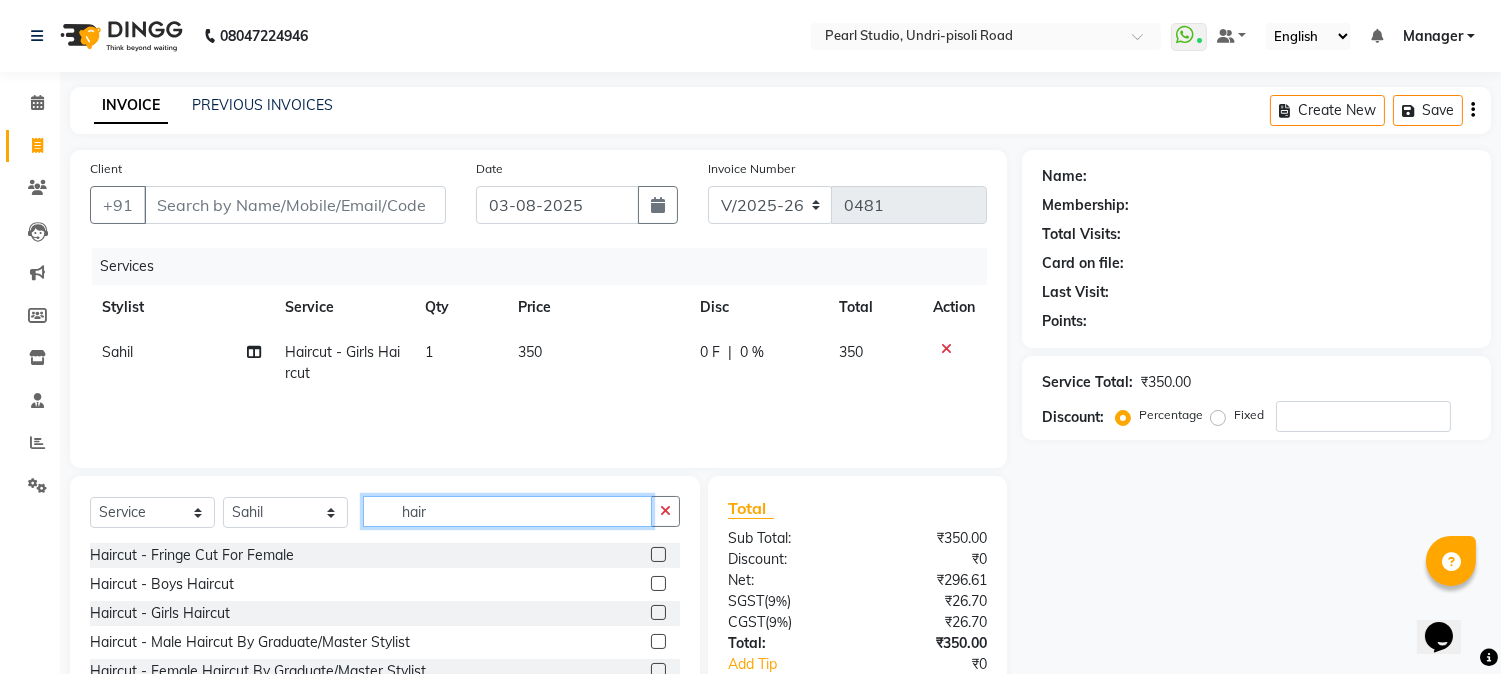 scroll, scrollTop: 111, scrollLeft: 0, axis: vertical 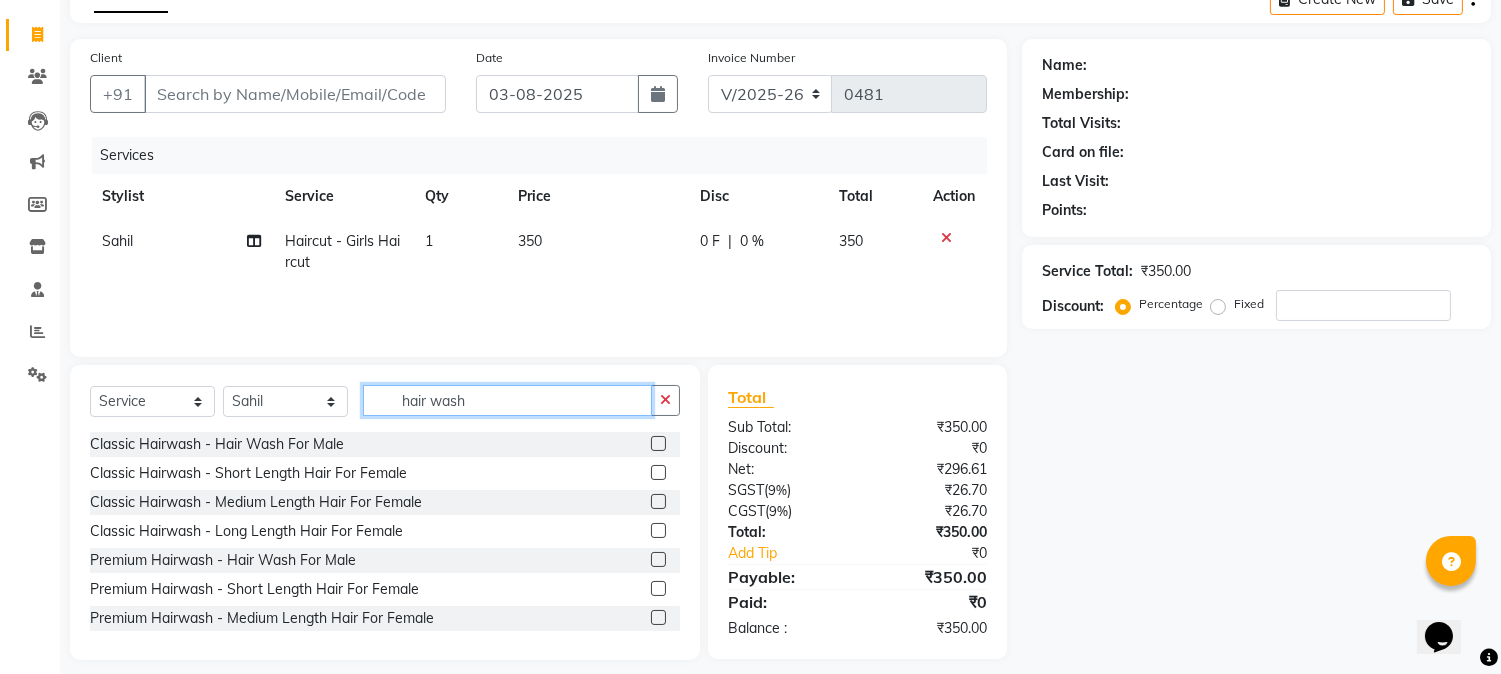 type on "hair wash" 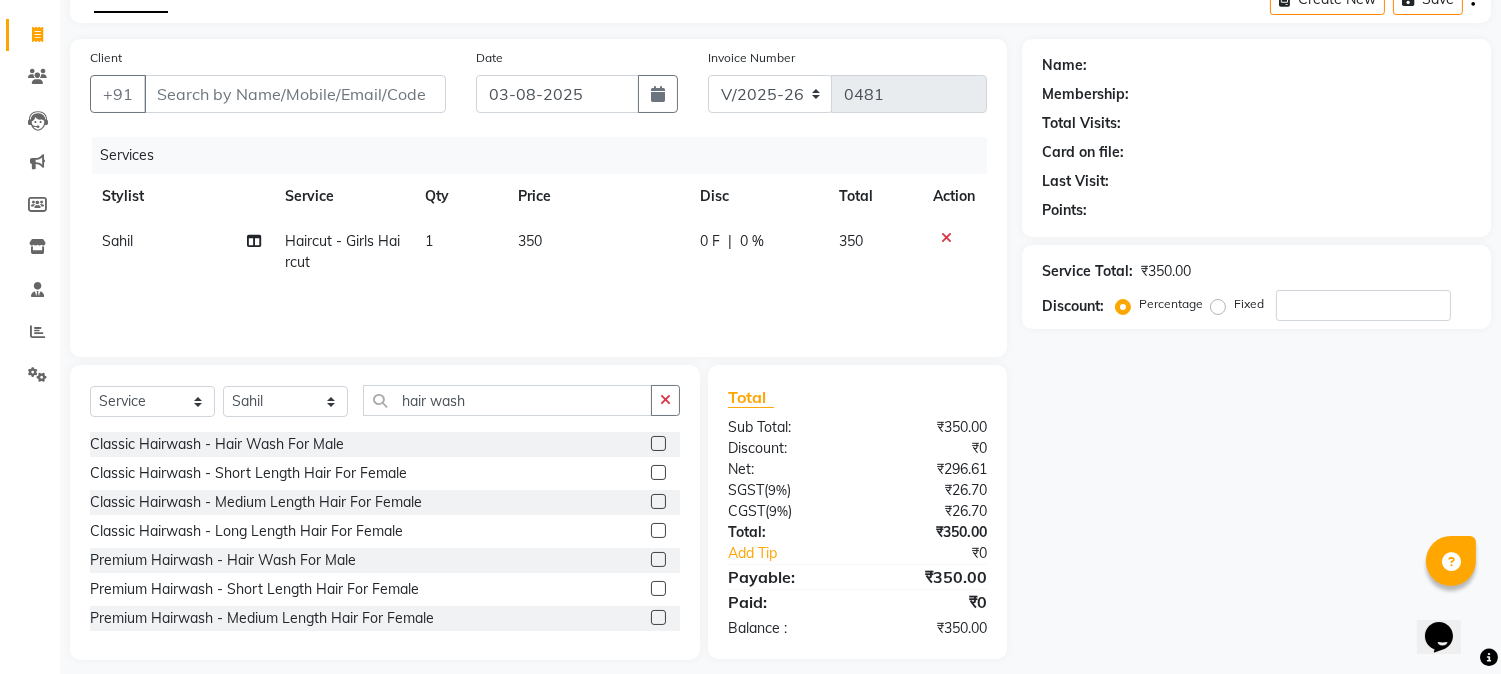 click on "Name: Membership: Total Visits: Card on file: Last Visit:  Points:  Service Total:  ₹350.00  Discount:  Percentage   Fixed" 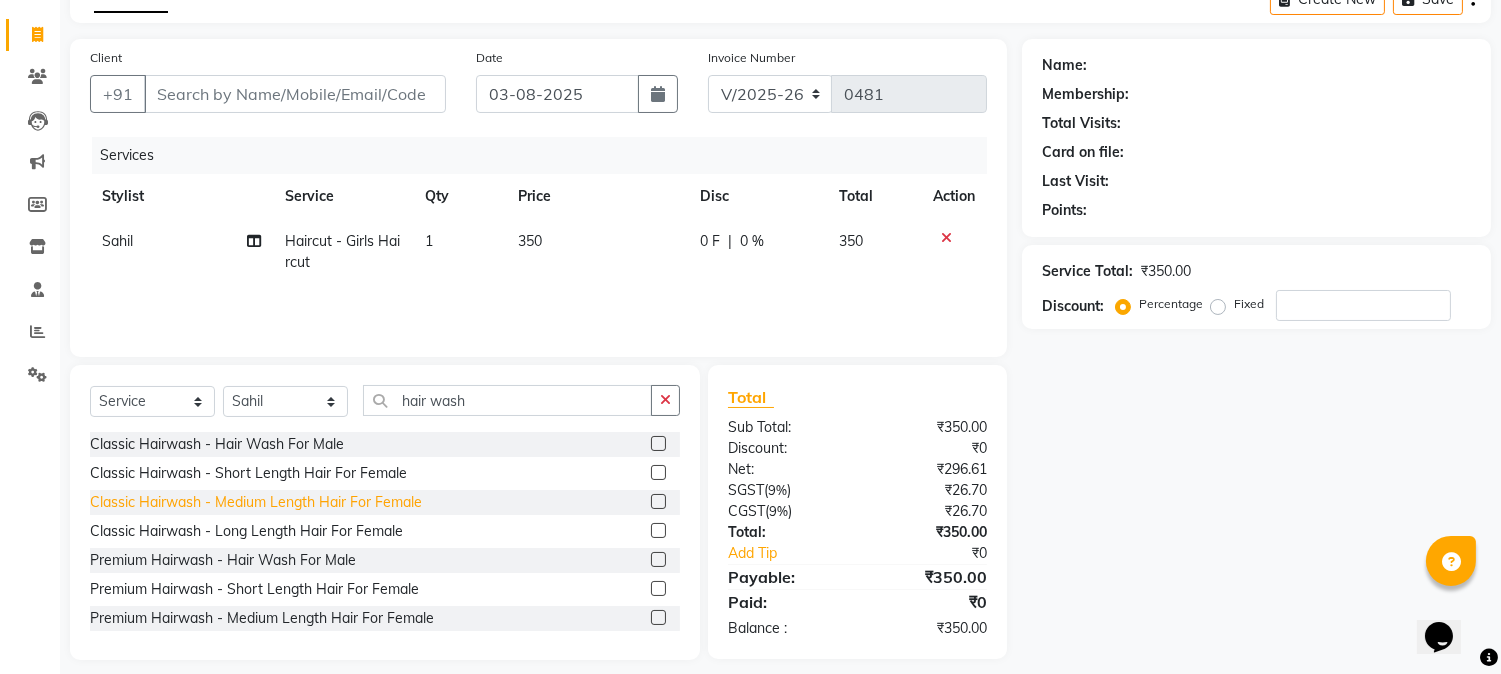 click on "Classic Hairwash  - Medium Length Hair For Female" 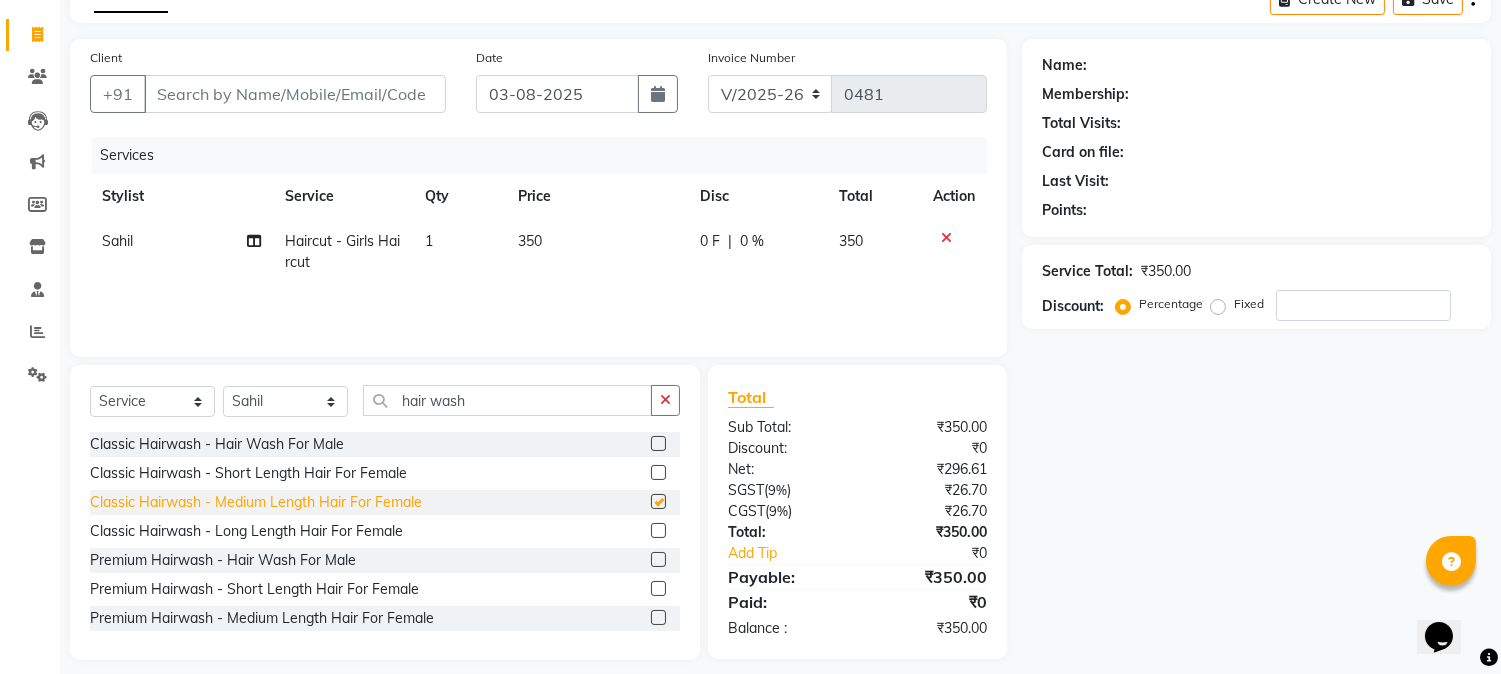 checkbox on "false" 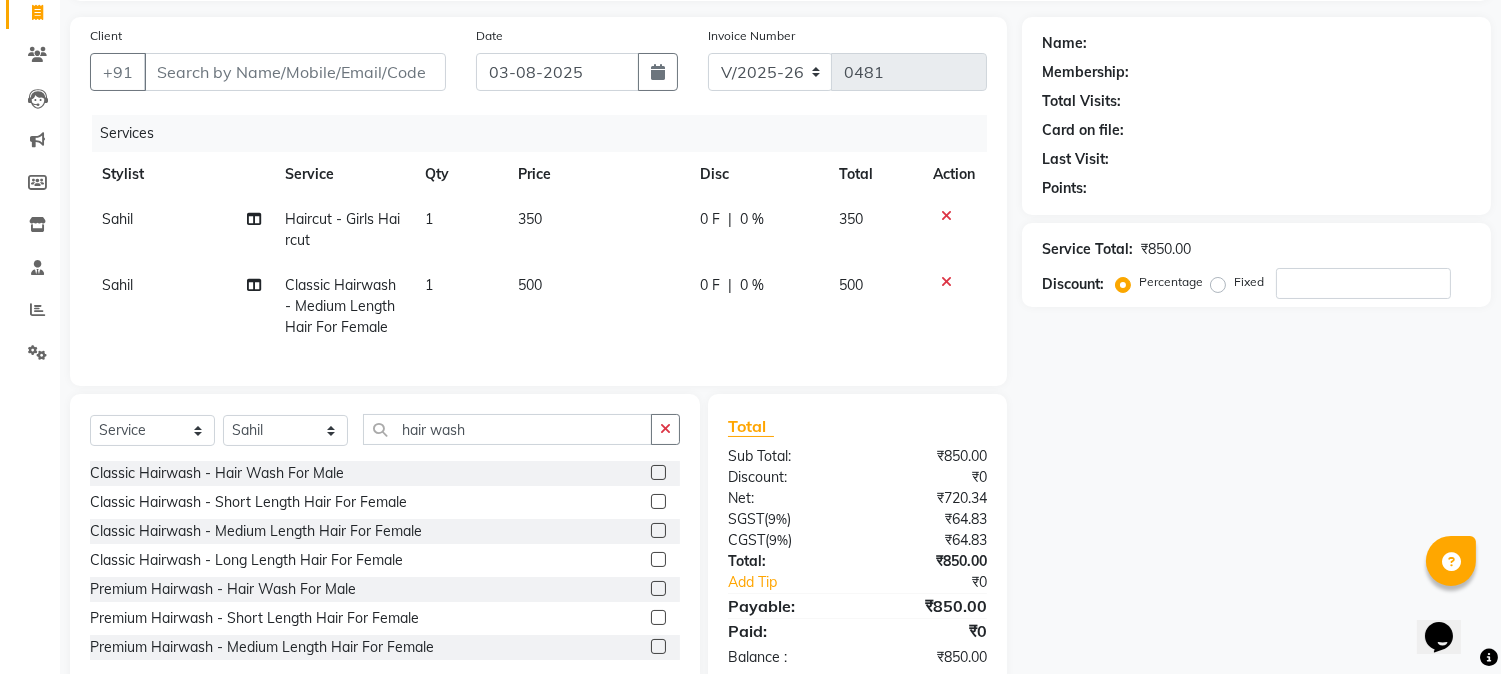 scroll, scrollTop: 194, scrollLeft: 0, axis: vertical 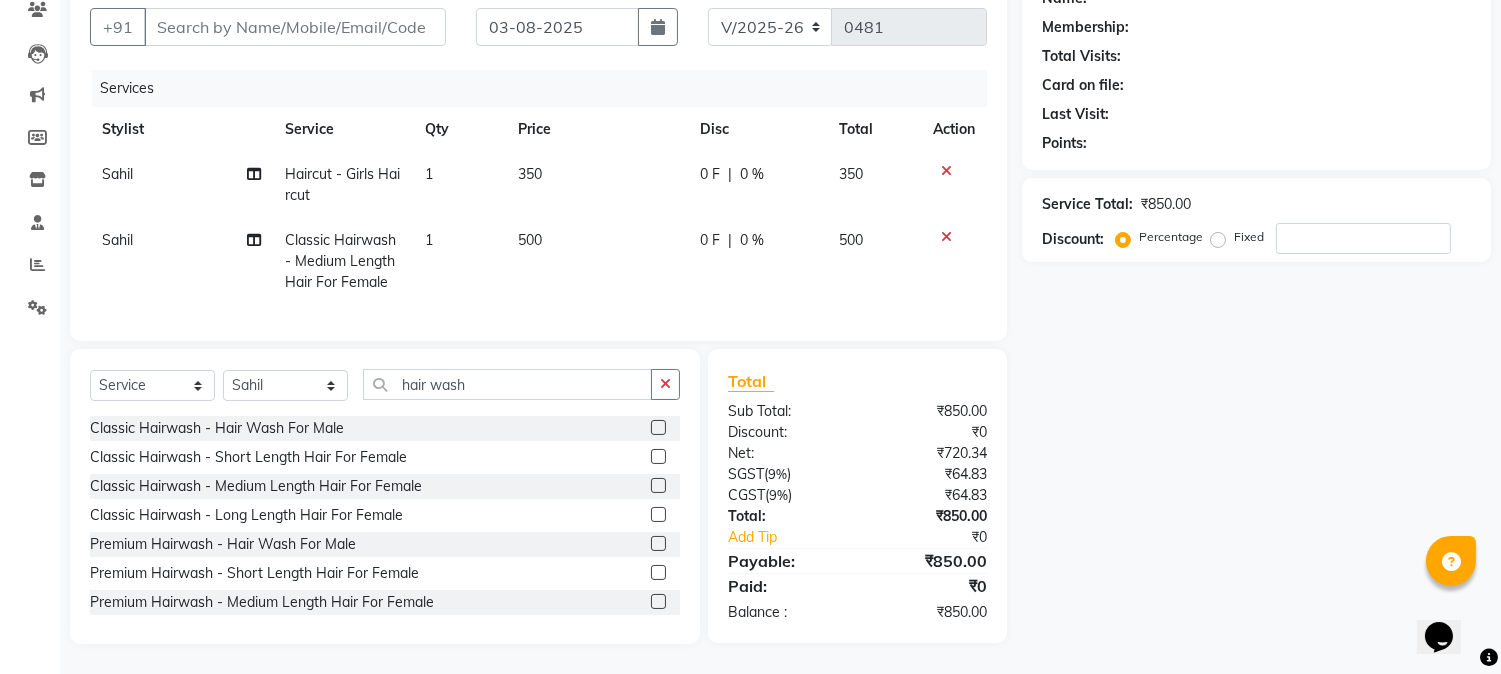 click on "500" 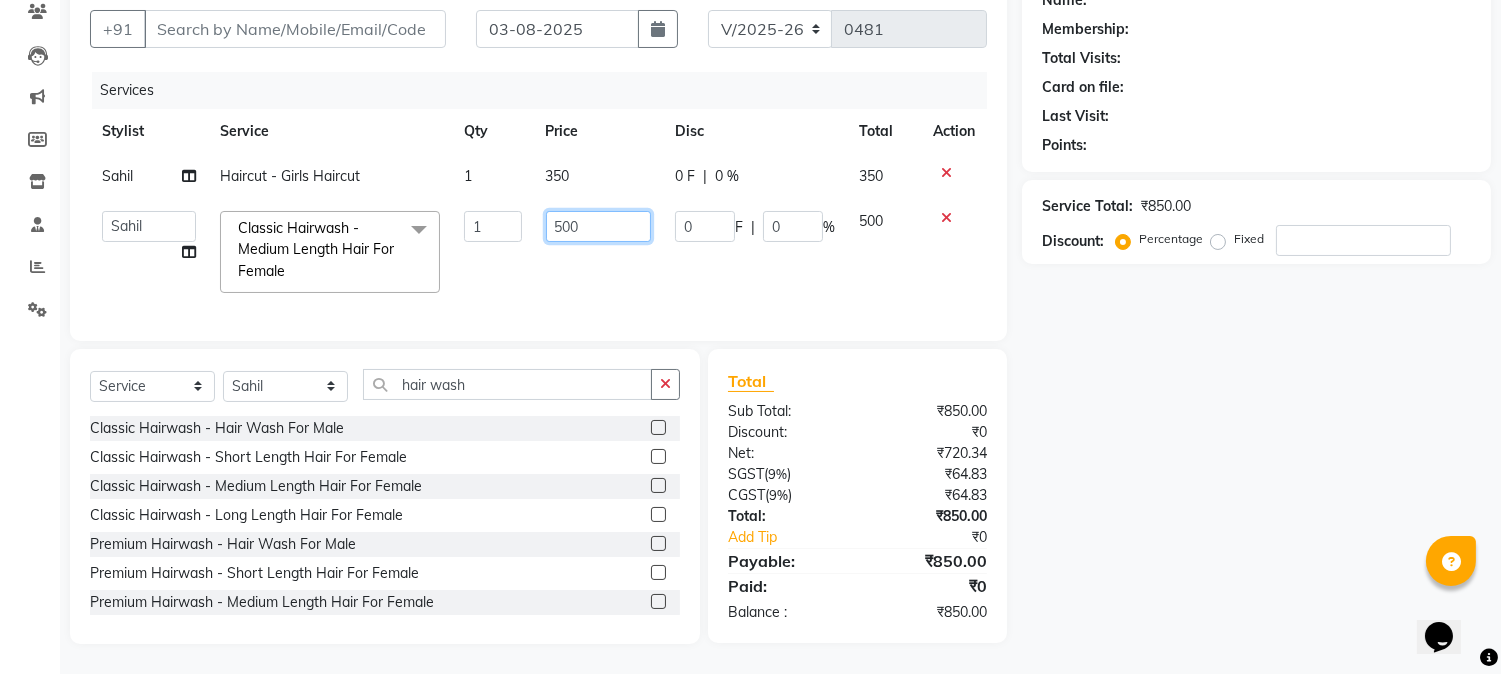 drag, startPoint x: 616, startPoint y: 203, endPoint x: 541, endPoint y: 215, distance: 75.95393 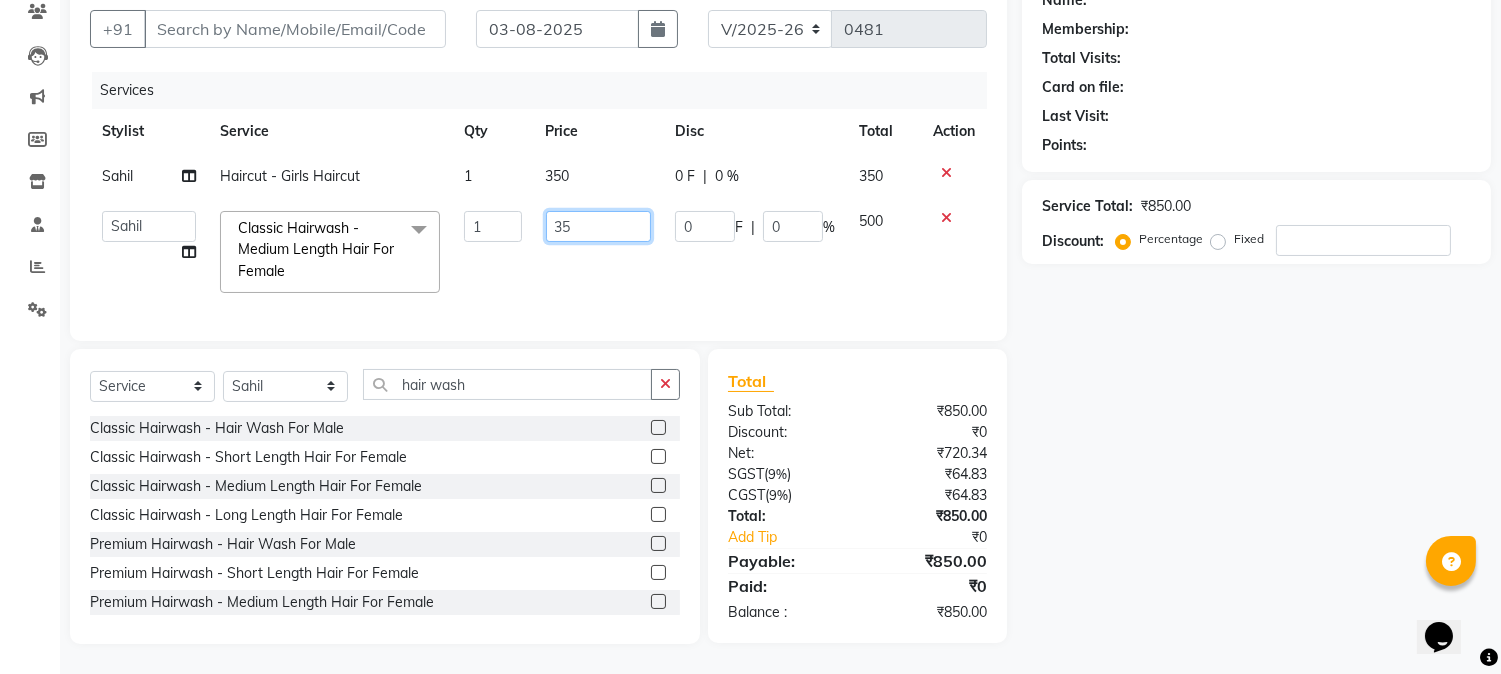 type on "350" 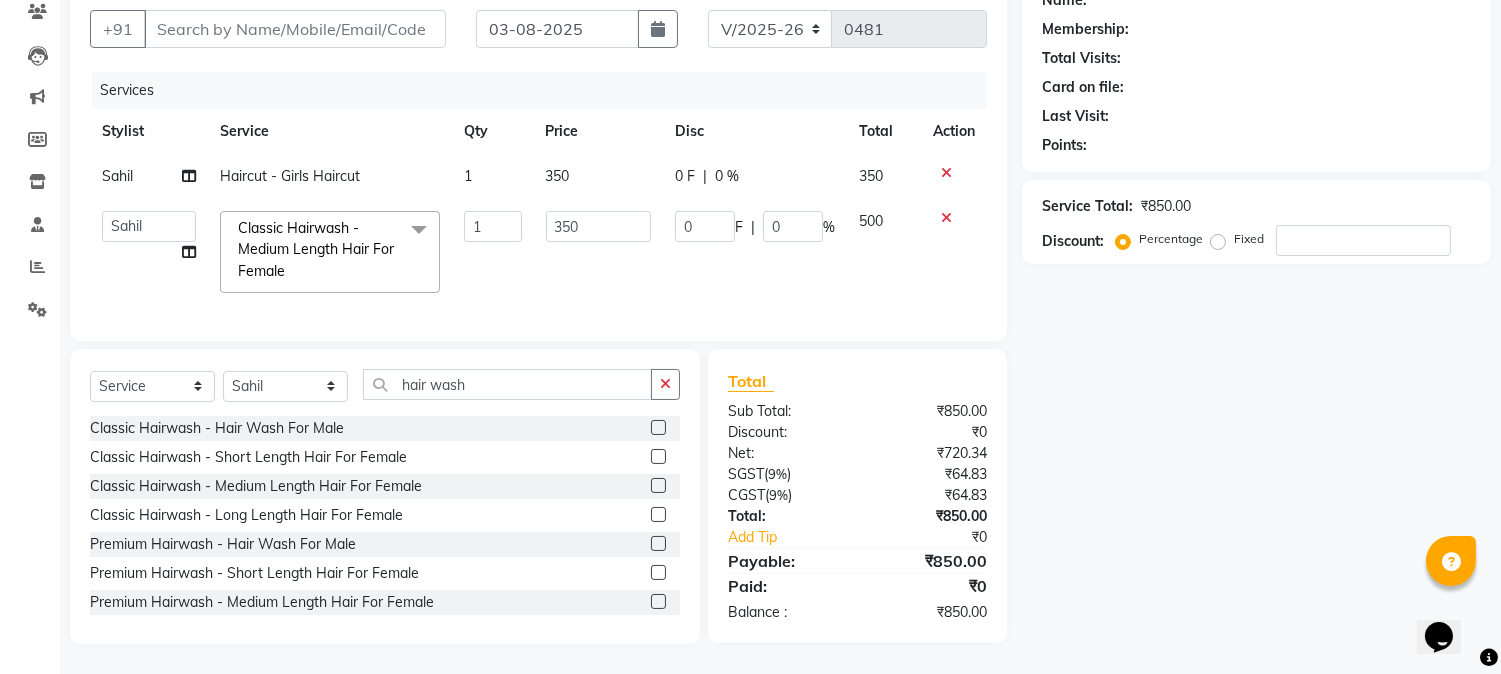 click on "Name: Membership: Total Visits: Card on file: Last Visit:  Points:  Service Total:  ₹850.00  Discount:  Percentage   Fixed" 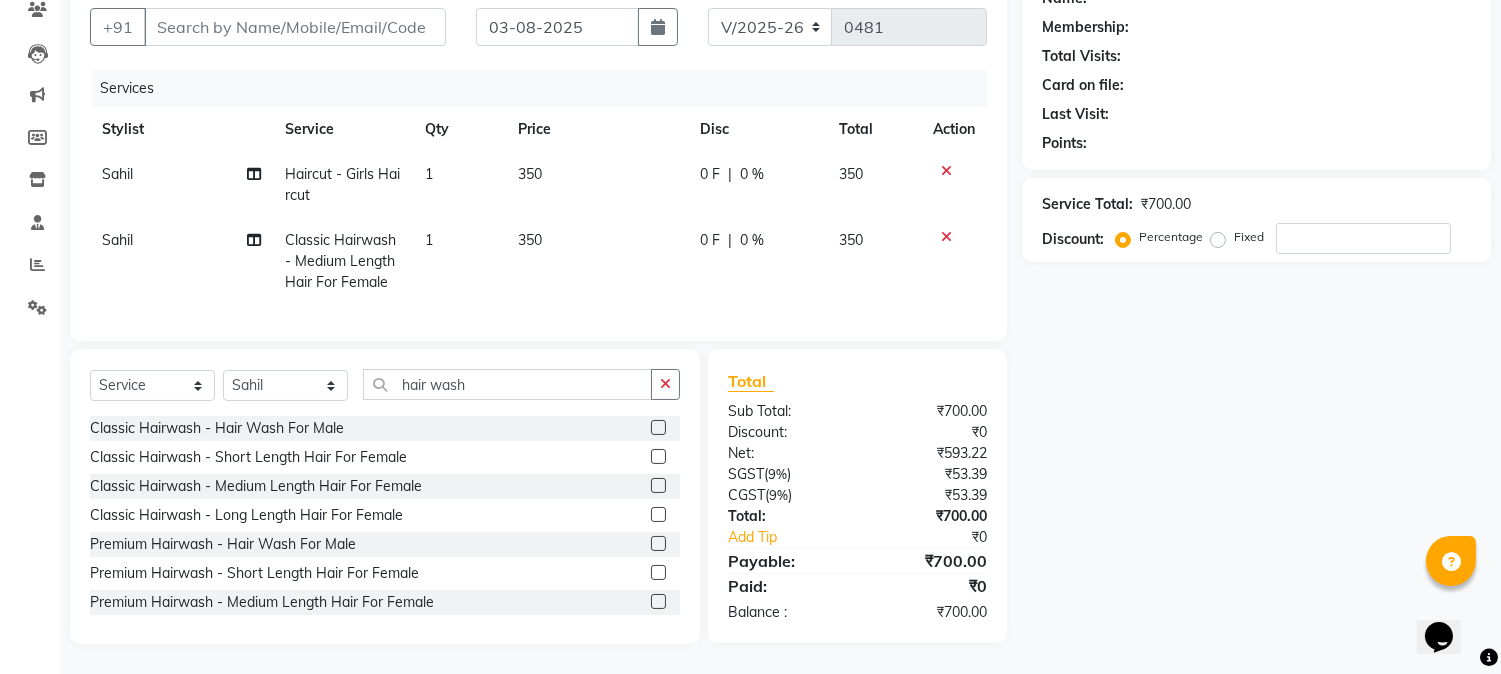 scroll, scrollTop: 194, scrollLeft: 0, axis: vertical 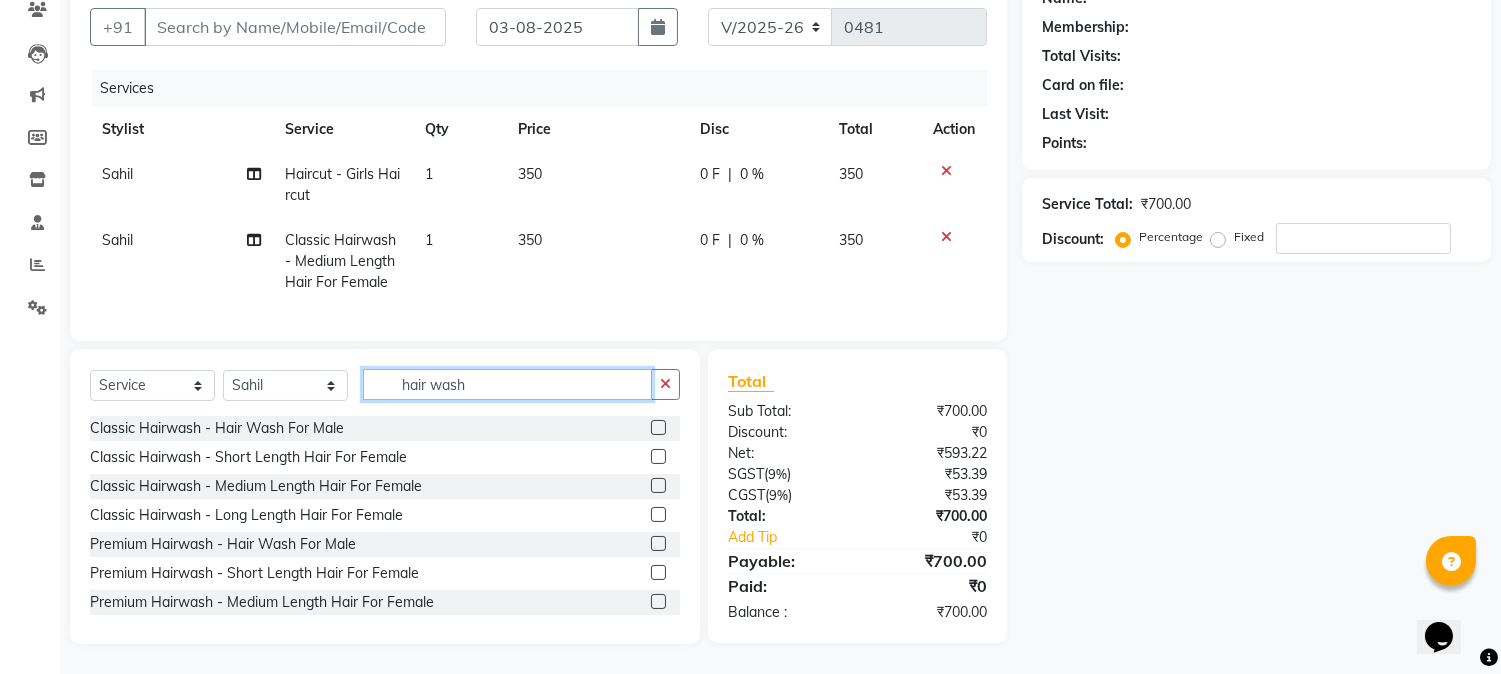 drag, startPoint x: 487, startPoint y: 387, endPoint x: 432, endPoint y: 382, distance: 55.226807 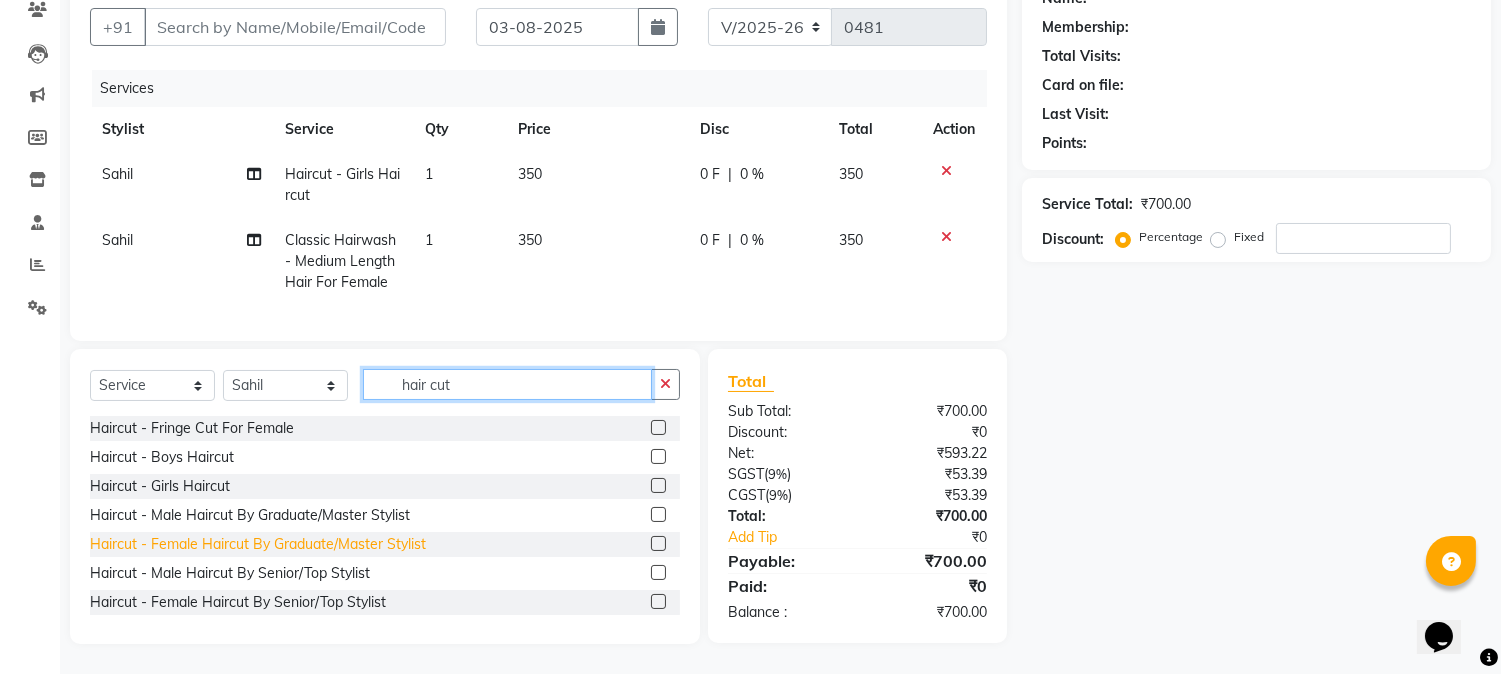 type on "hair cut" 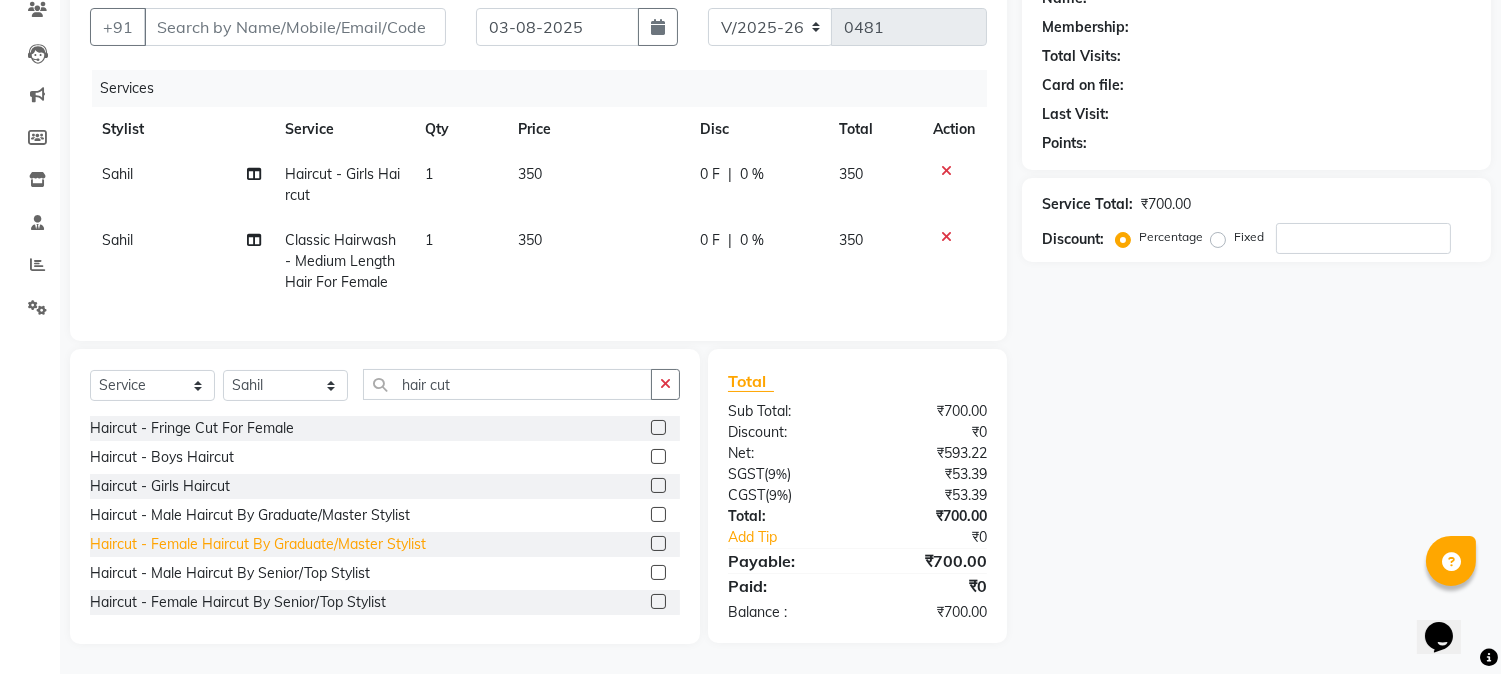 click on "Haircut  - Female Haircut By Graduate/Master Stylist" 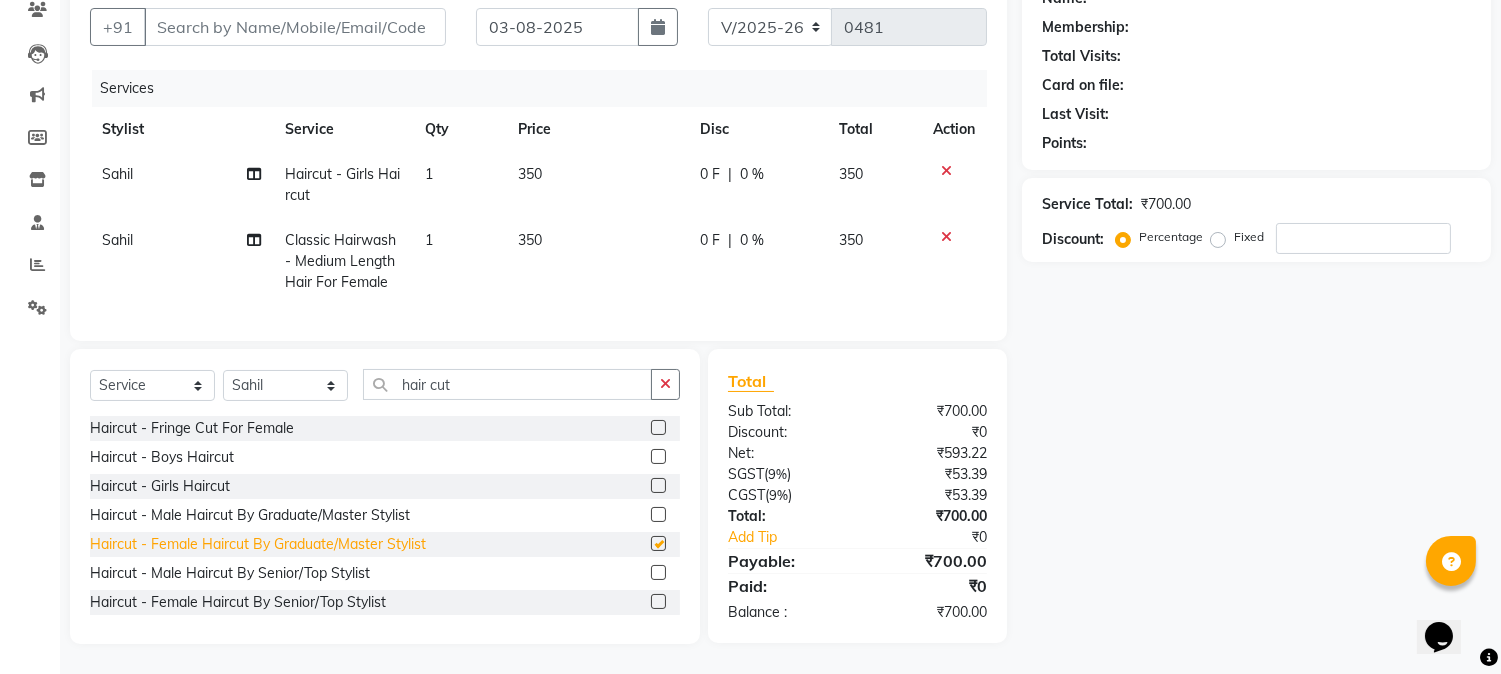 checkbox on "false" 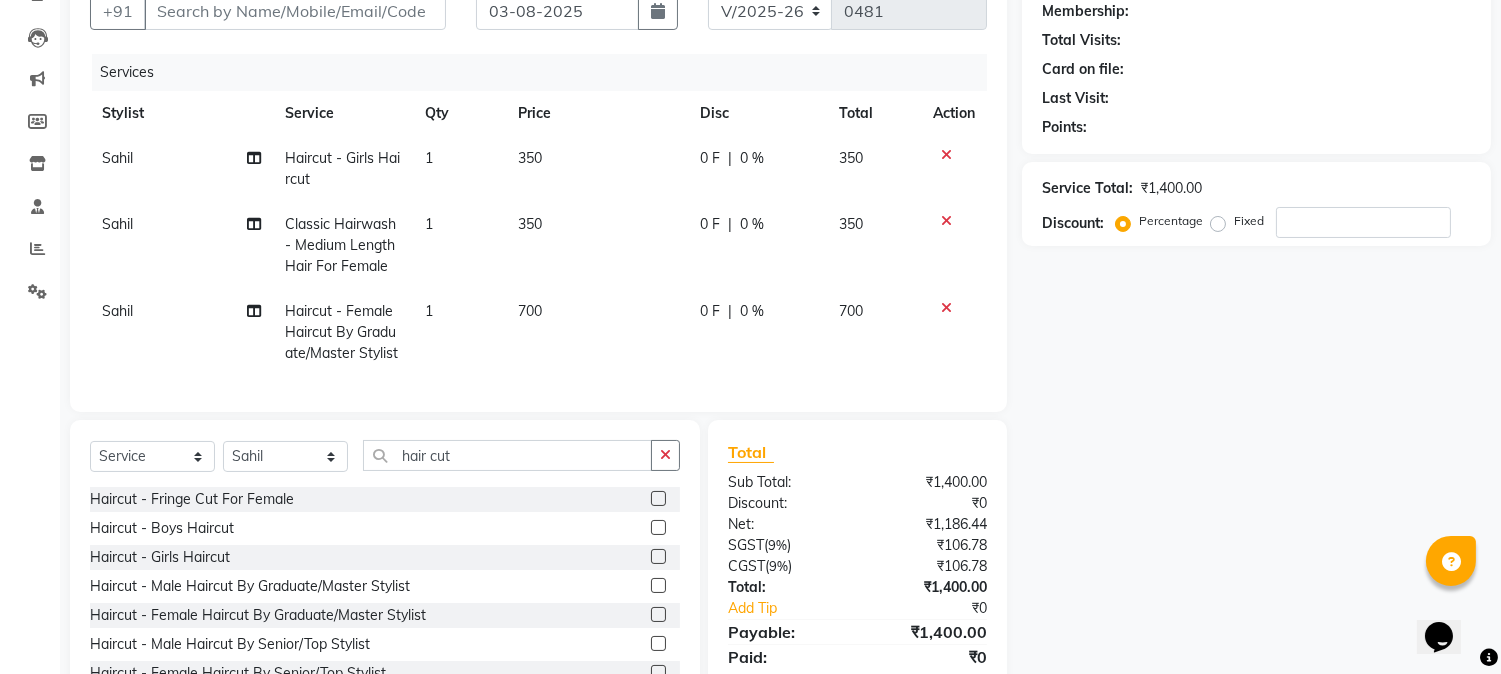 click on "700" 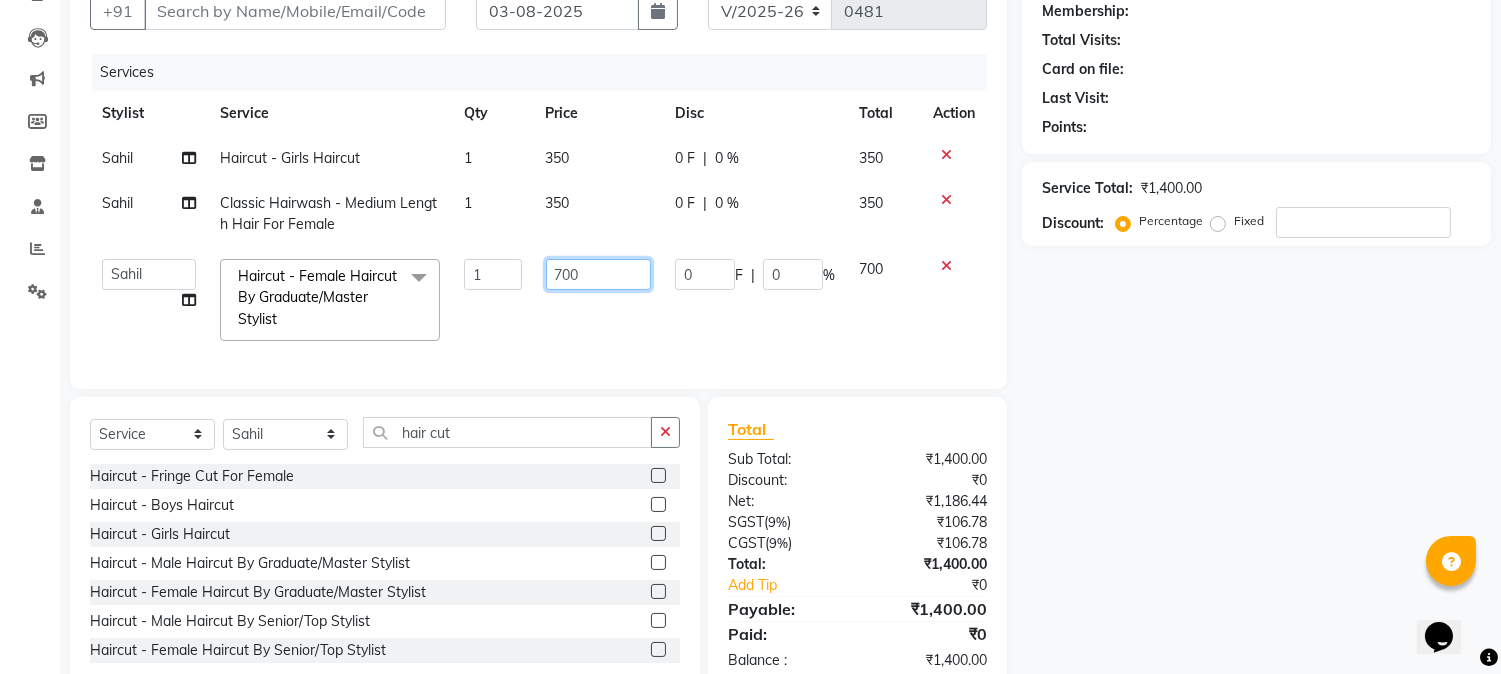 click on "700" 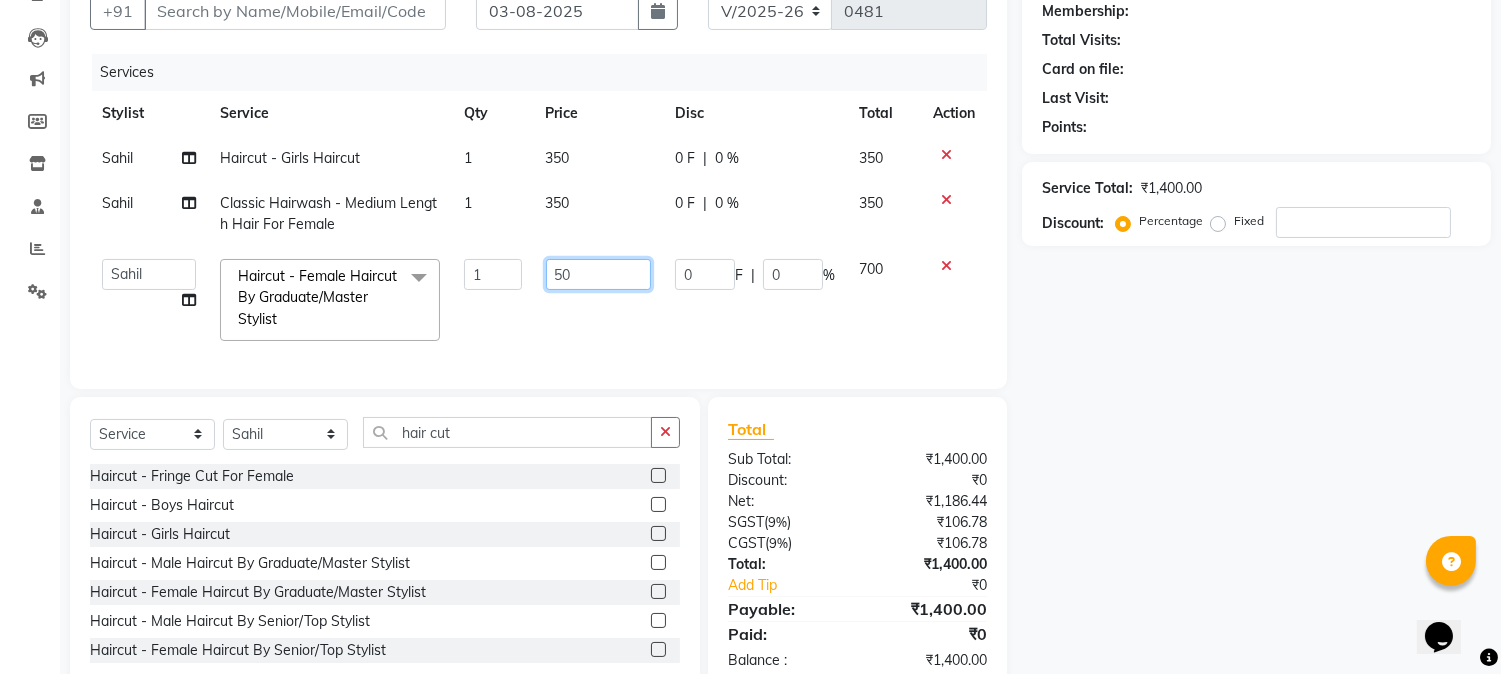 type on "500" 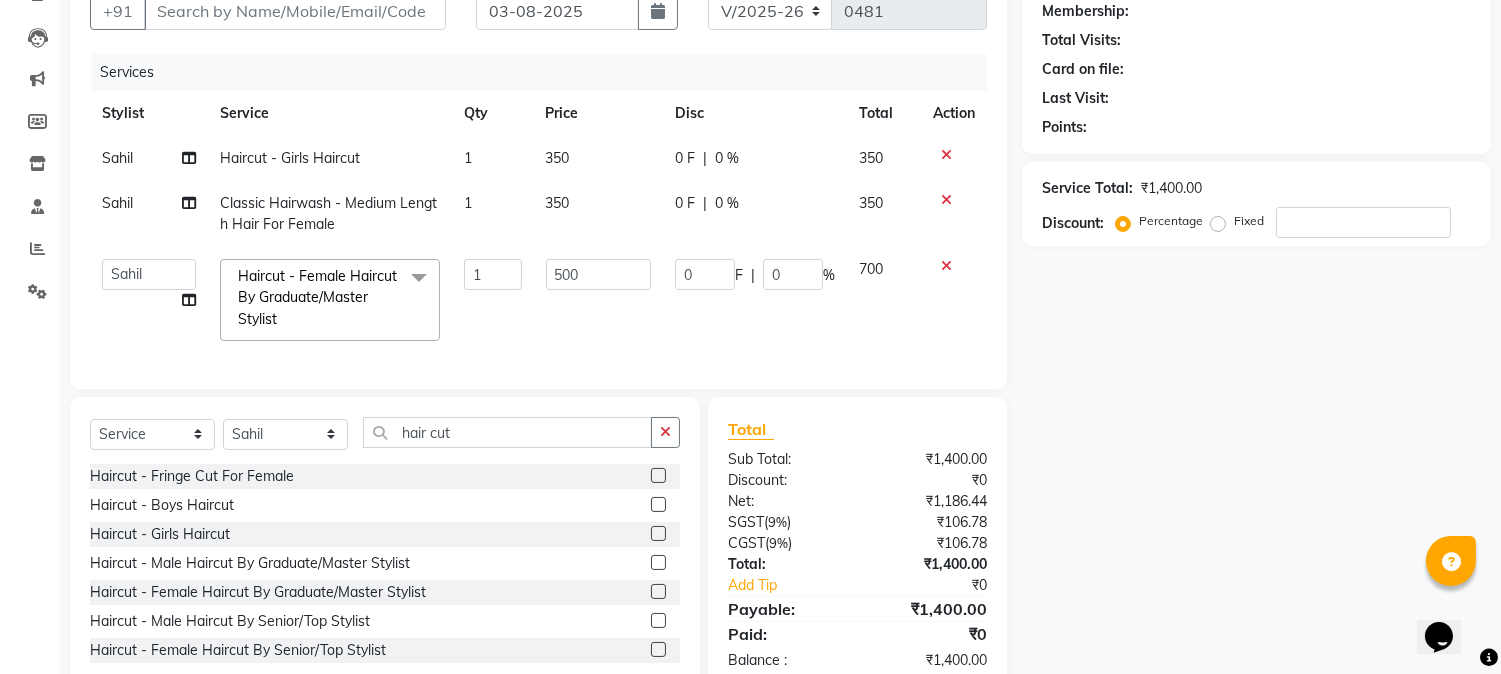 click on "Name: Membership: Total Visits: Card on file: Last Visit:  Points:  Service Total:  ₹1,400.00  Discount:  Percentage   Fixed" 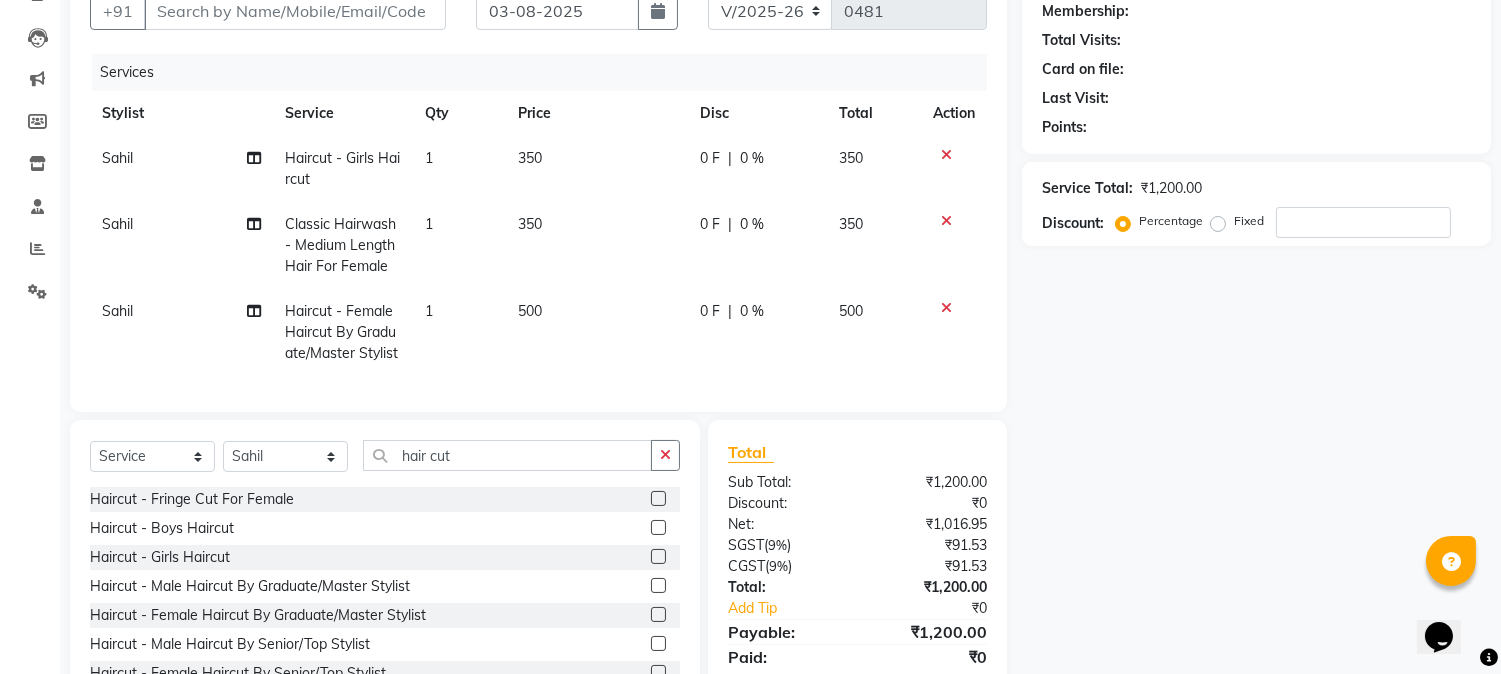 click on "Name: Membership: Total Visits: Card on file: Last Visit:  Points:  Service Total:  ₹1,200.00  Discount:  Percentage   Fixed" 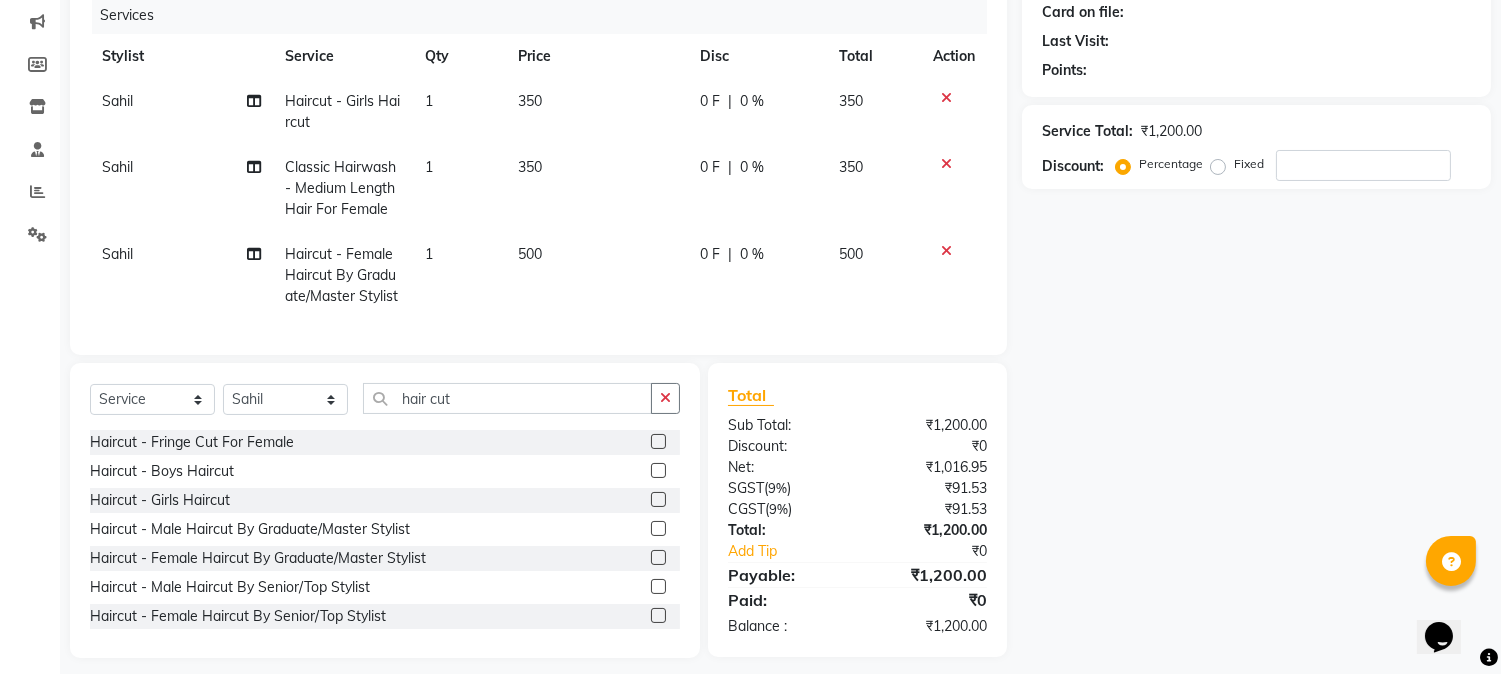 scroll, scrollTop: 281, scrollLeft: 0, axis: vertical 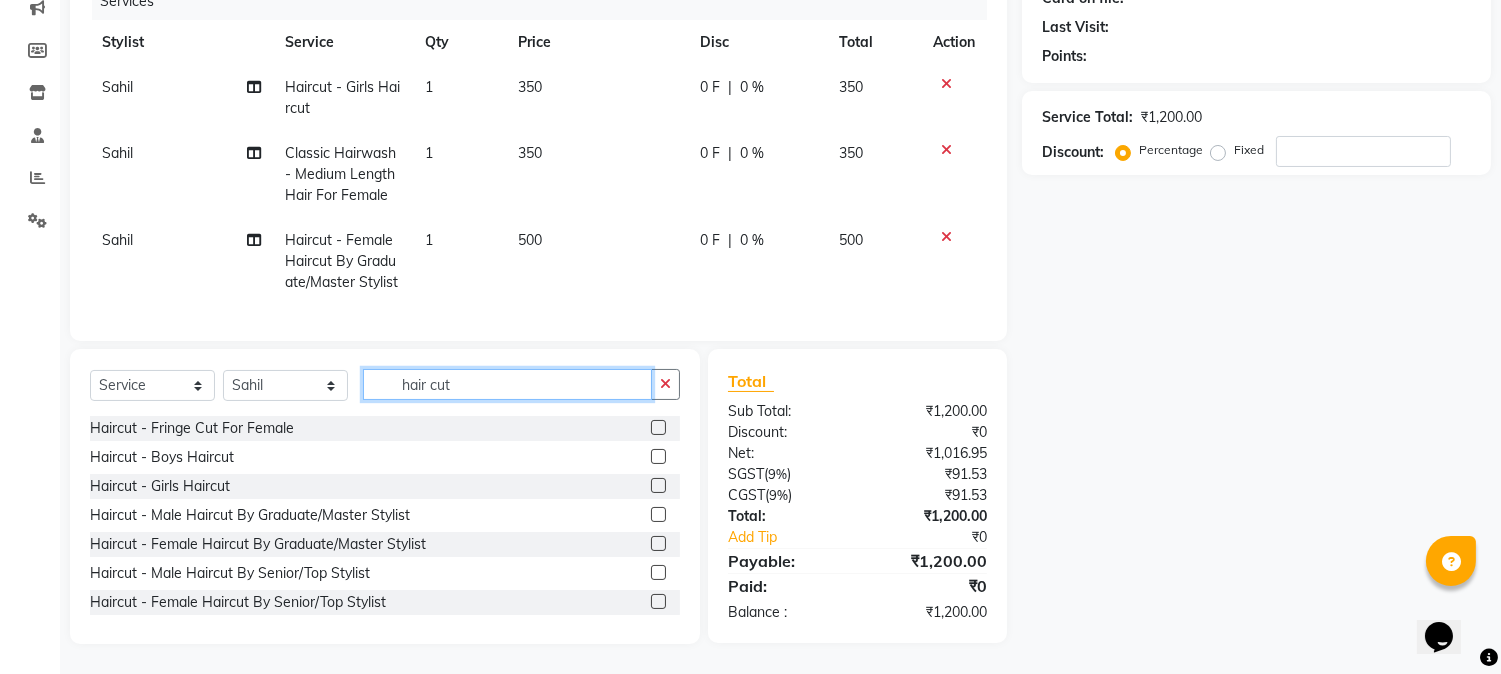 click on "hair cut" 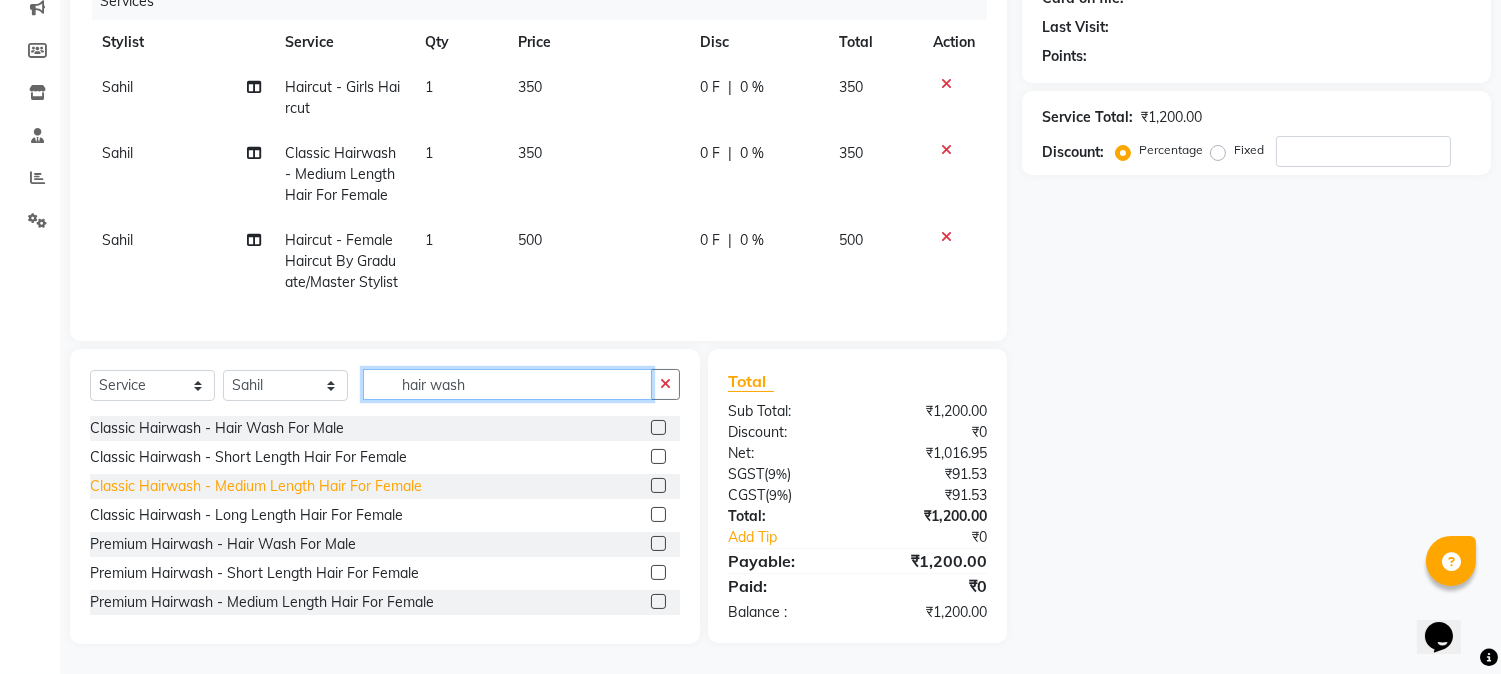 type on "hair wash" 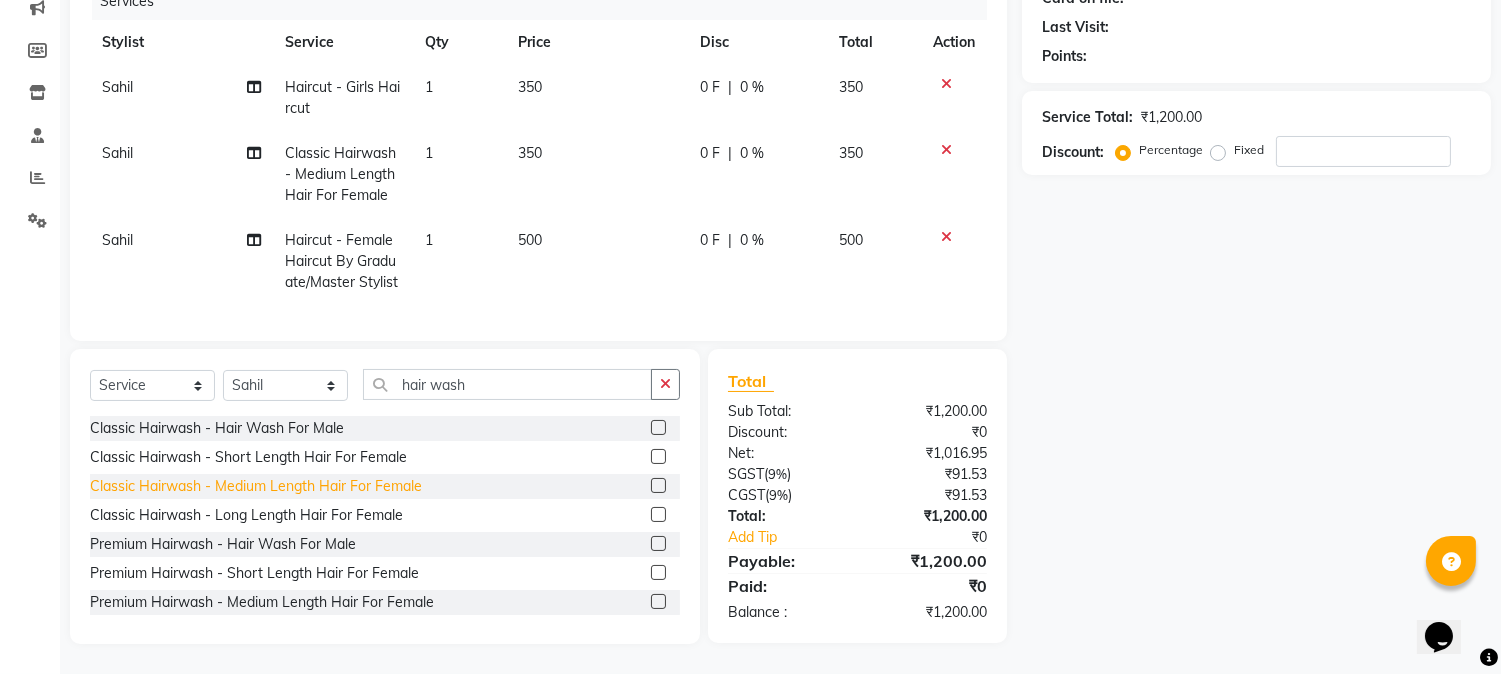 click on "Classic Hairwash  - Medium Length Hair For Female" 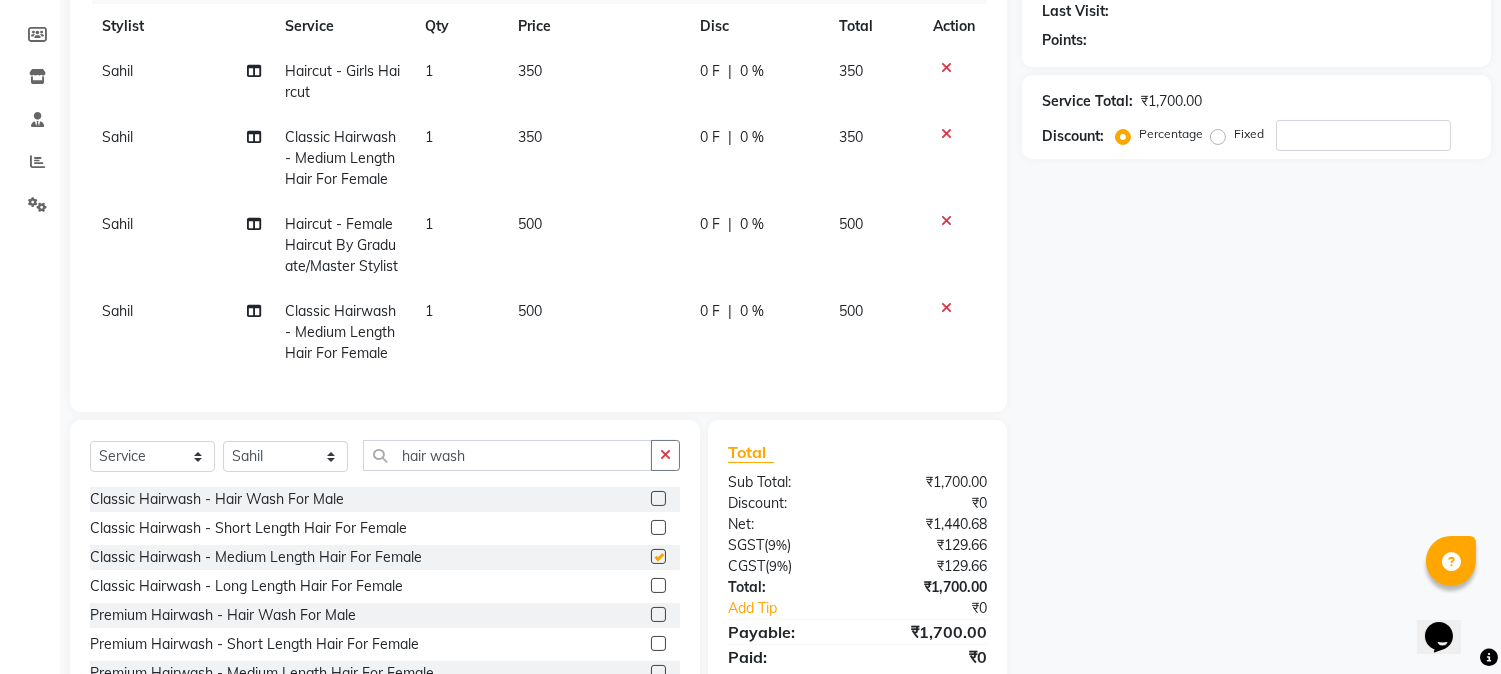 checkbox on "false" 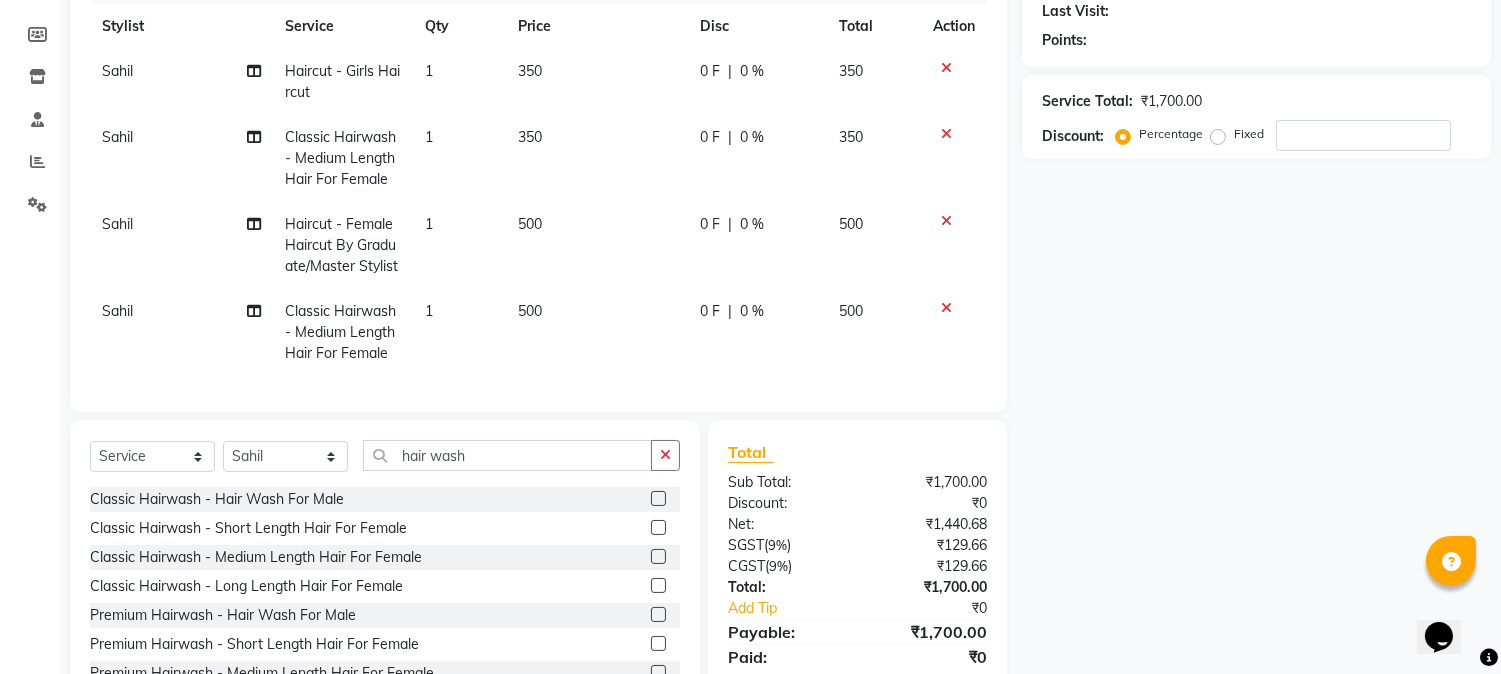 click on "500" 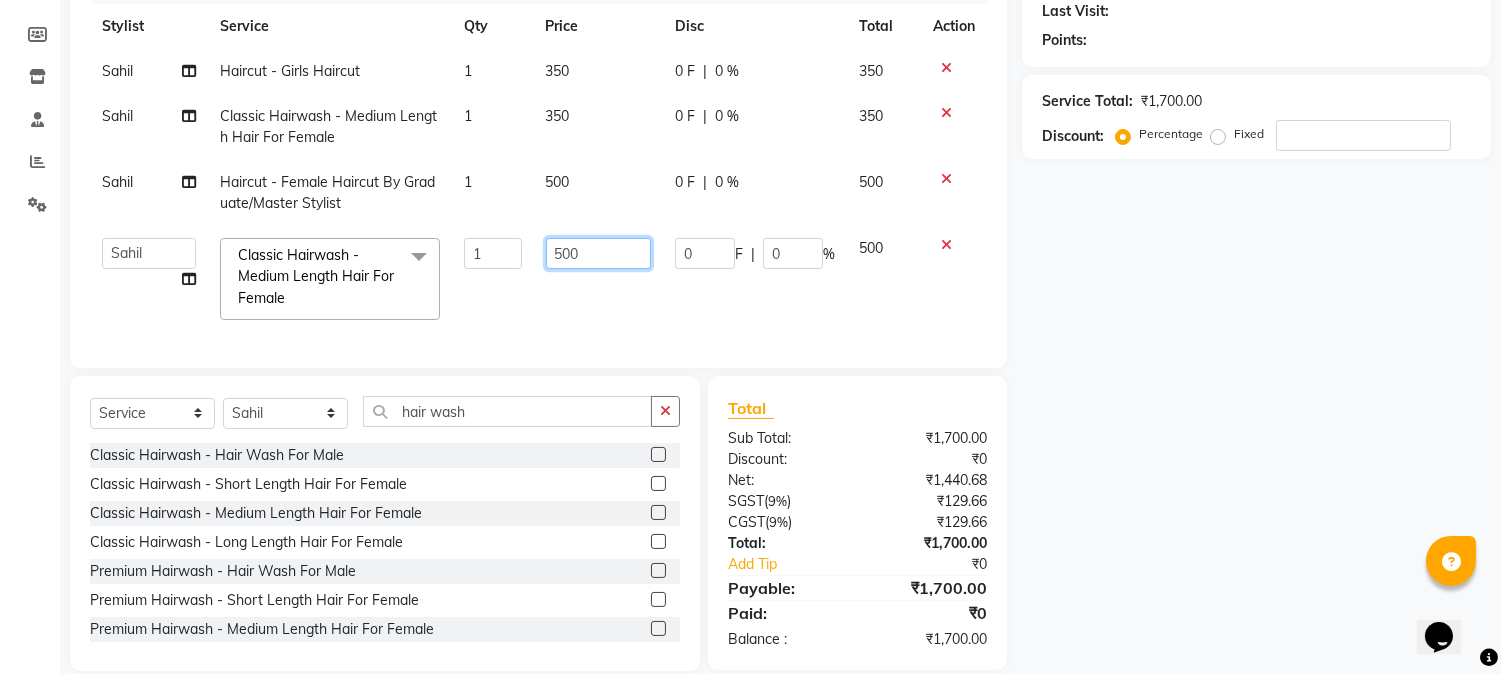 drag, startPoint x: 491, startPoint y: 260, endPoint x: 474, endPoint y: 267, distance: 18.384777 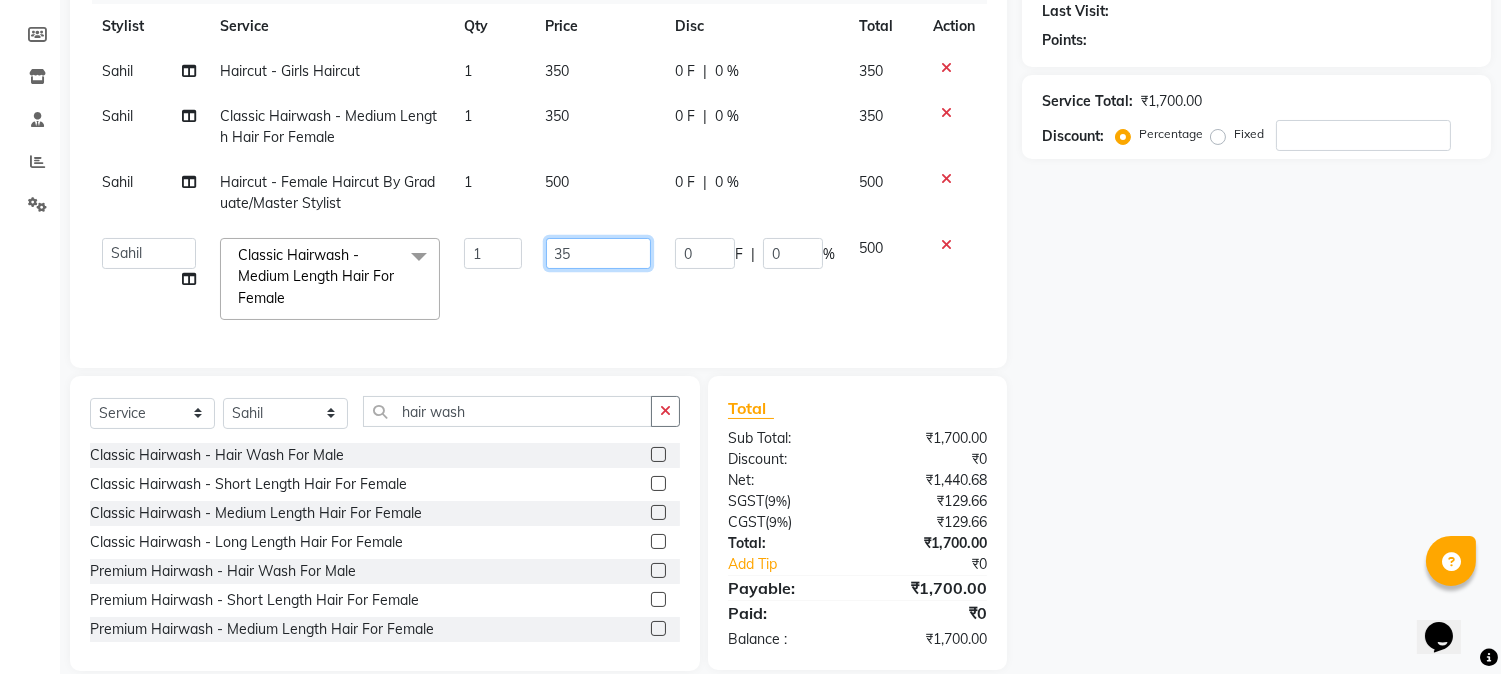 type on "350" 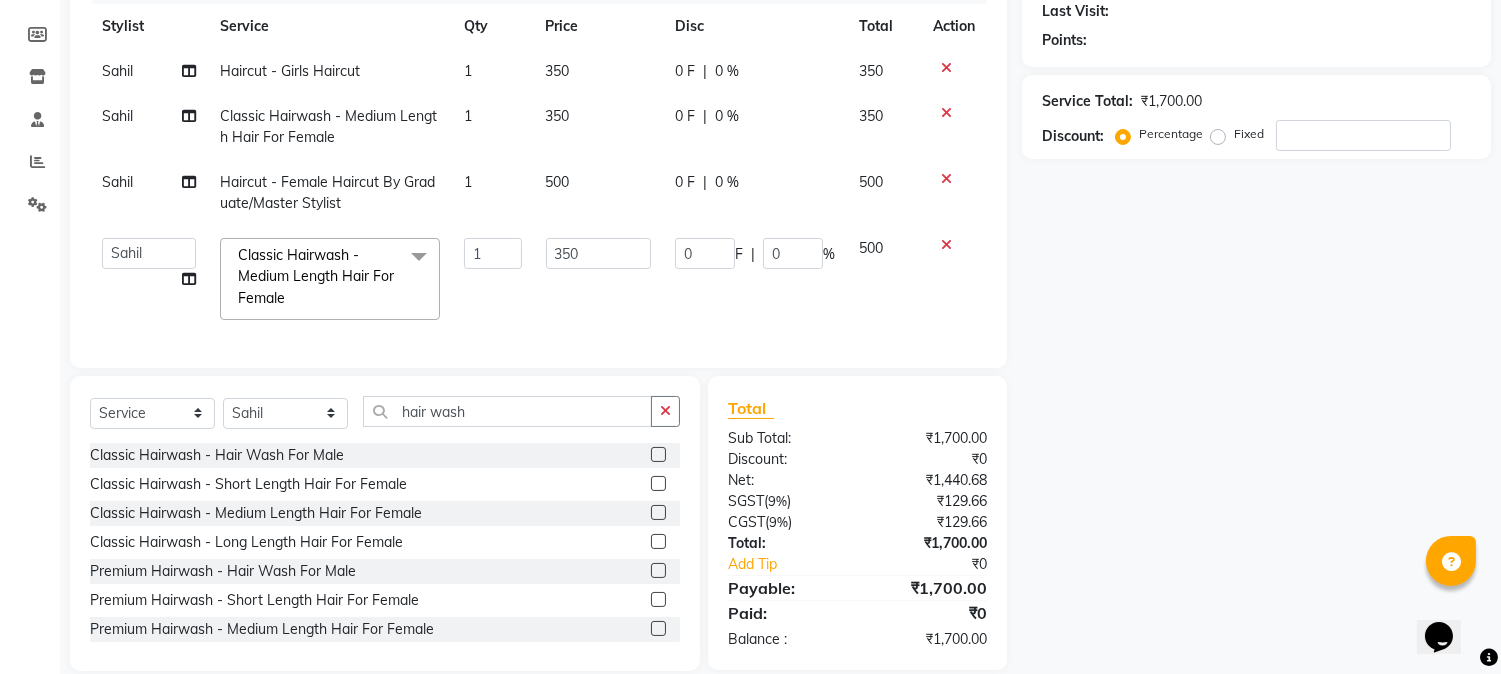 click on "Name: Membership: Total Visits: Card on file: Last Visit:  Points:  Service Total:  ₹1,700.00  Discount:  Percentage   Fixed" 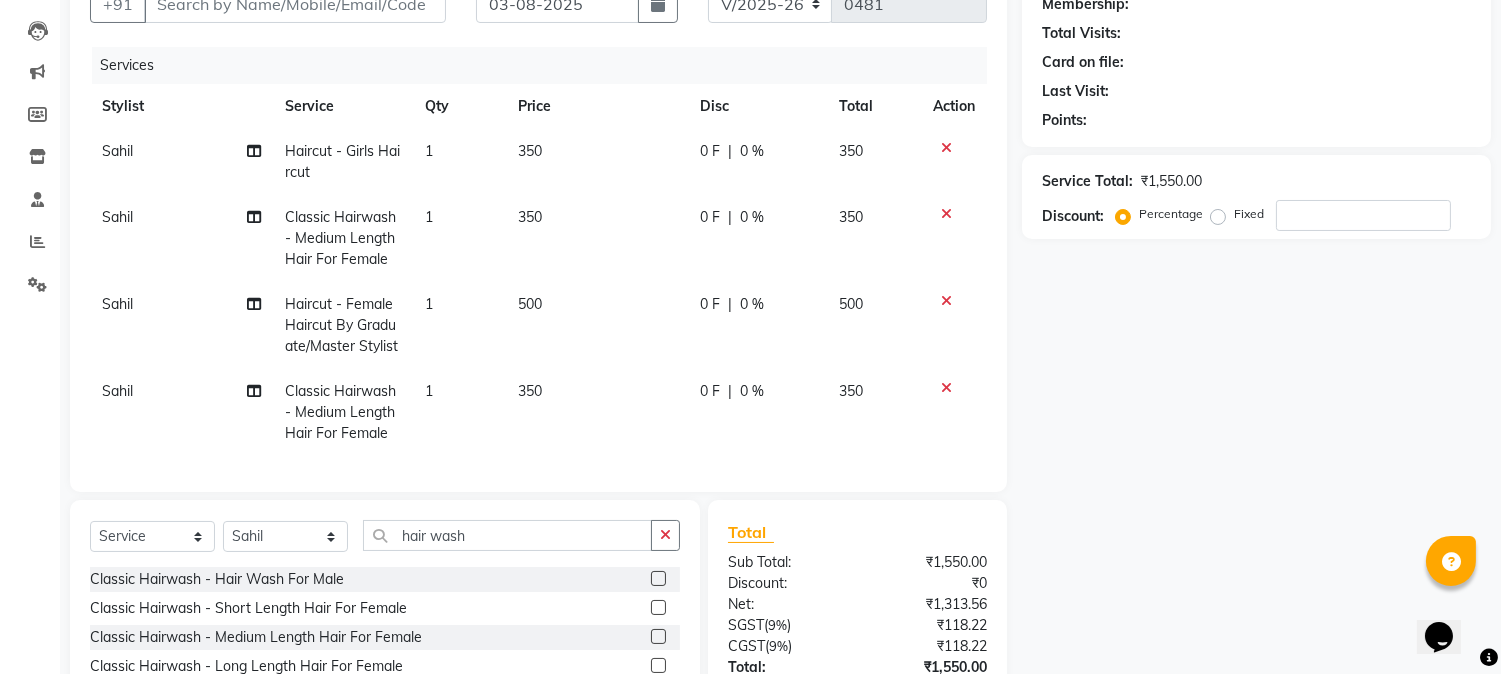 scroll, scrollTop: 146, scrollLeft: 0, axis: vertical 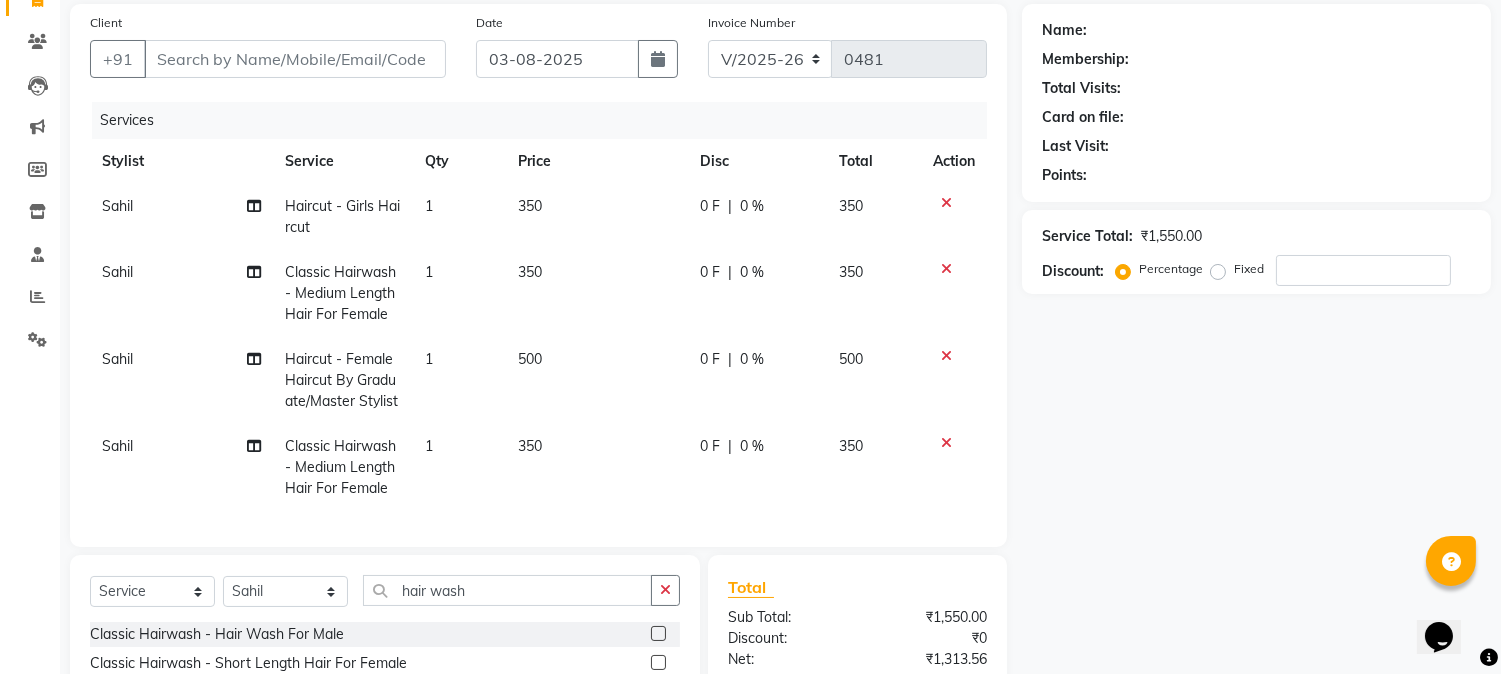 click on "Sahil" 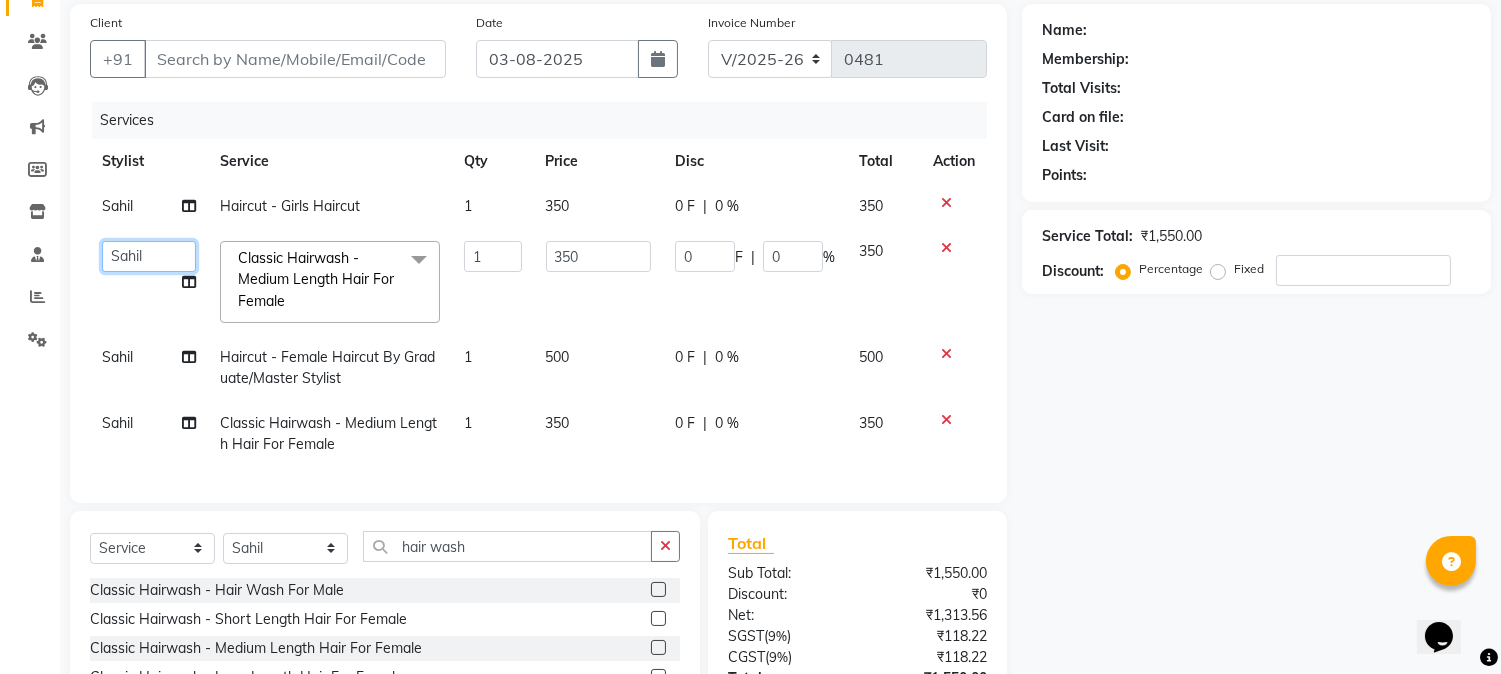 click on "Manager   [PERSON]   [PERSON]   [PERSON]   [PERSON] [PERSON]   [PERSON]   [PERSON]   [PERSON]" 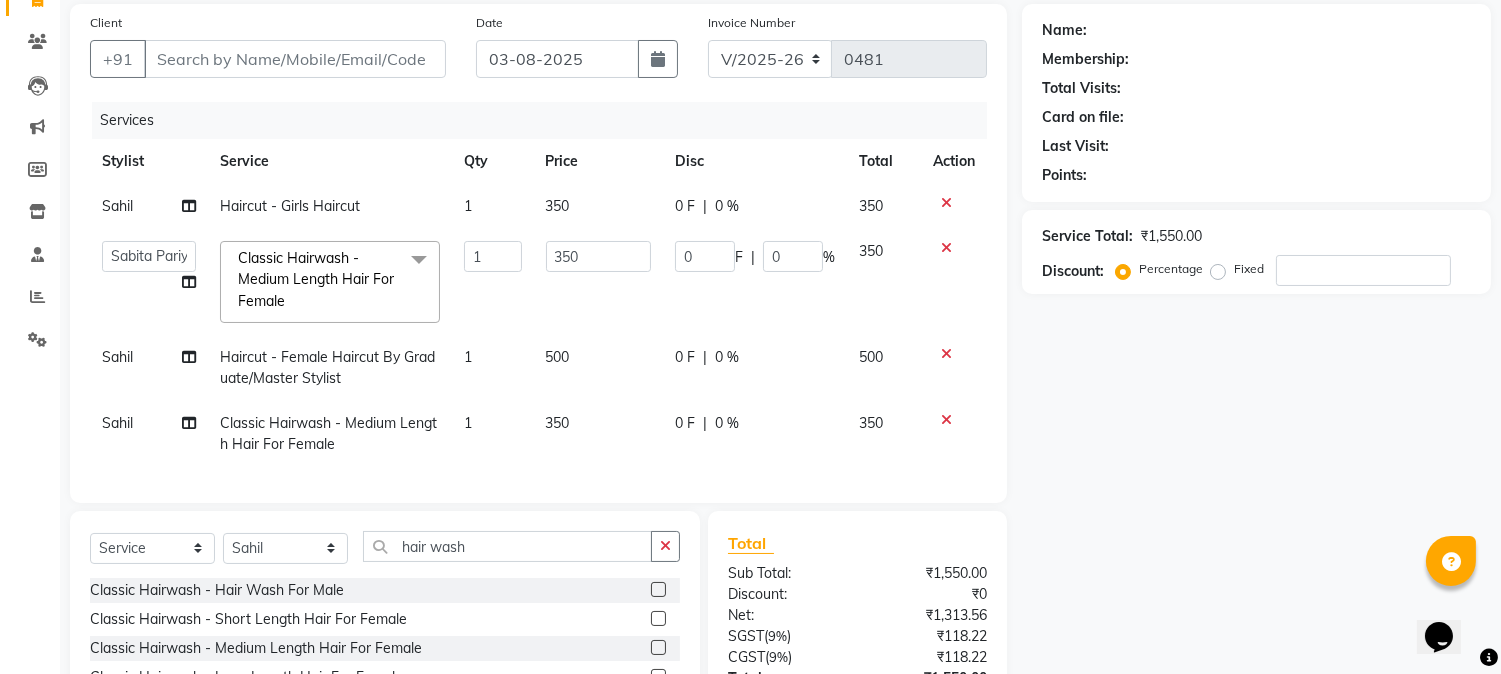 select on "63726" 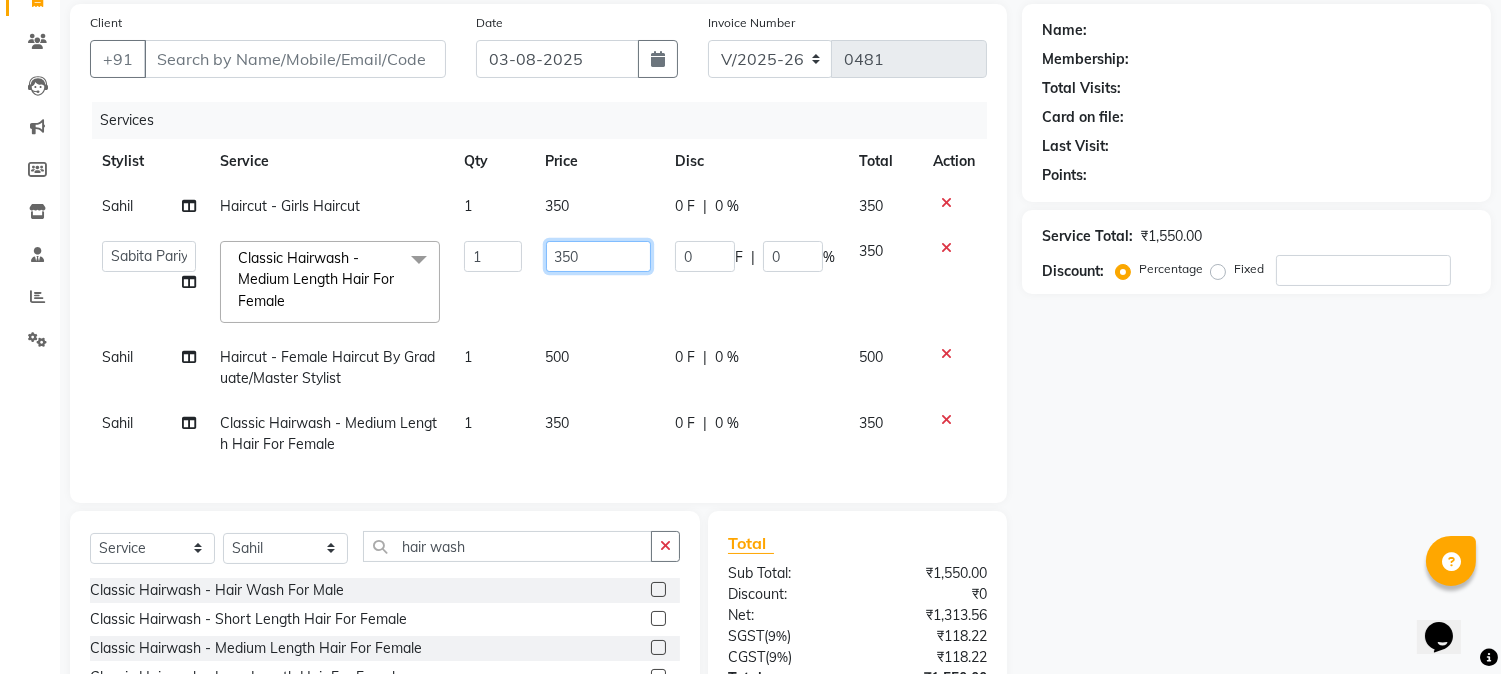 click on "350" 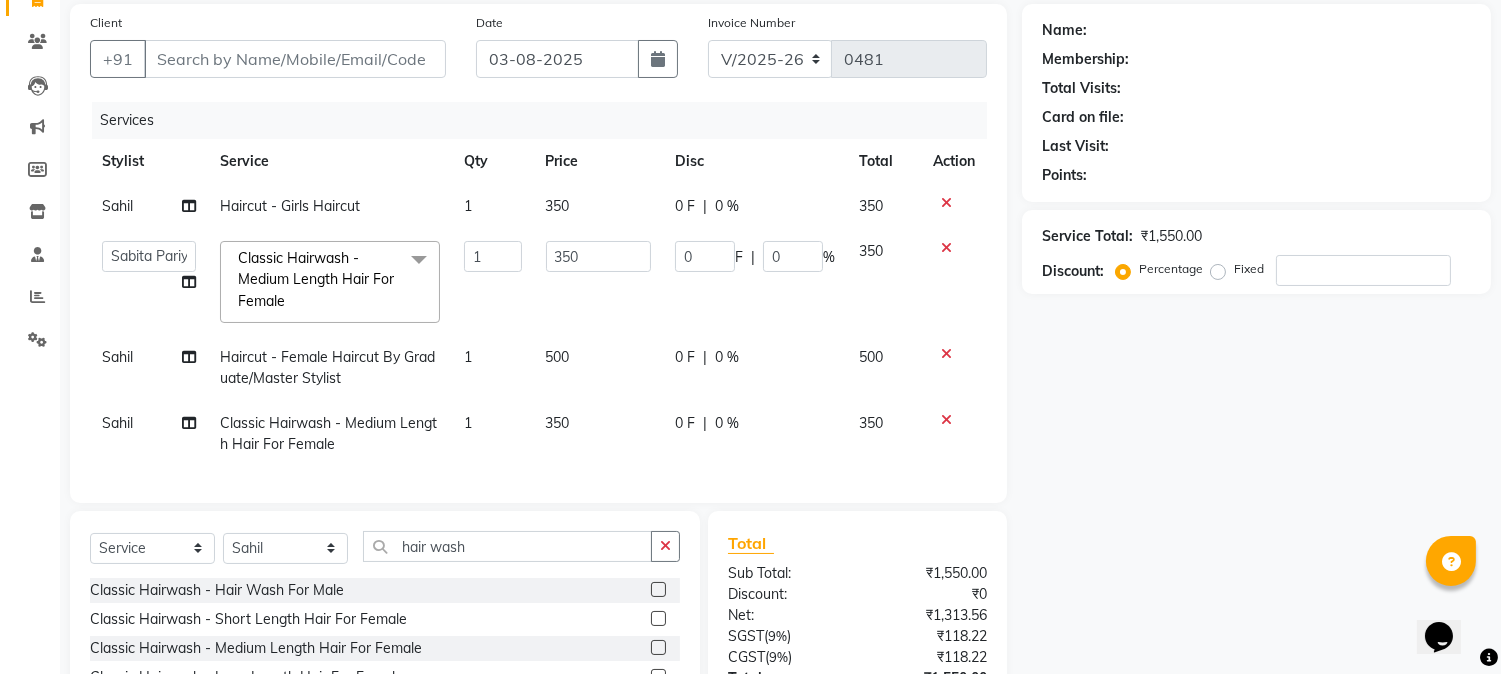 click on "Services" 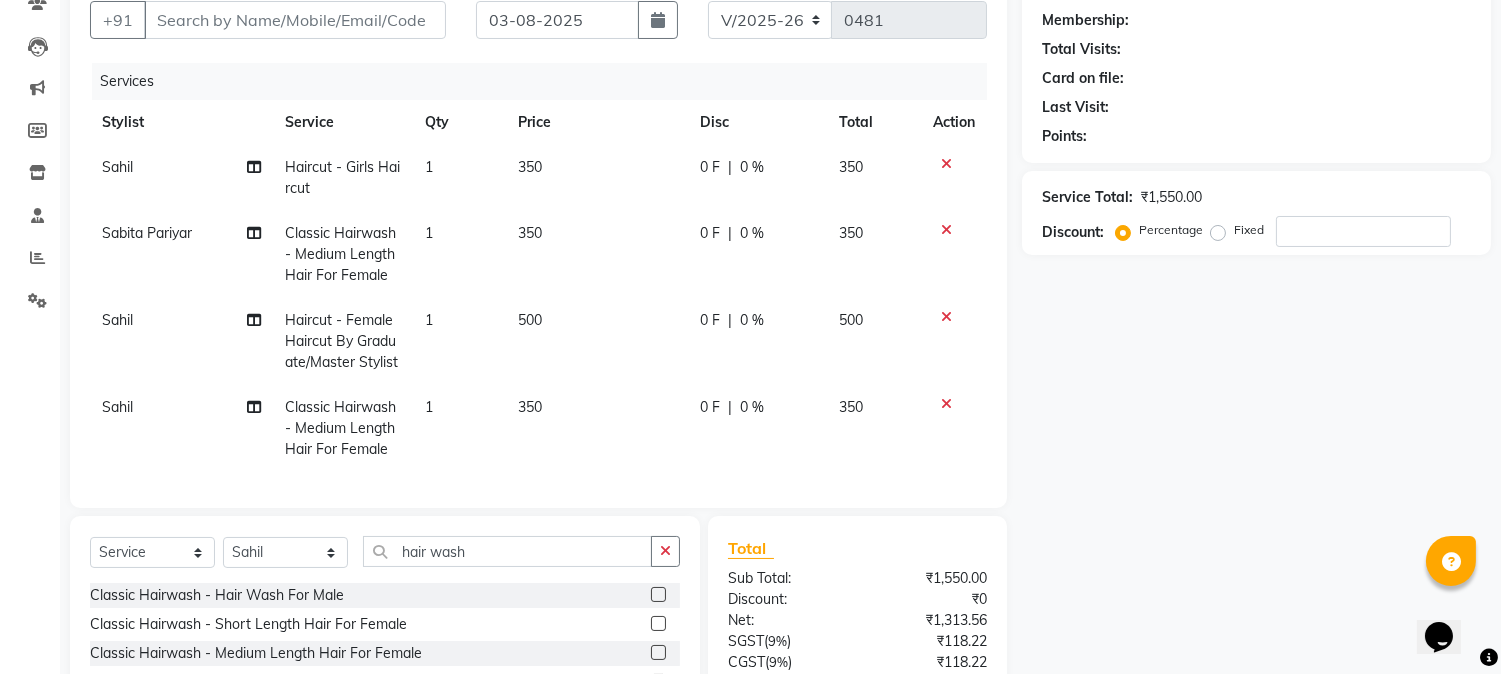 scroll, scrollTop: 146, scrollLeft: 0, axis: vertical 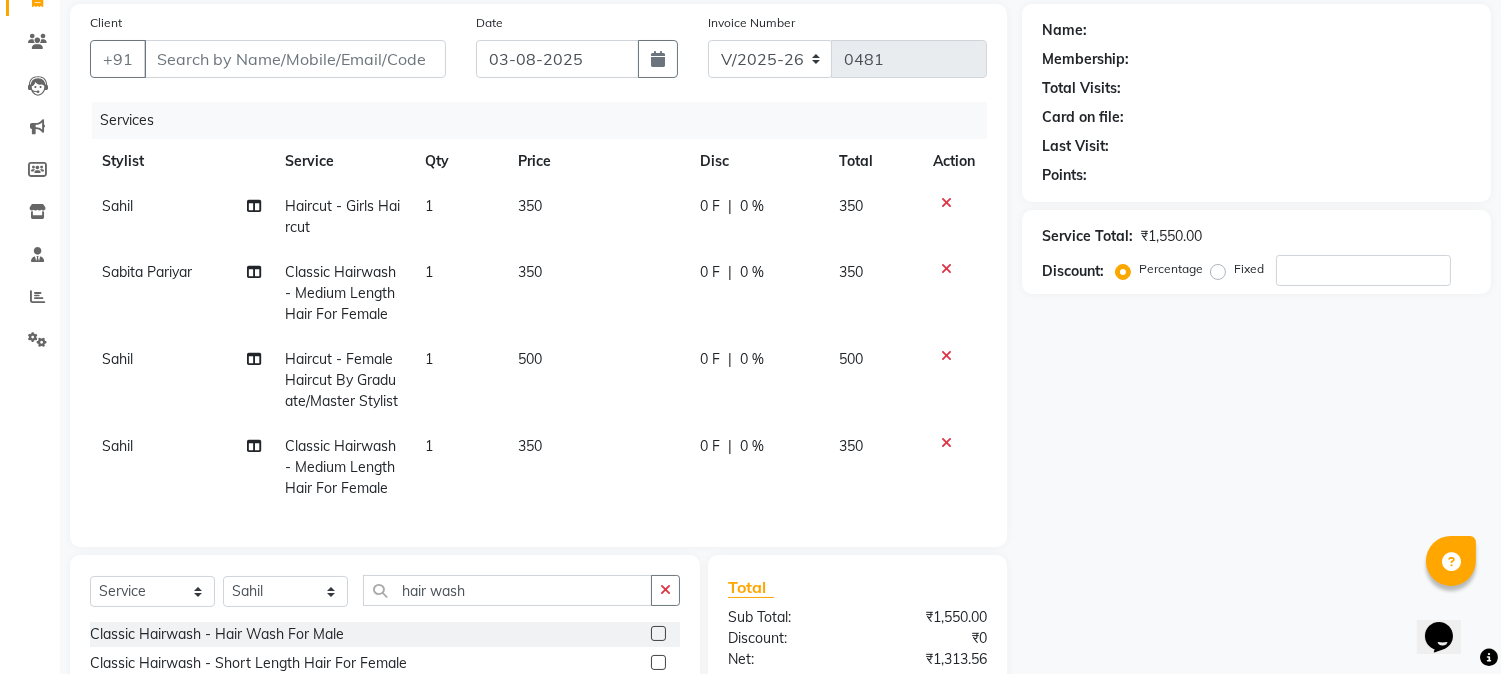 click on "Sahil" 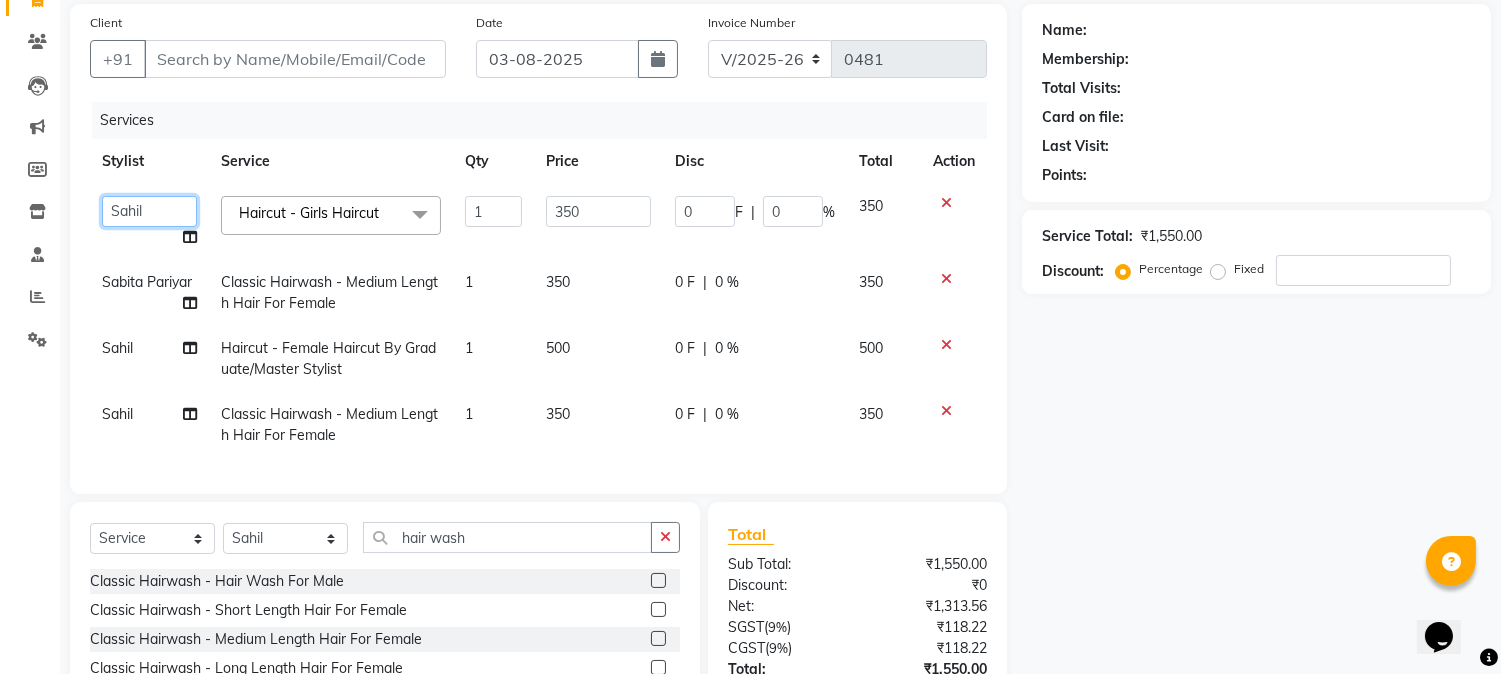 click on "Manager   [PERSON]   [PERSON]   [PERSON]   [PERSON] [PERSON]   [PERSON]   [PERSON]   [PERSON]" 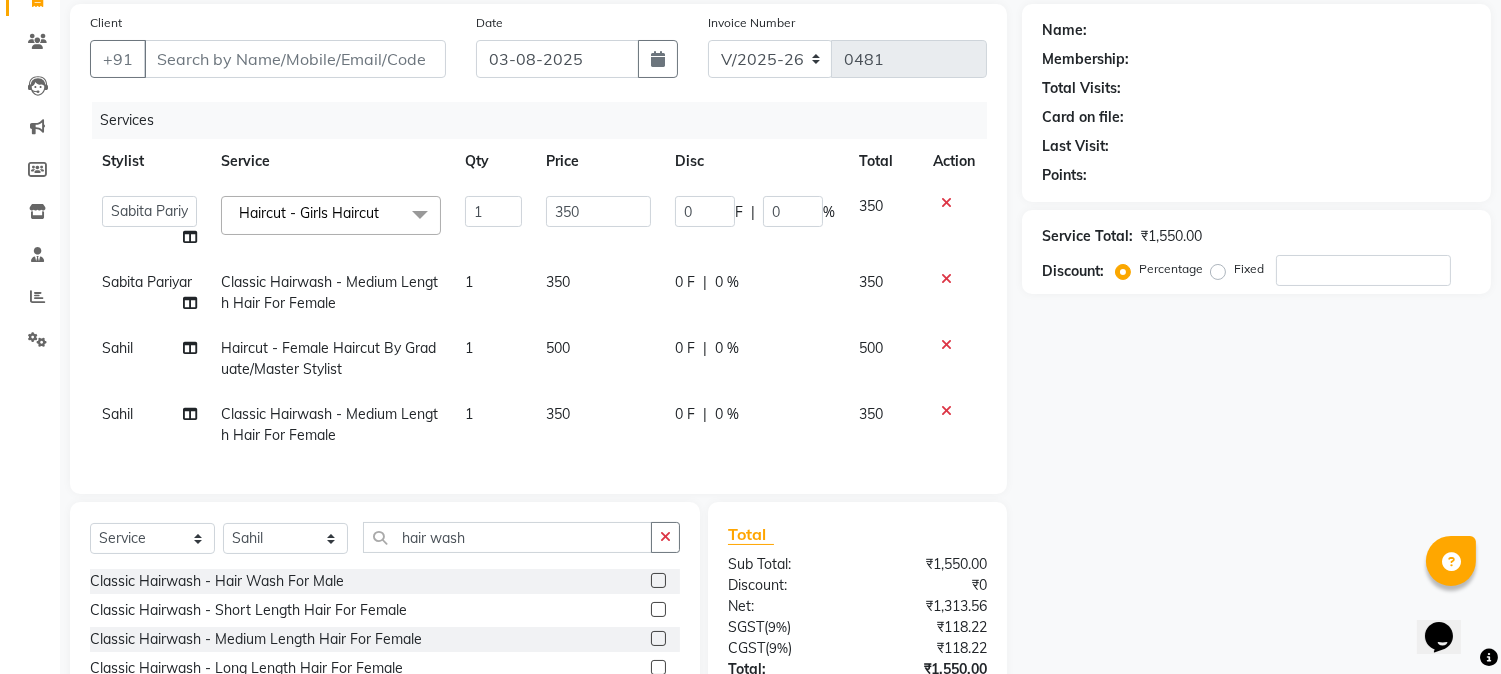 select on "63726" 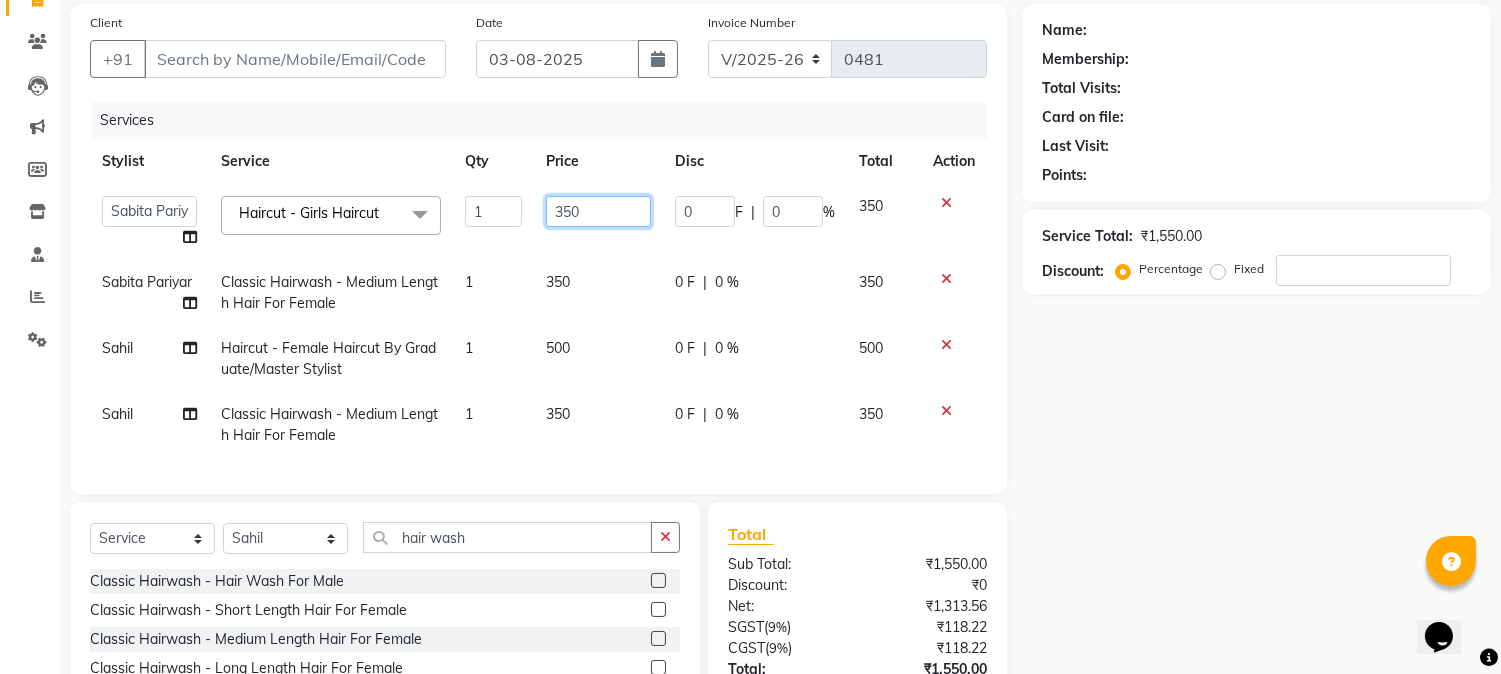 click on "350" 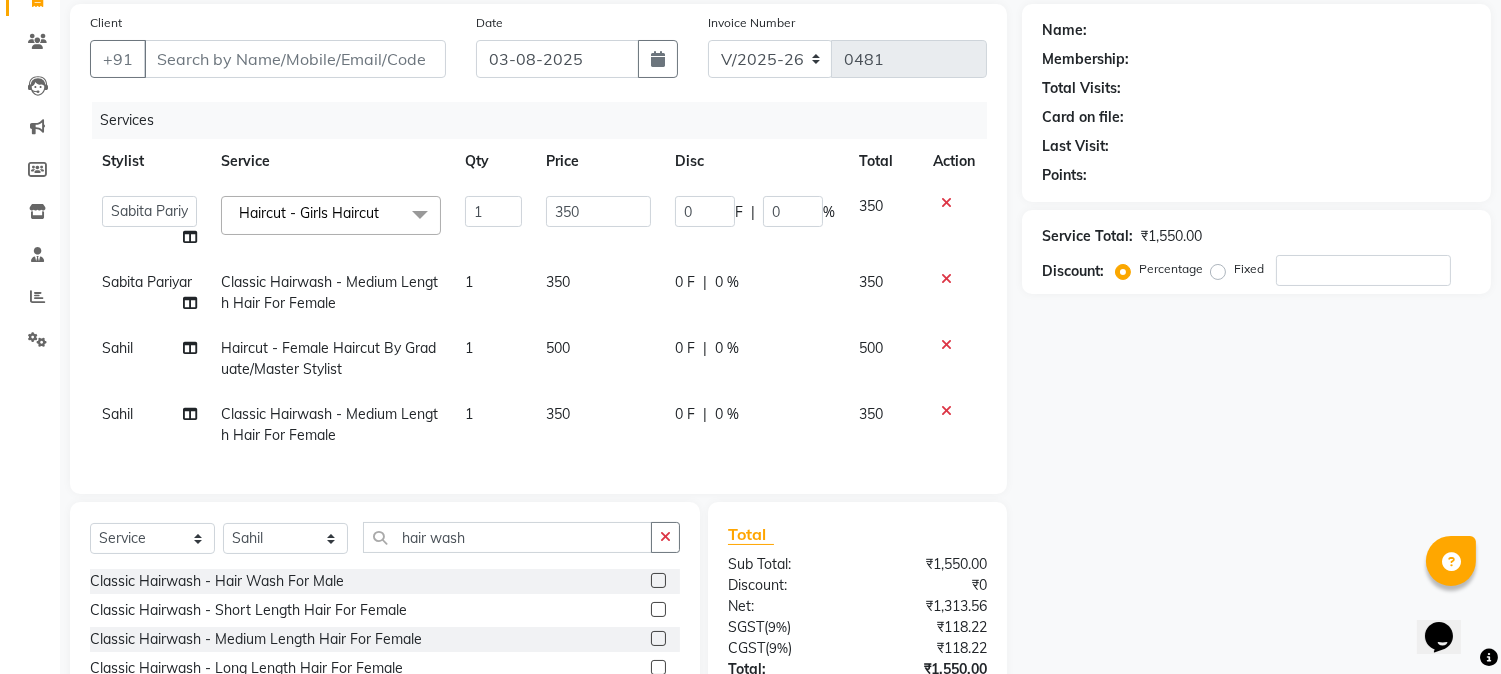 click on "Services" 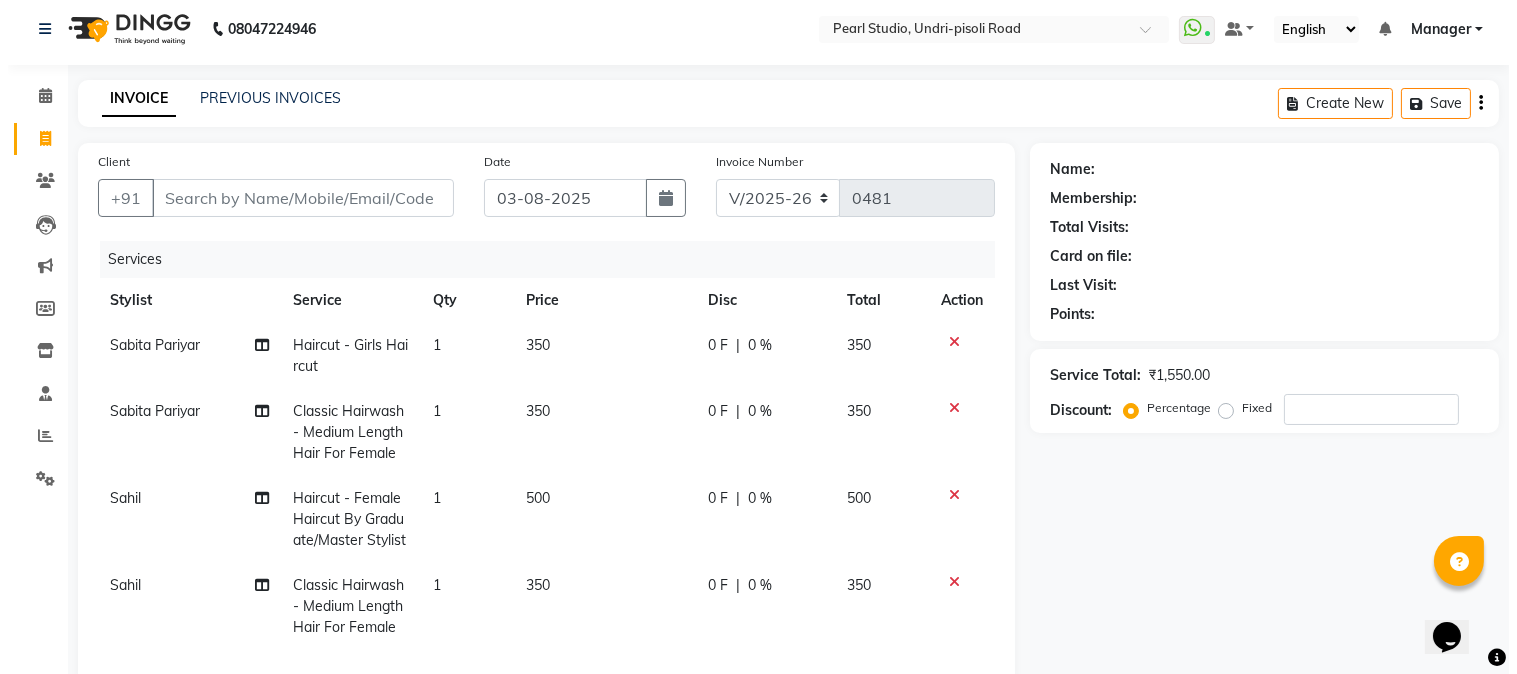 scroll, scrollTop: 0, scrollLeft: 0, axis: both 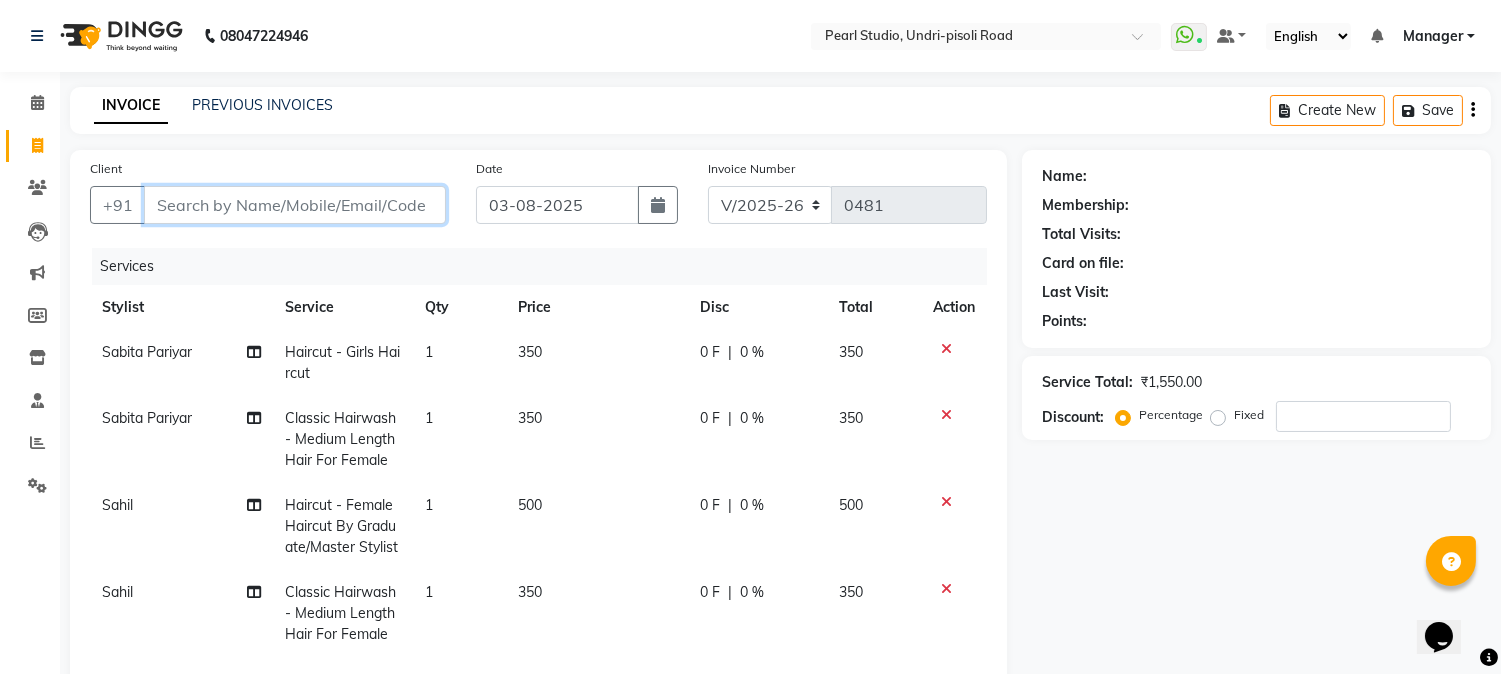 click on "Client" at bounding box center (295, 205) 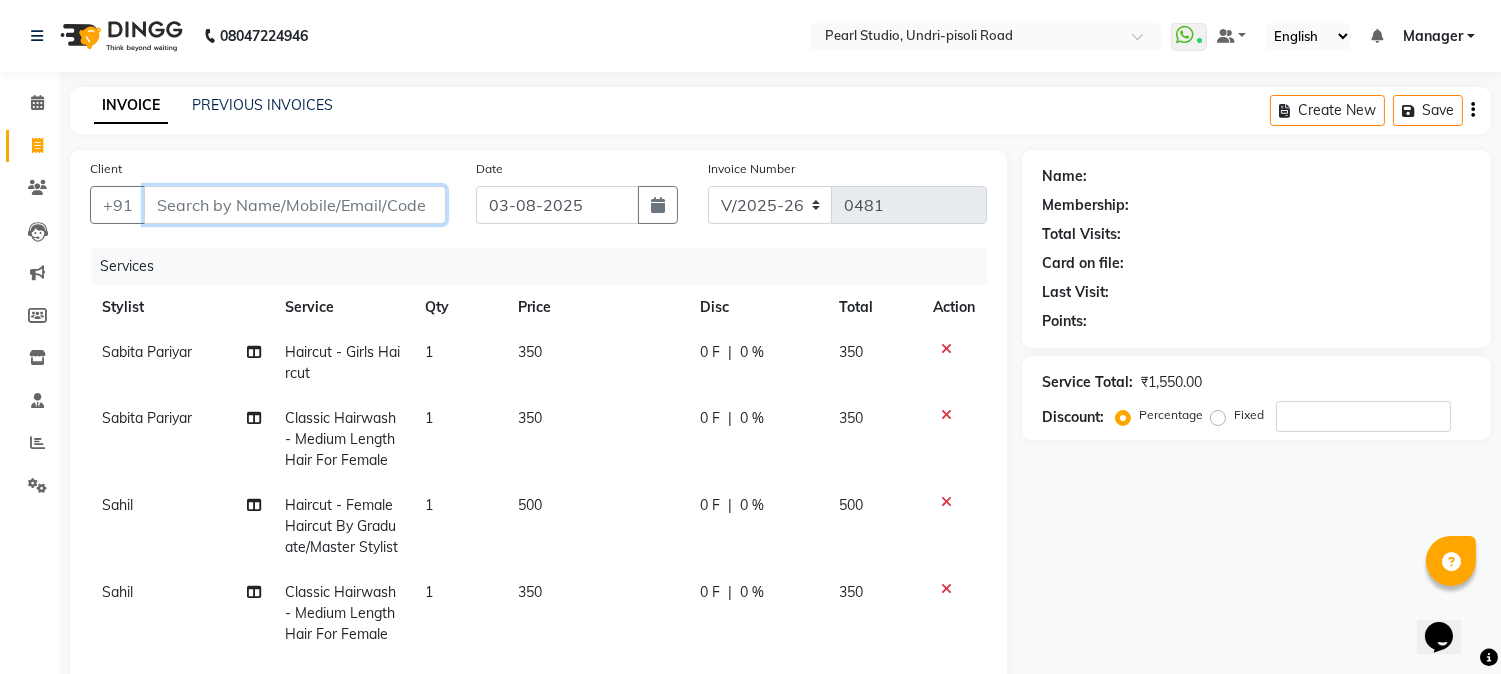 type on "9" 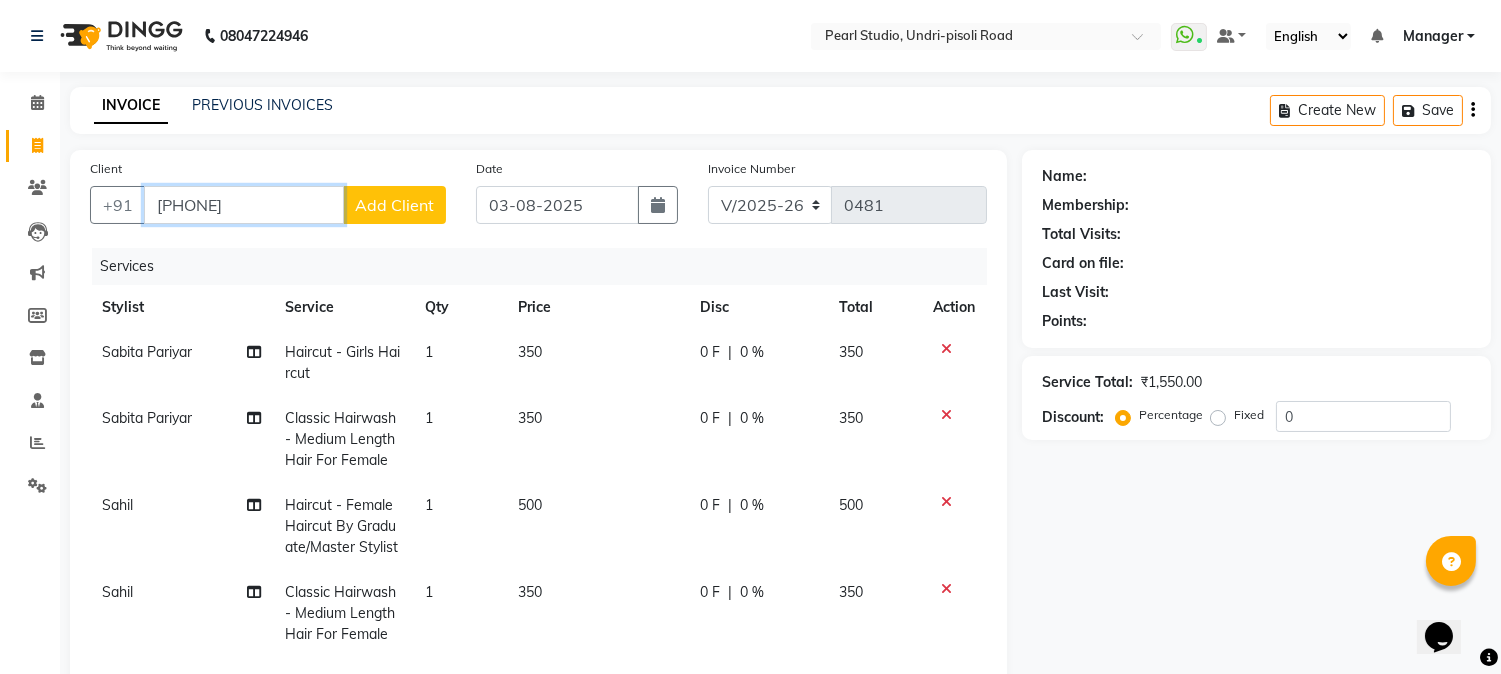 click on "[PHONE]" at bounding box center (244, 205) 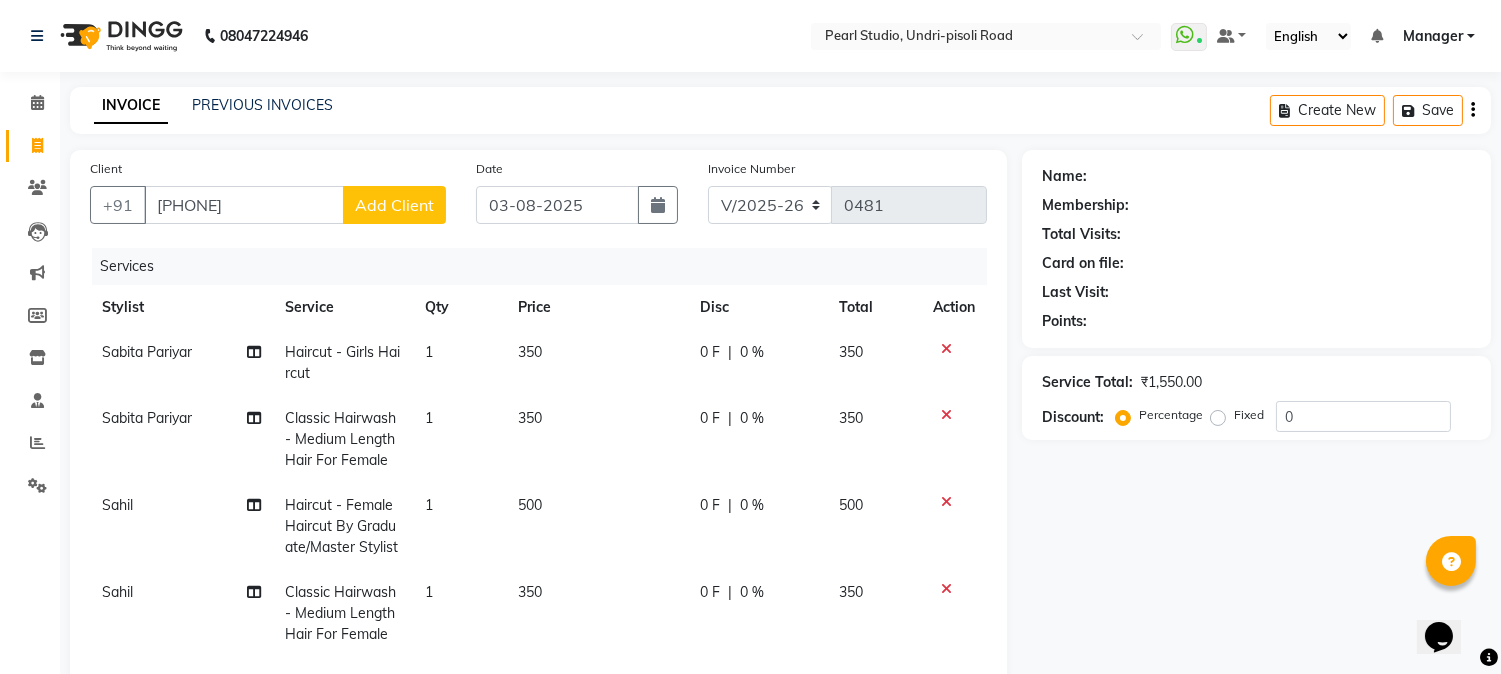 click on "Add Client" 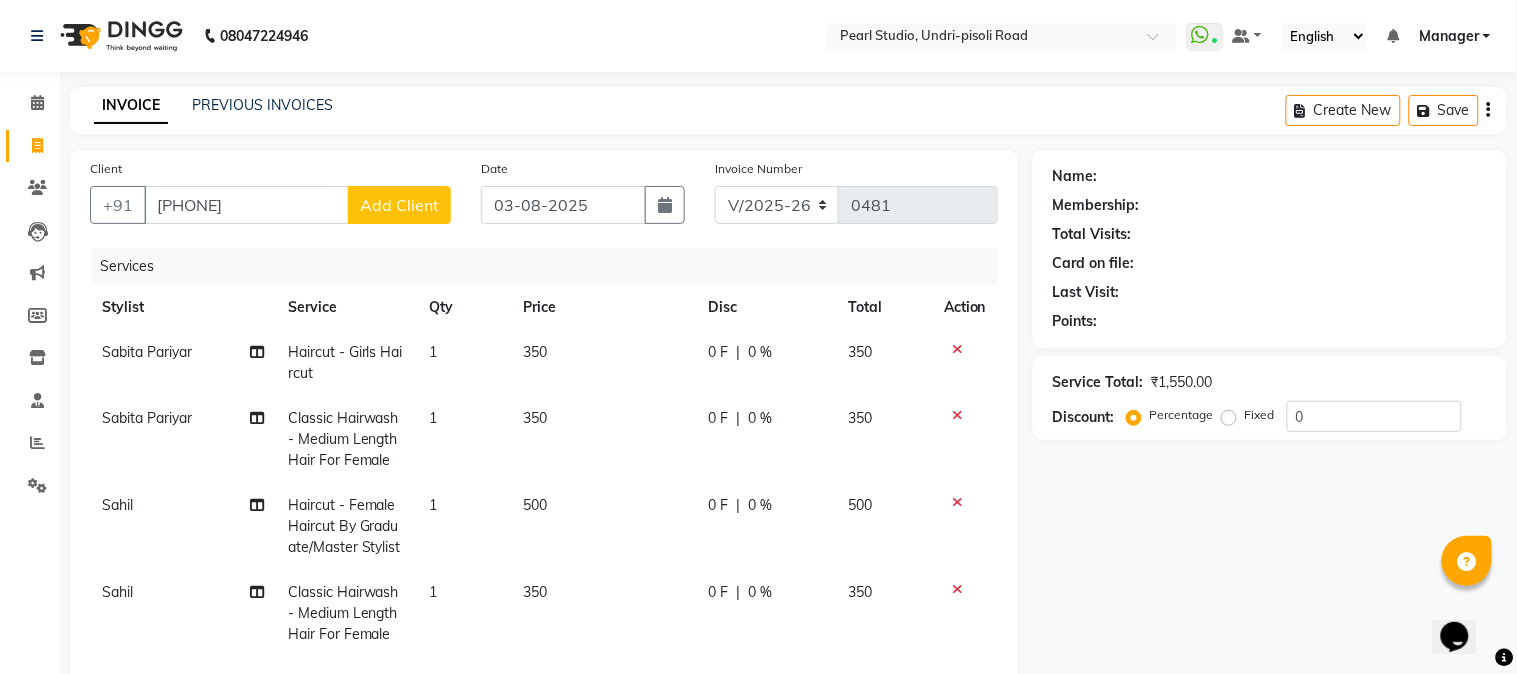 select on "22" 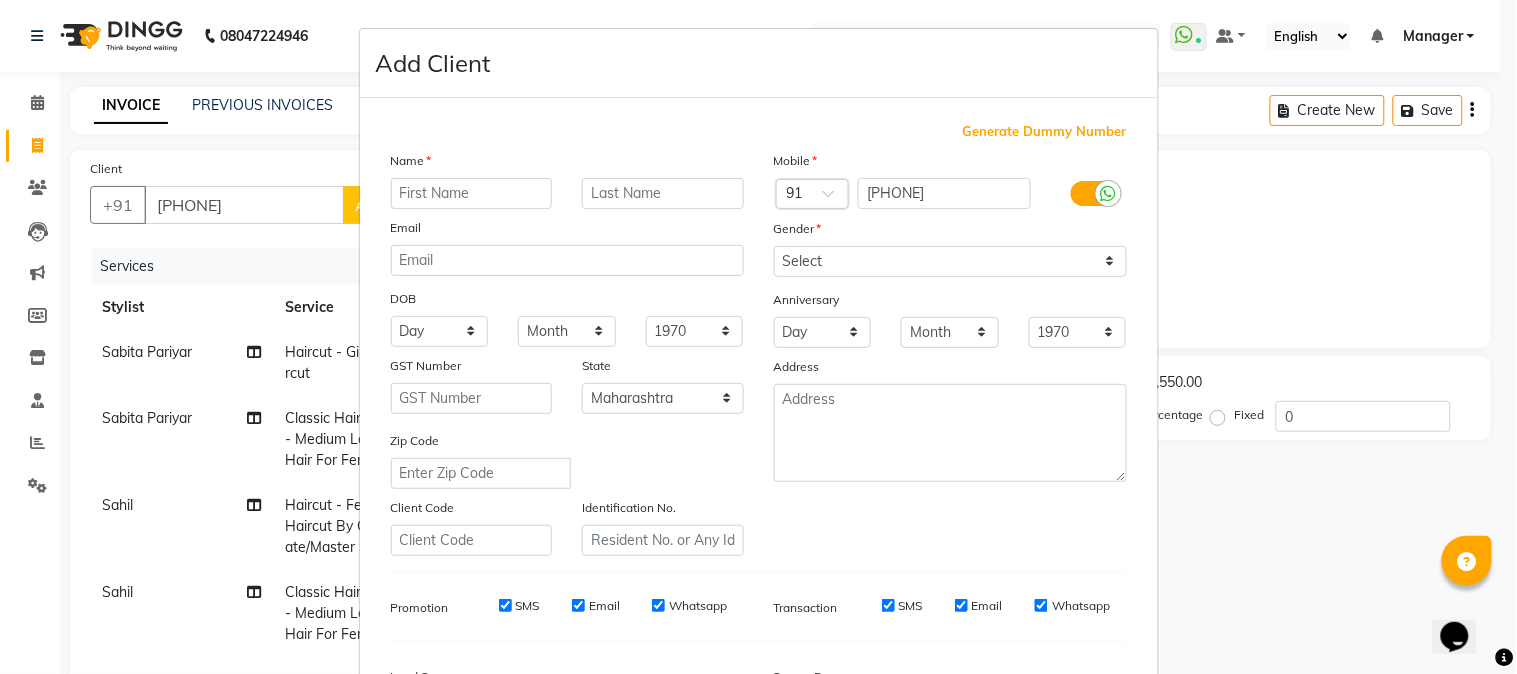 click at bounding box center (472, 193) 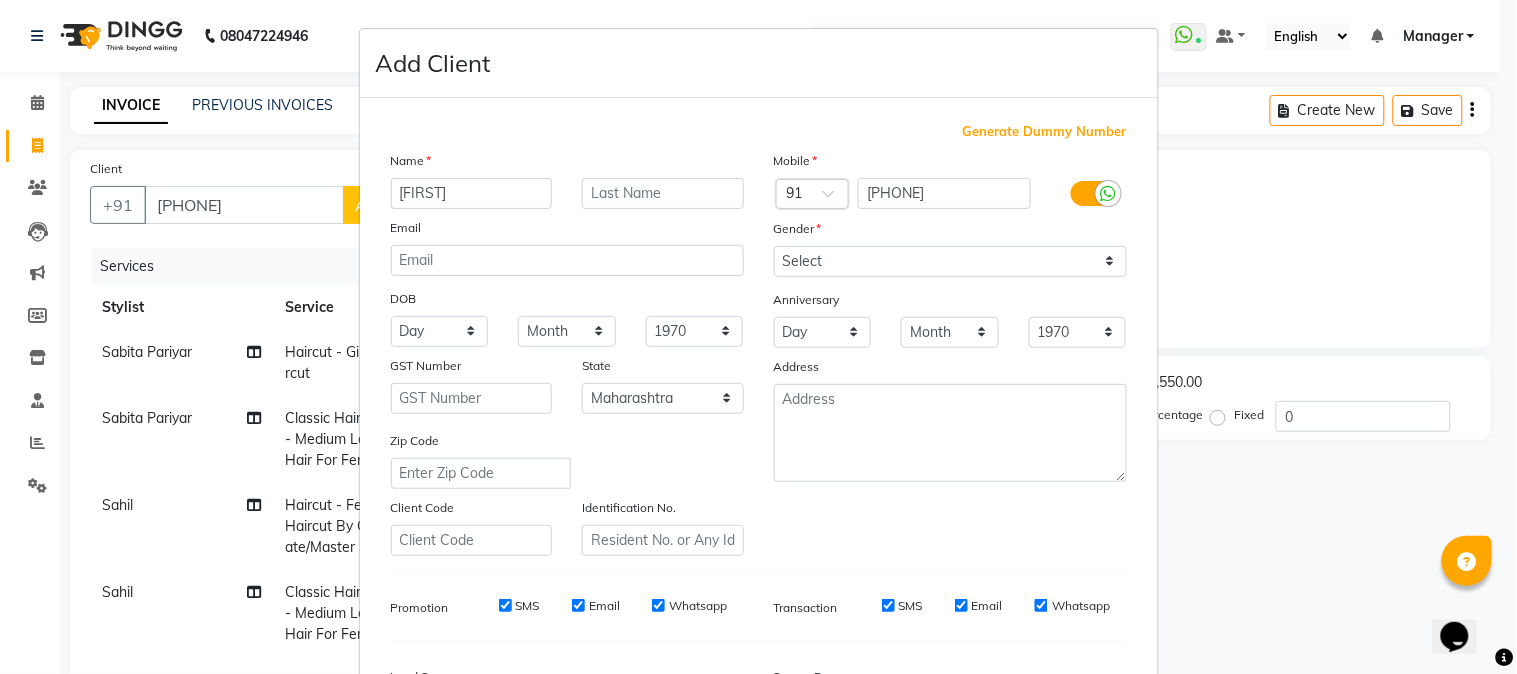 type on "[FIRST]" 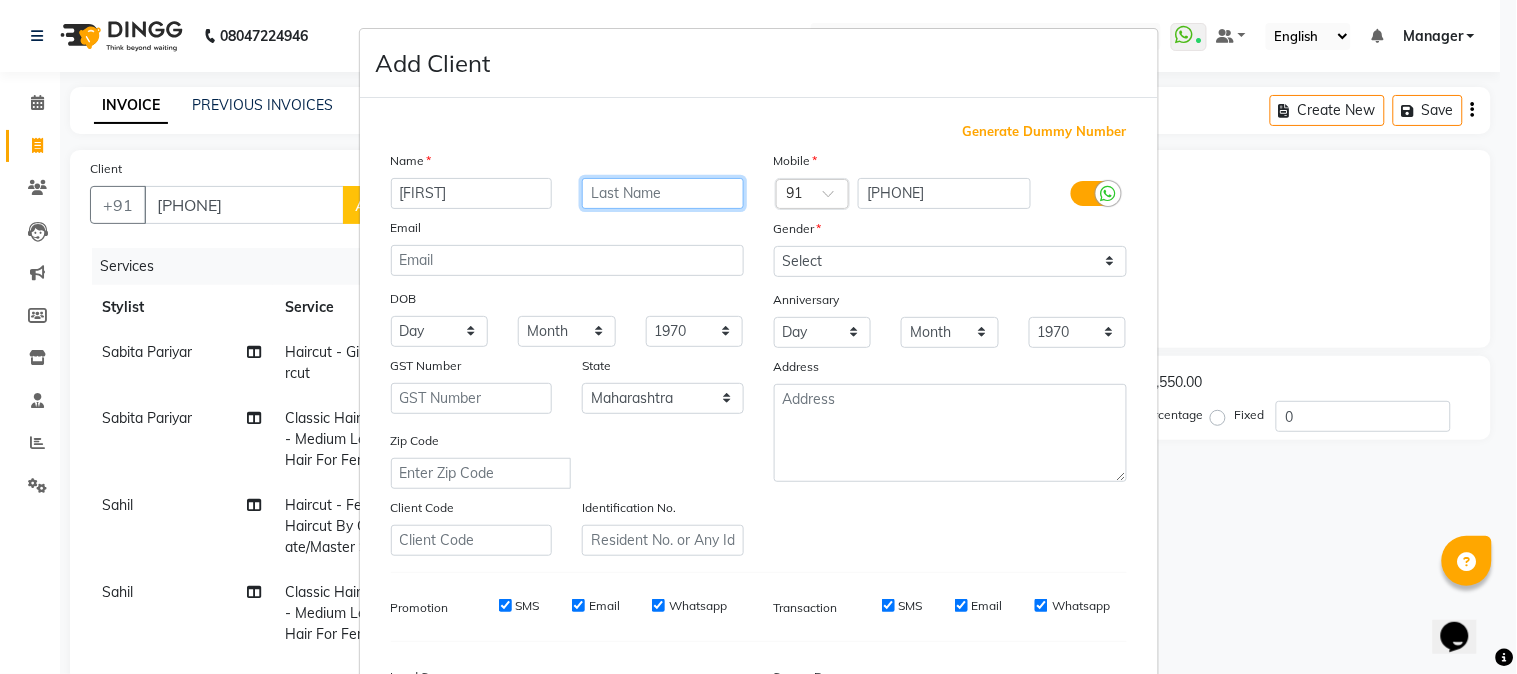 click at bounding box center (663, 193) 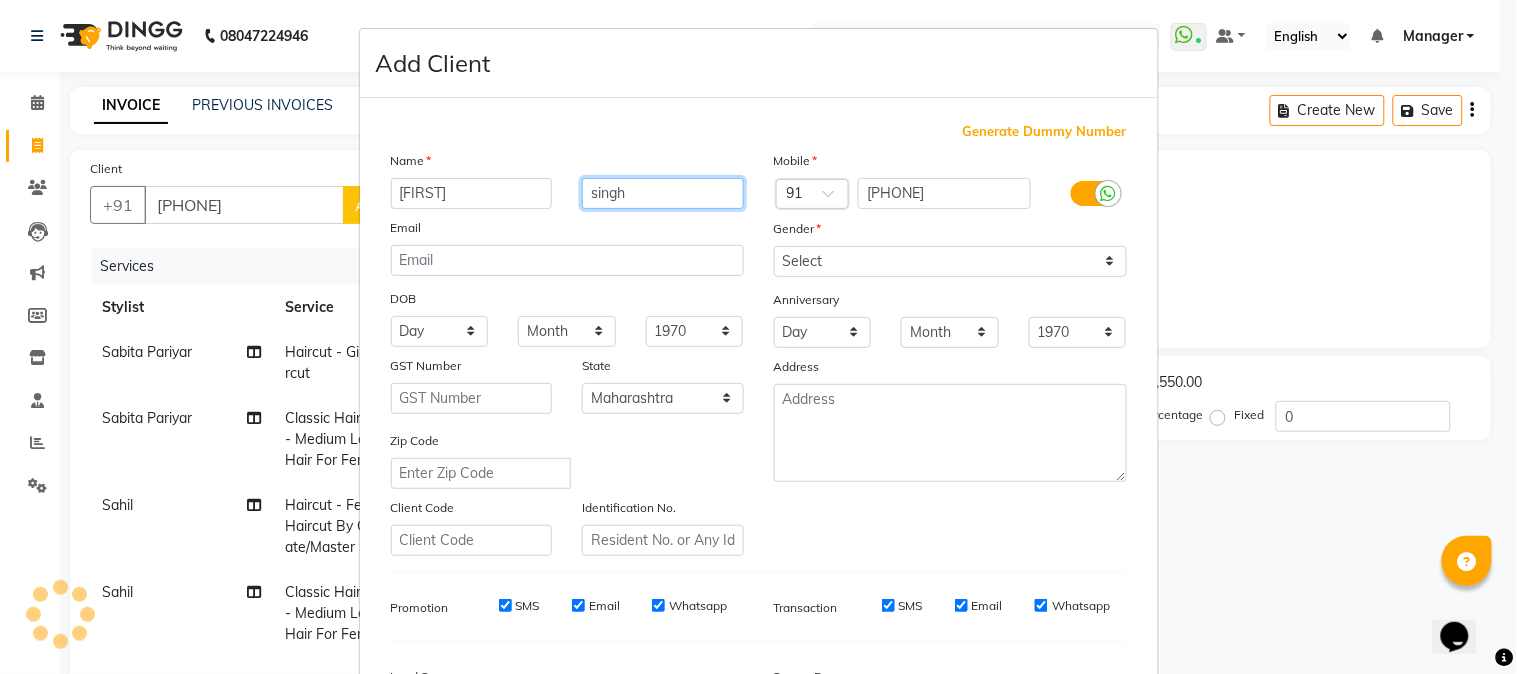 type on "singh" 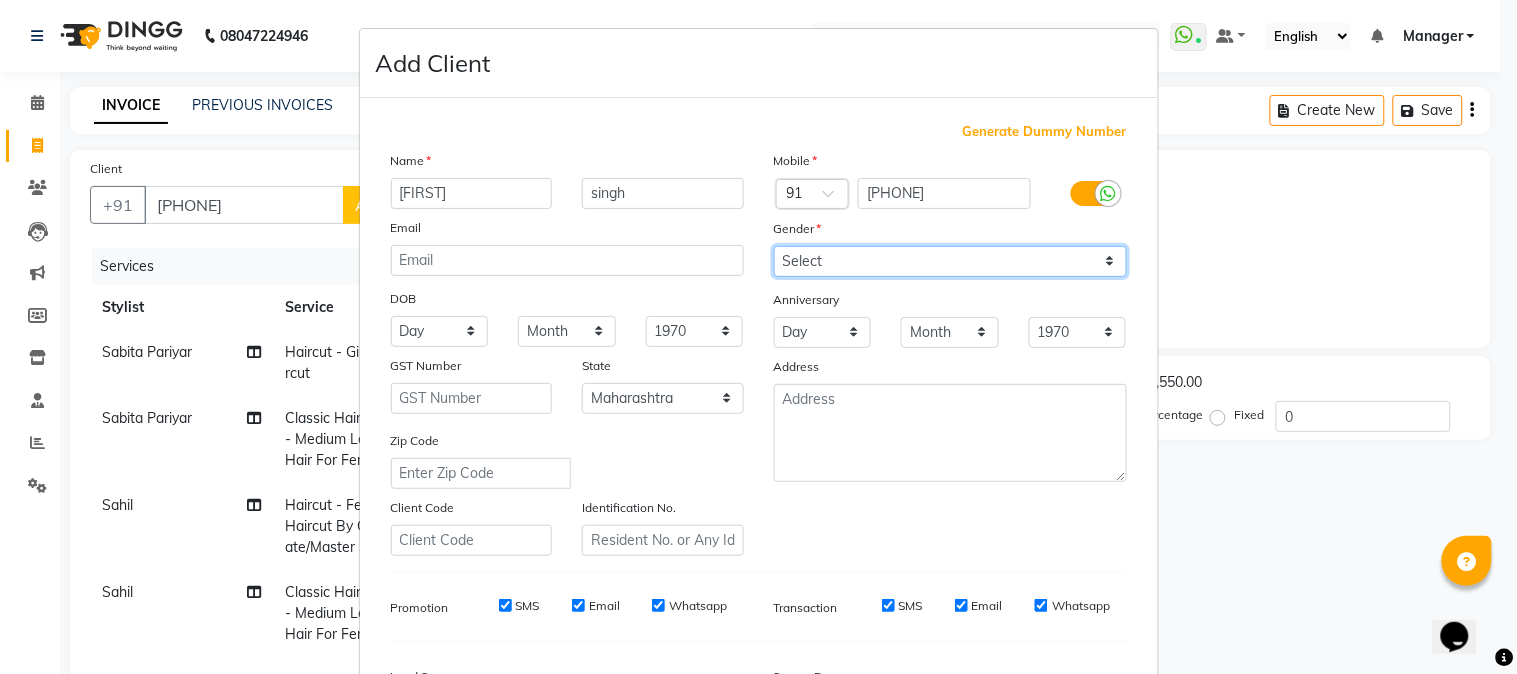 click on "Select Male Female Other Prefer Not To Say" at bounding box center (950, 261) 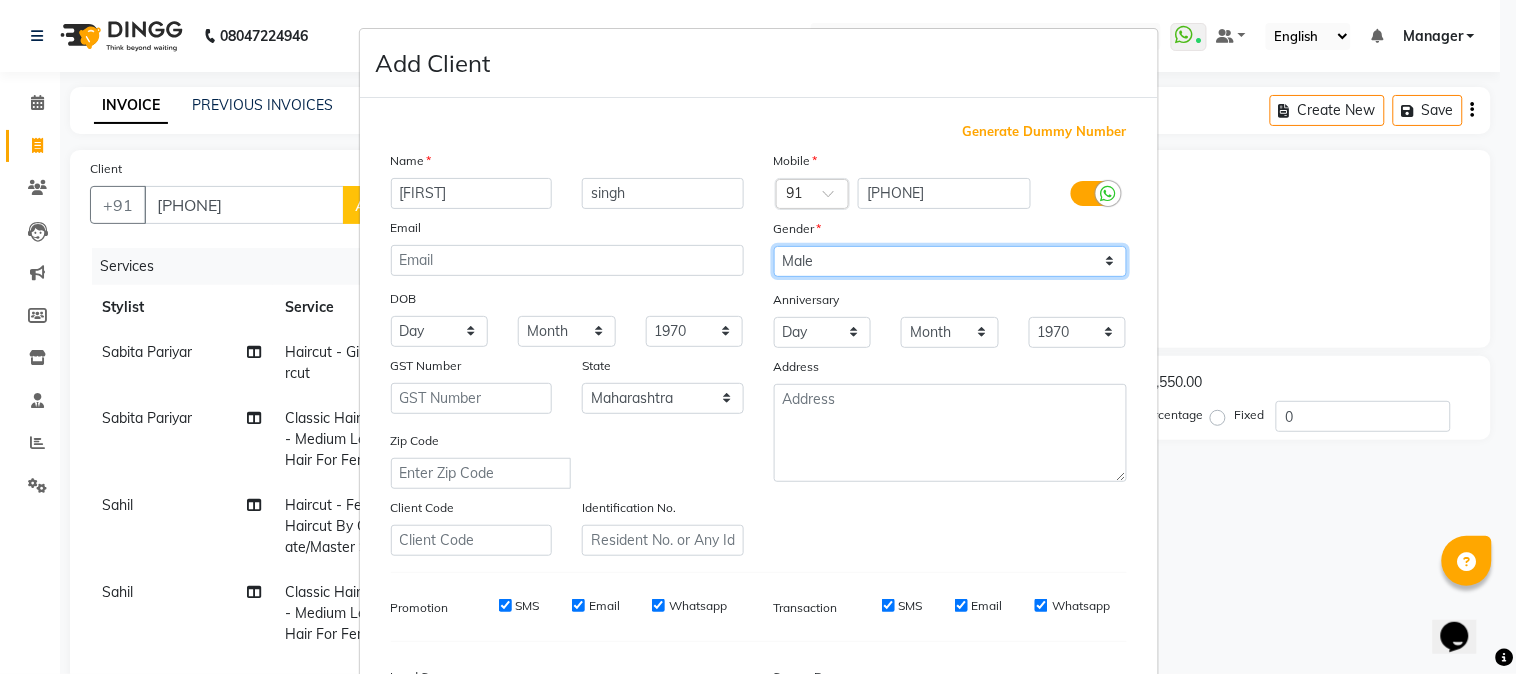 click on "Select Male Female Other Prefer Not To Say" at bounding box center [950, 261] 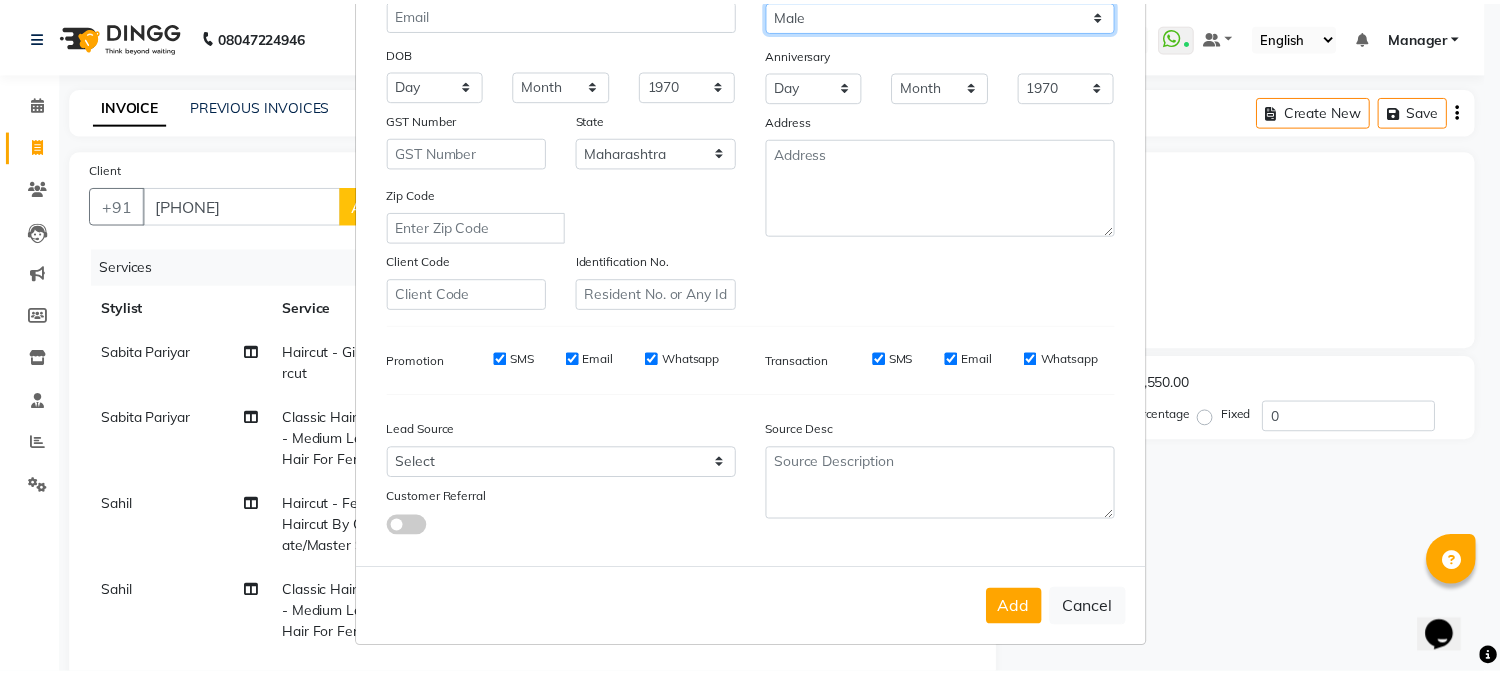 scroll, scrollTop: 250, scrollLeft: 0, axis: vertical 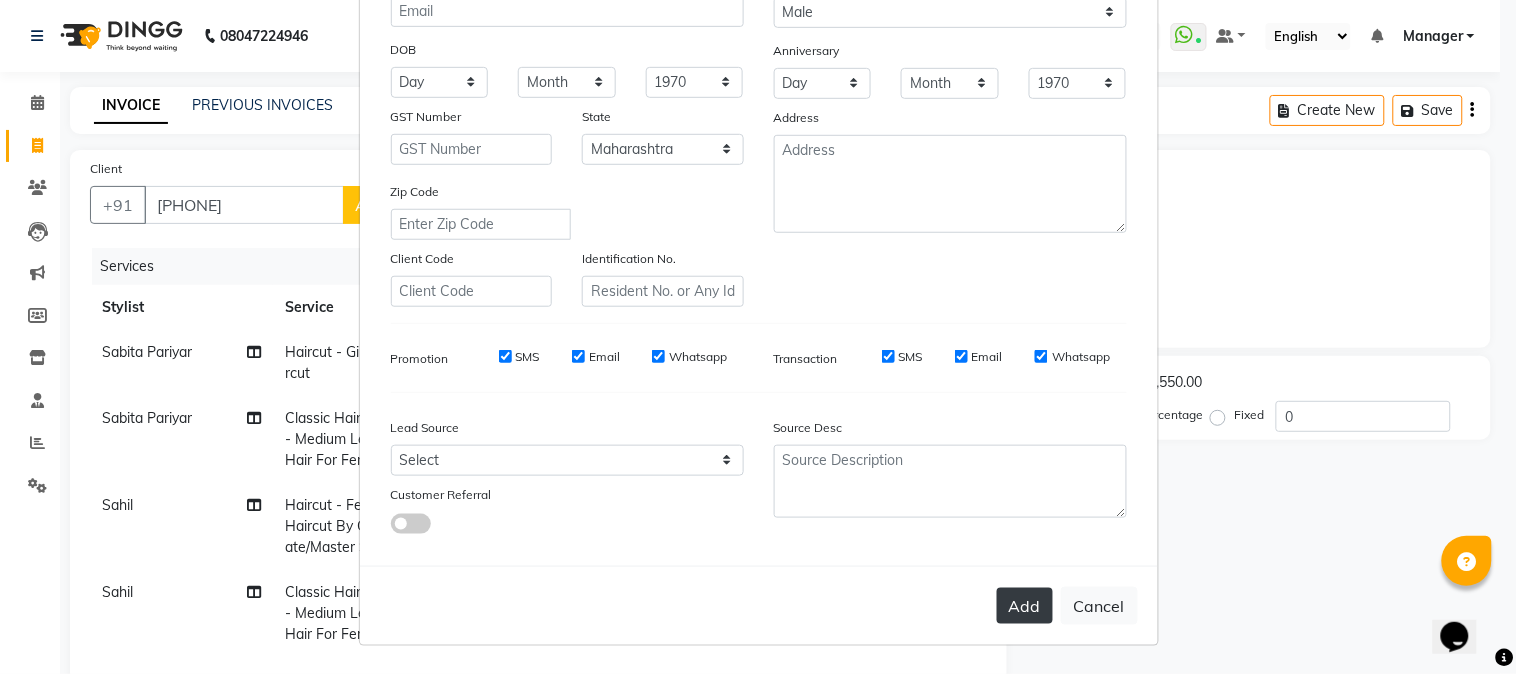 click on "Add" at bounding box center [1025, 606] 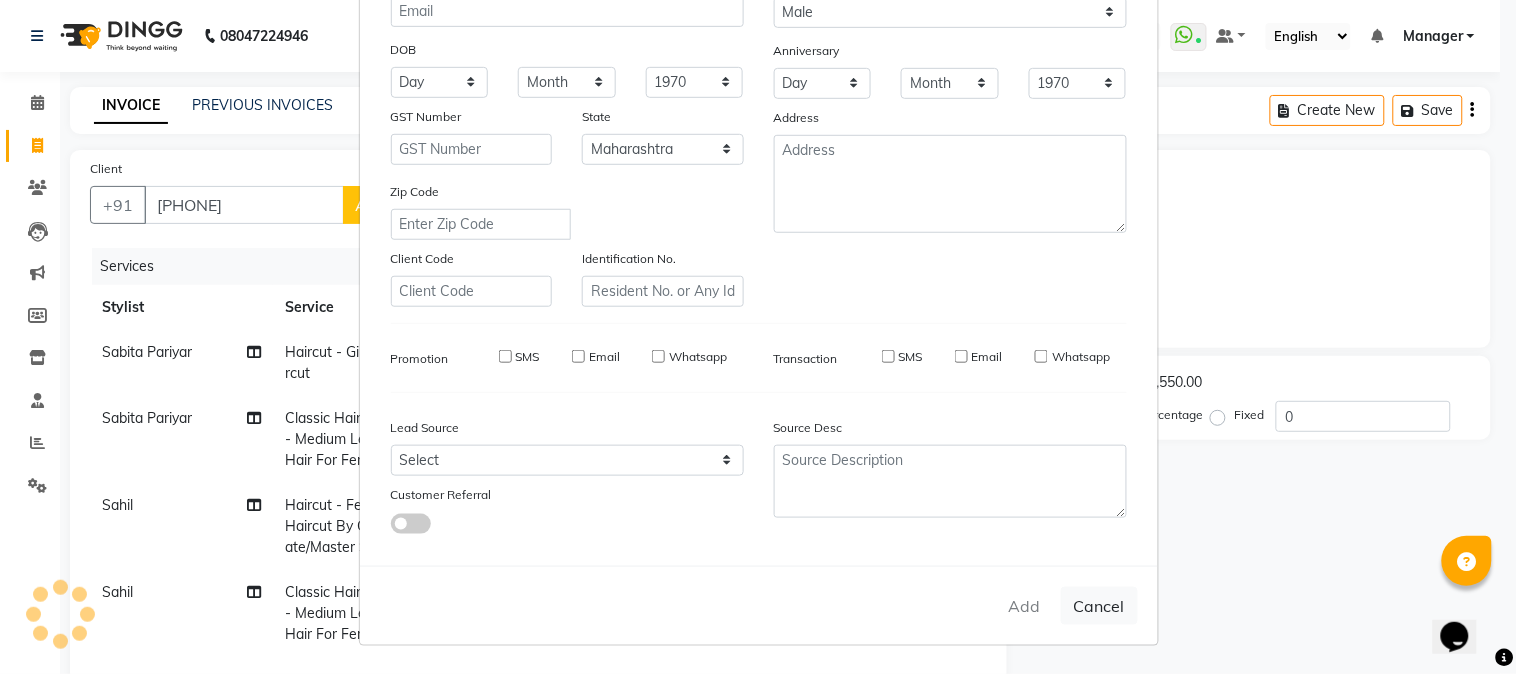 type 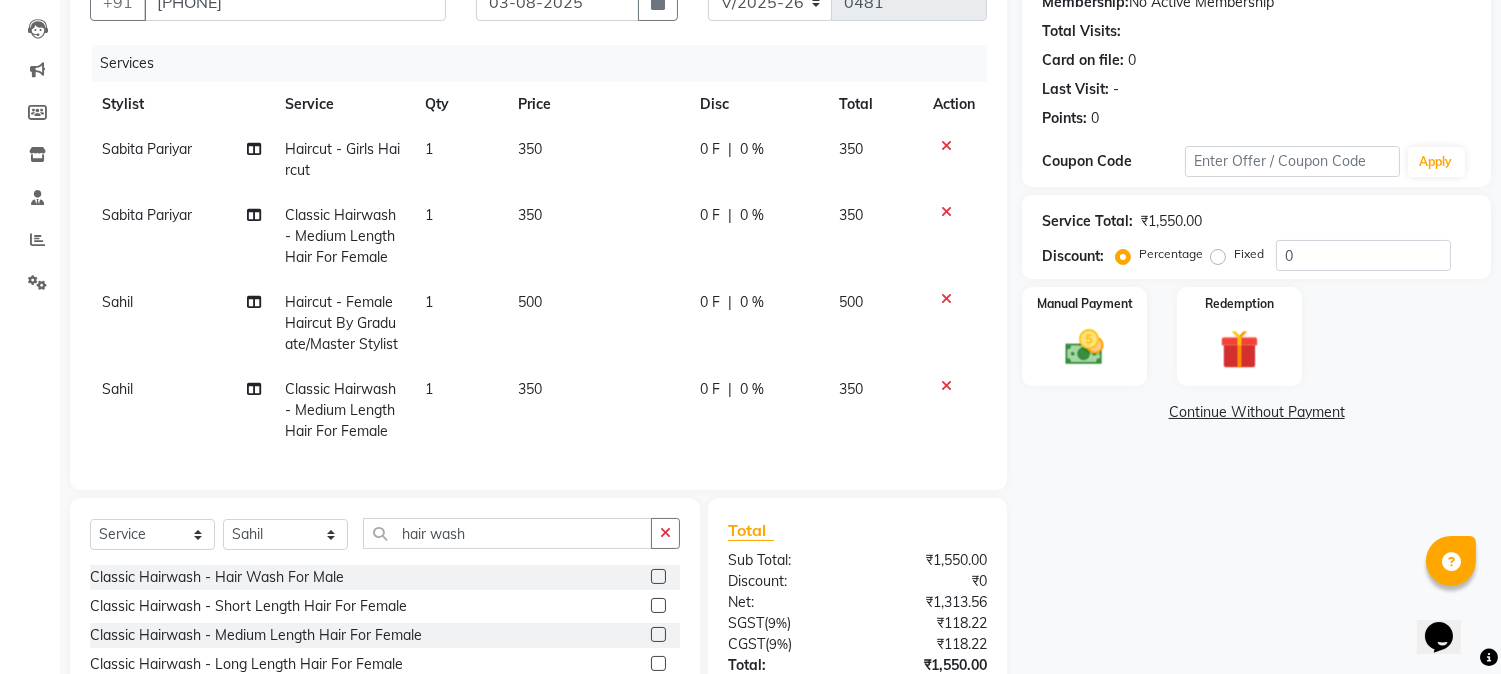 scroll, scrollTop: 368, scrollLeft: 0, axis: vertical 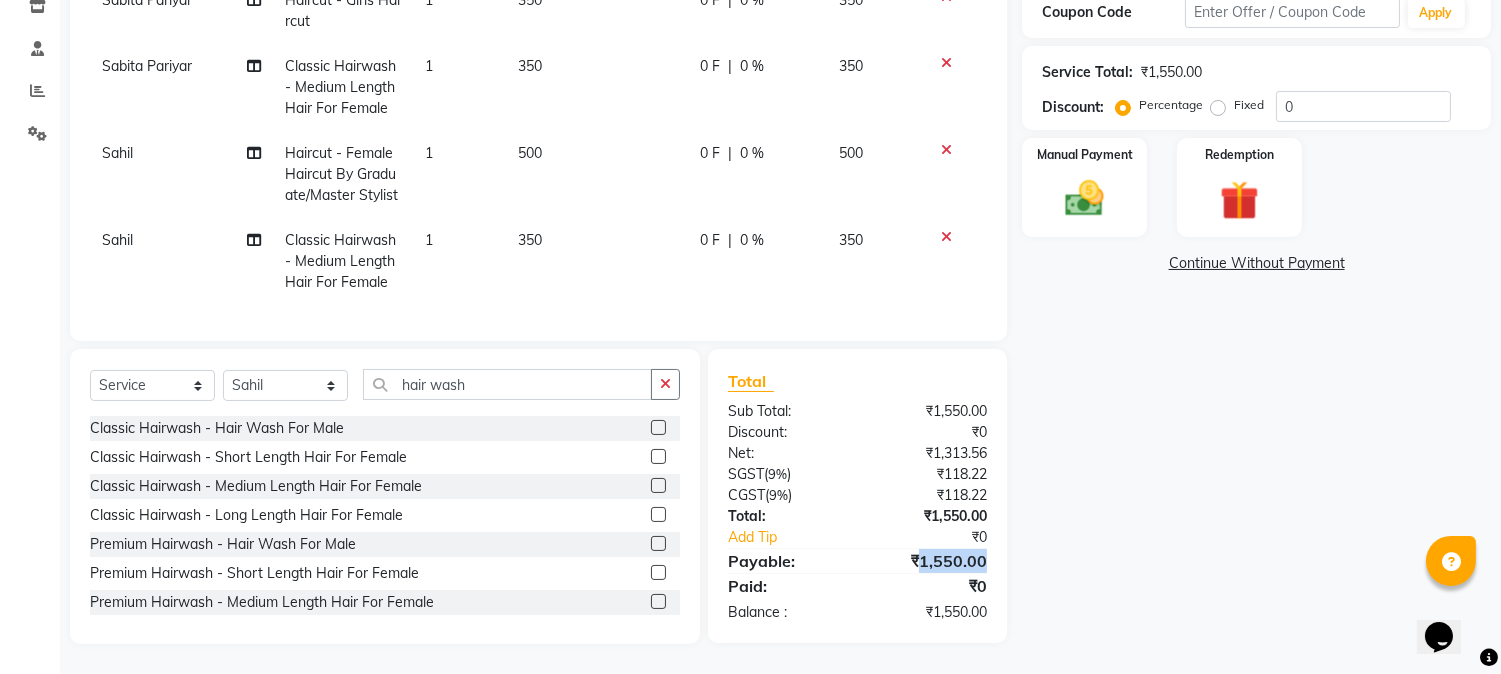 drag, startPoint x: 918, startPoint y: 553, endPoint x: 1012, endPoint y: 554, distance: 94.00532 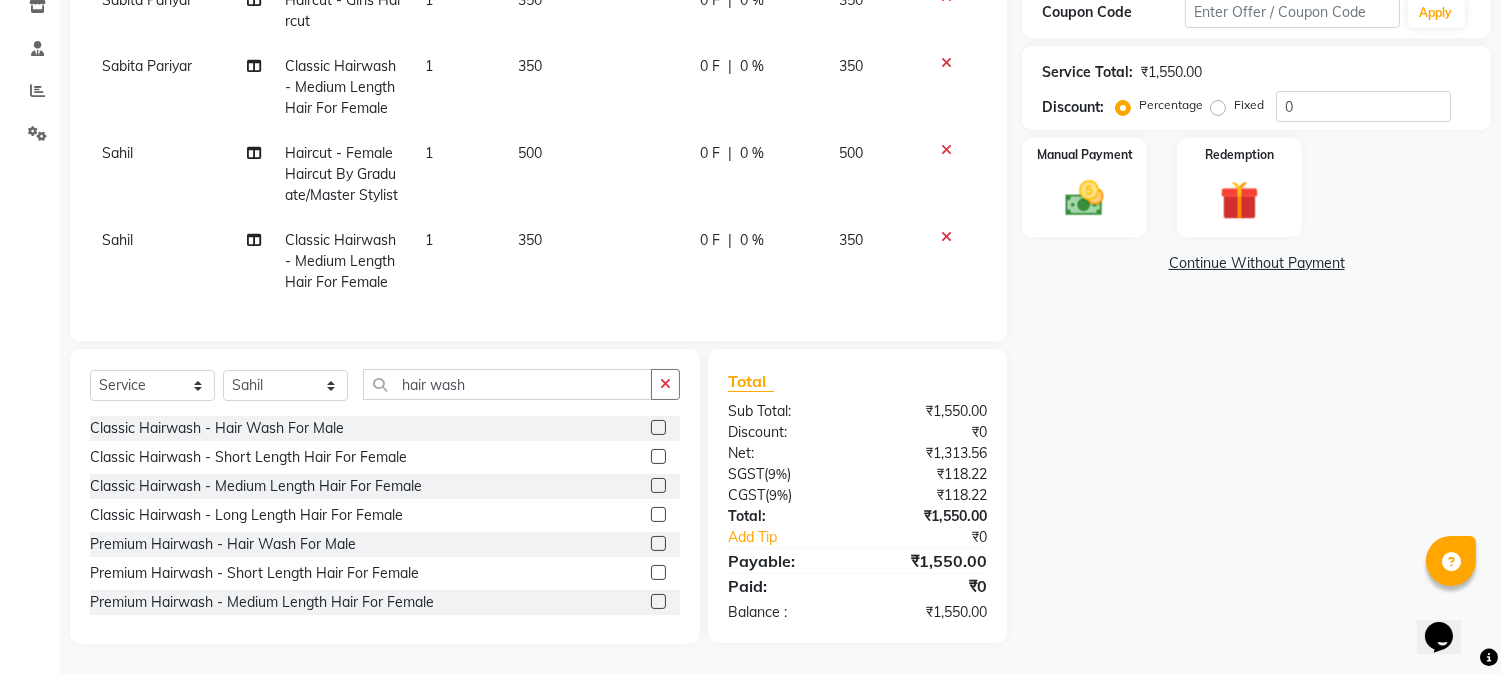 click on "Name: [FIRST] [LAST] Membership:  No Active Membership  Total Visits:   Card on file:  0 Last Visit:   - Points:   0  Coupon Code Apply Service Total:  ₹1,550.00  Discount:  Percentage   Fixed  0 Manual Payment Redemption  Continue Without Payment" 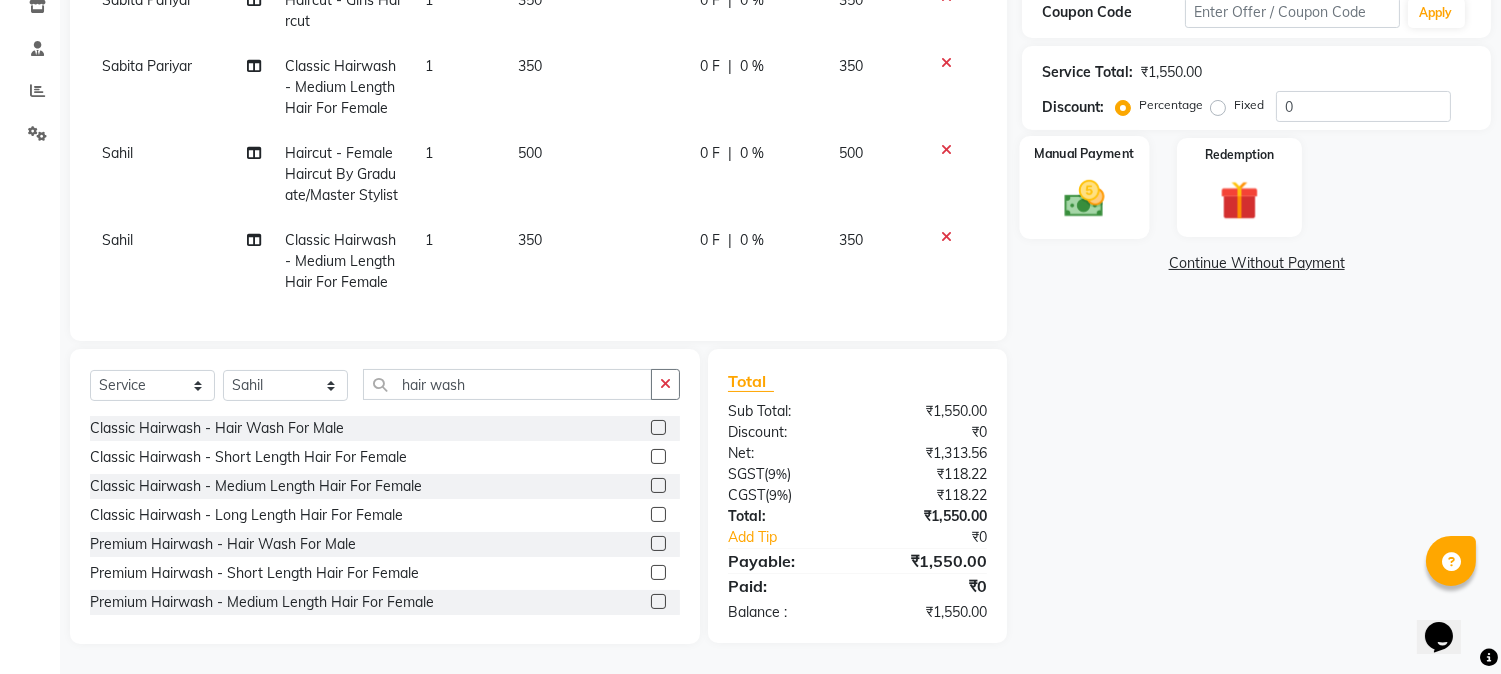 click 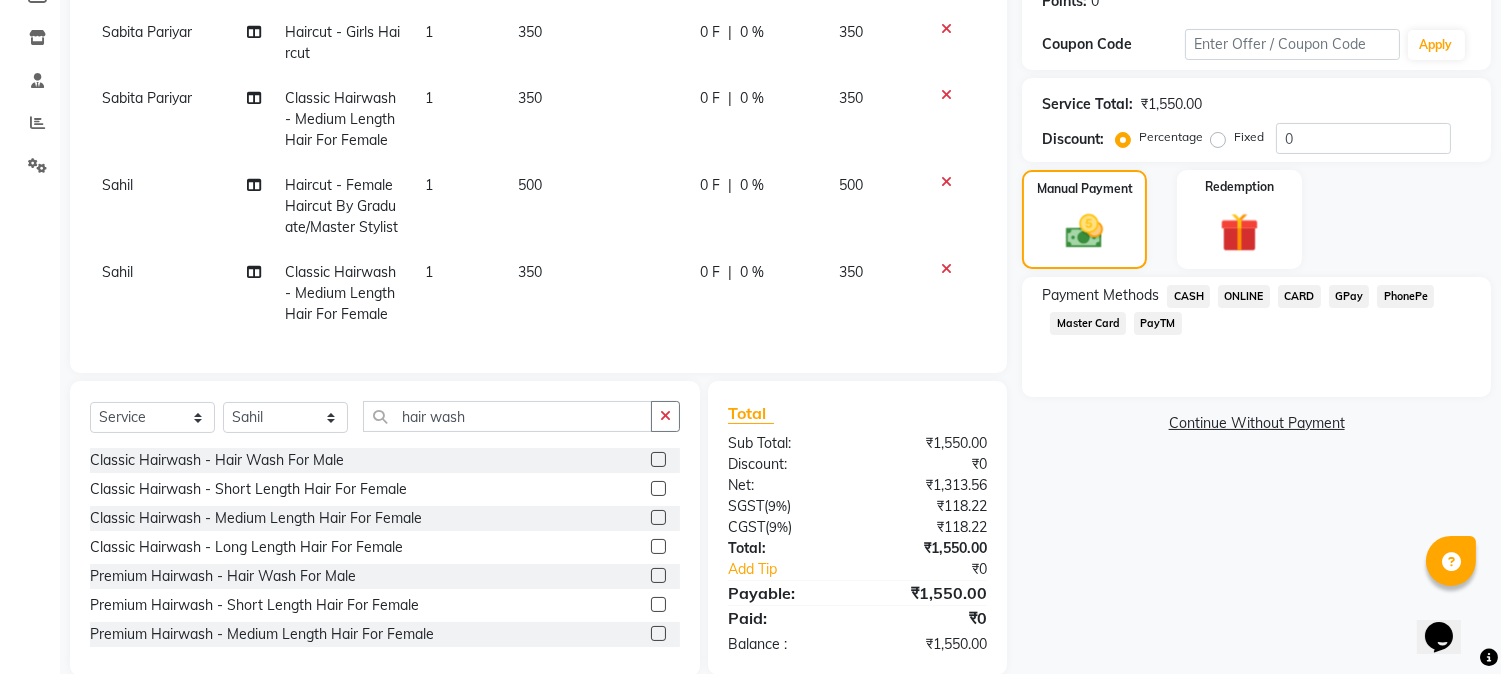 scroll, scrollTop: 368, scrollLeft: 0, axis: vertical 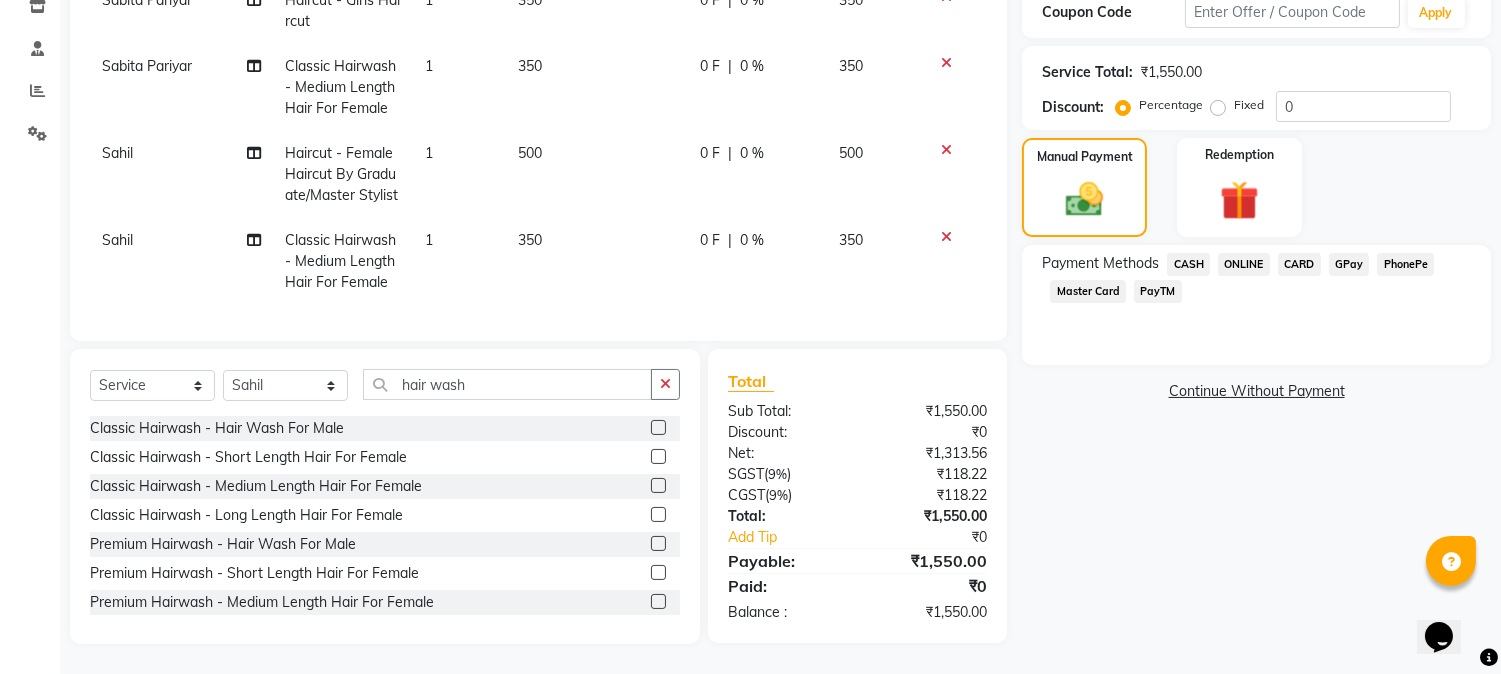 click on "PayTM" 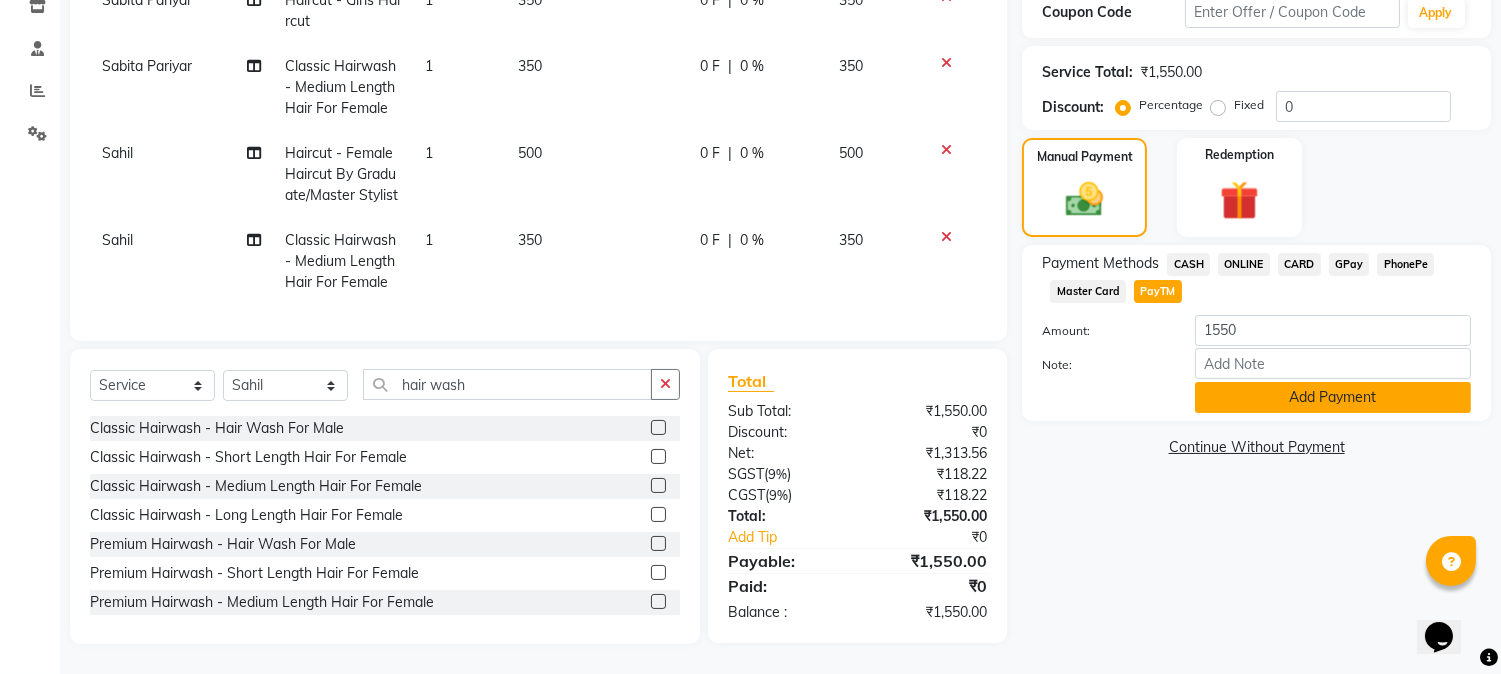 click on "Add Payment" 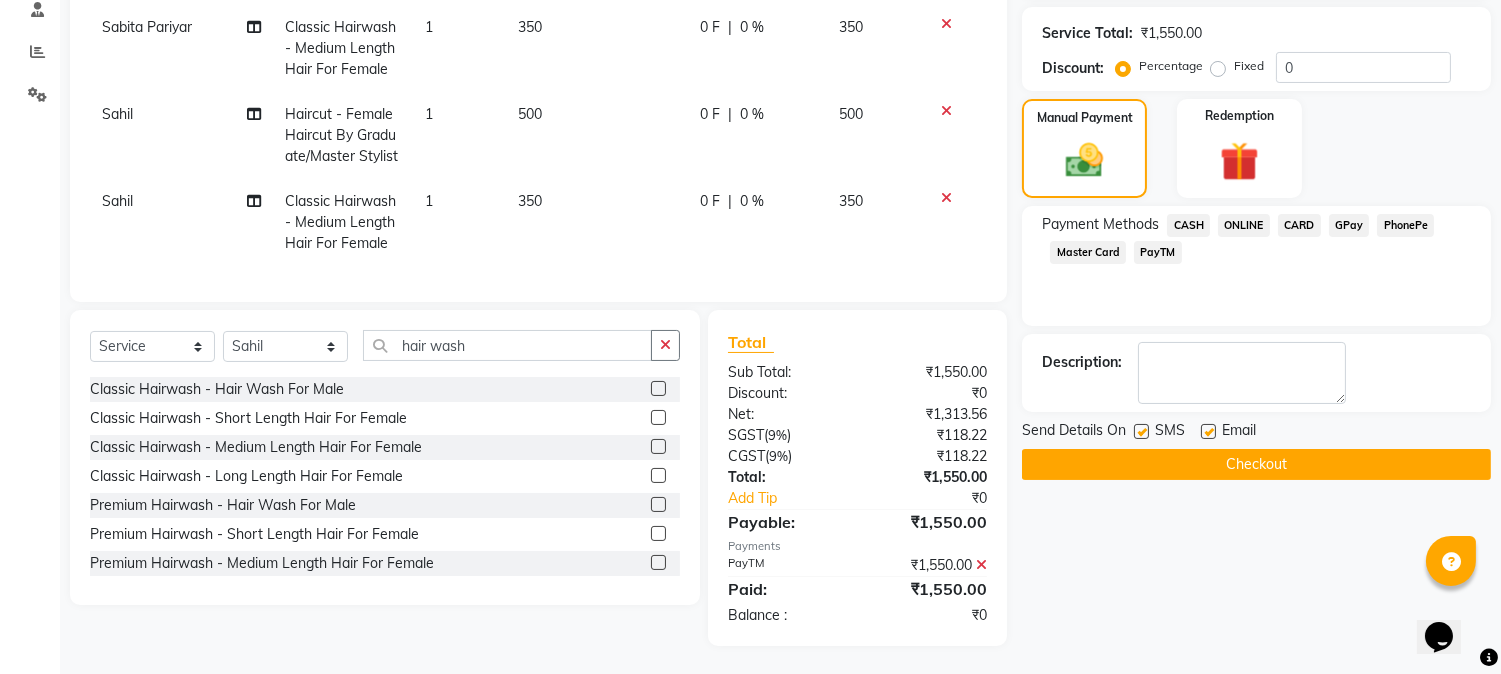 scroll, scrollTop: 408, scrollLeft: 0, axis: vertical 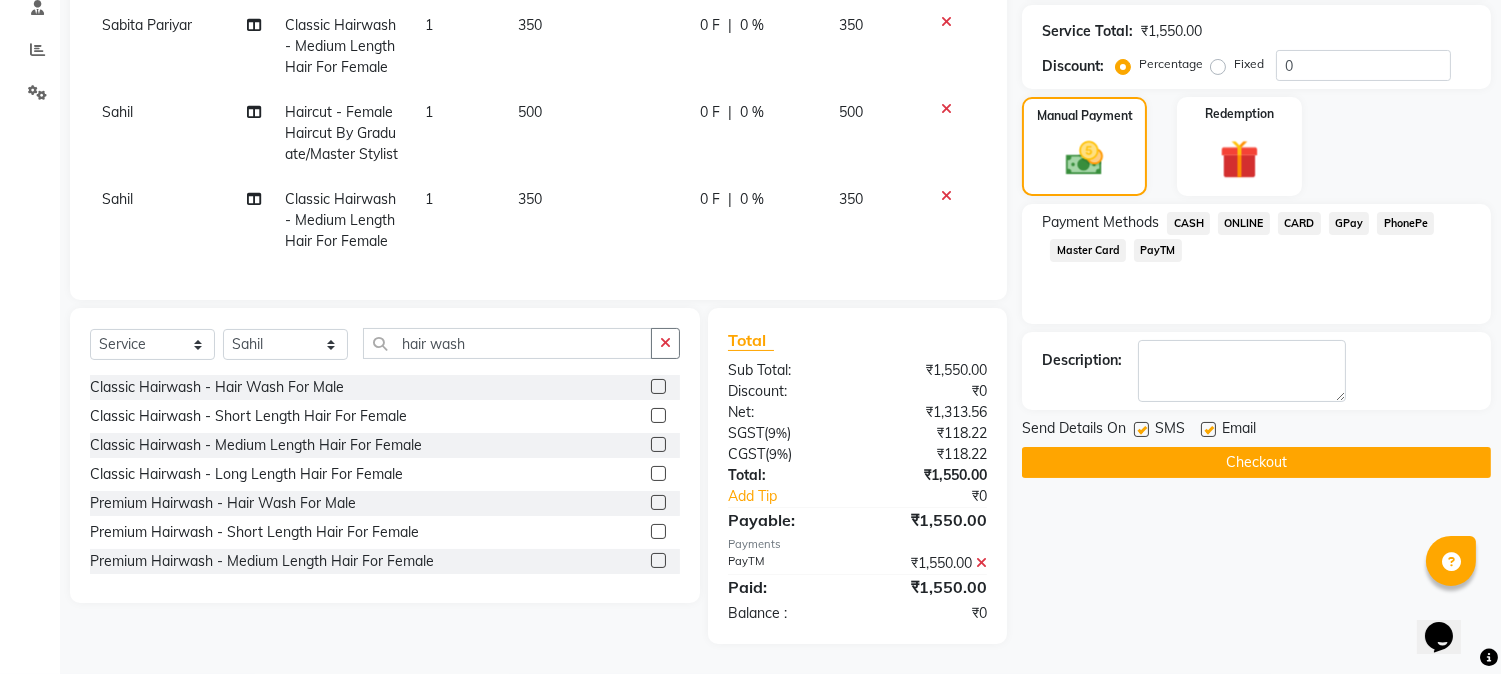 click on "Checkout" 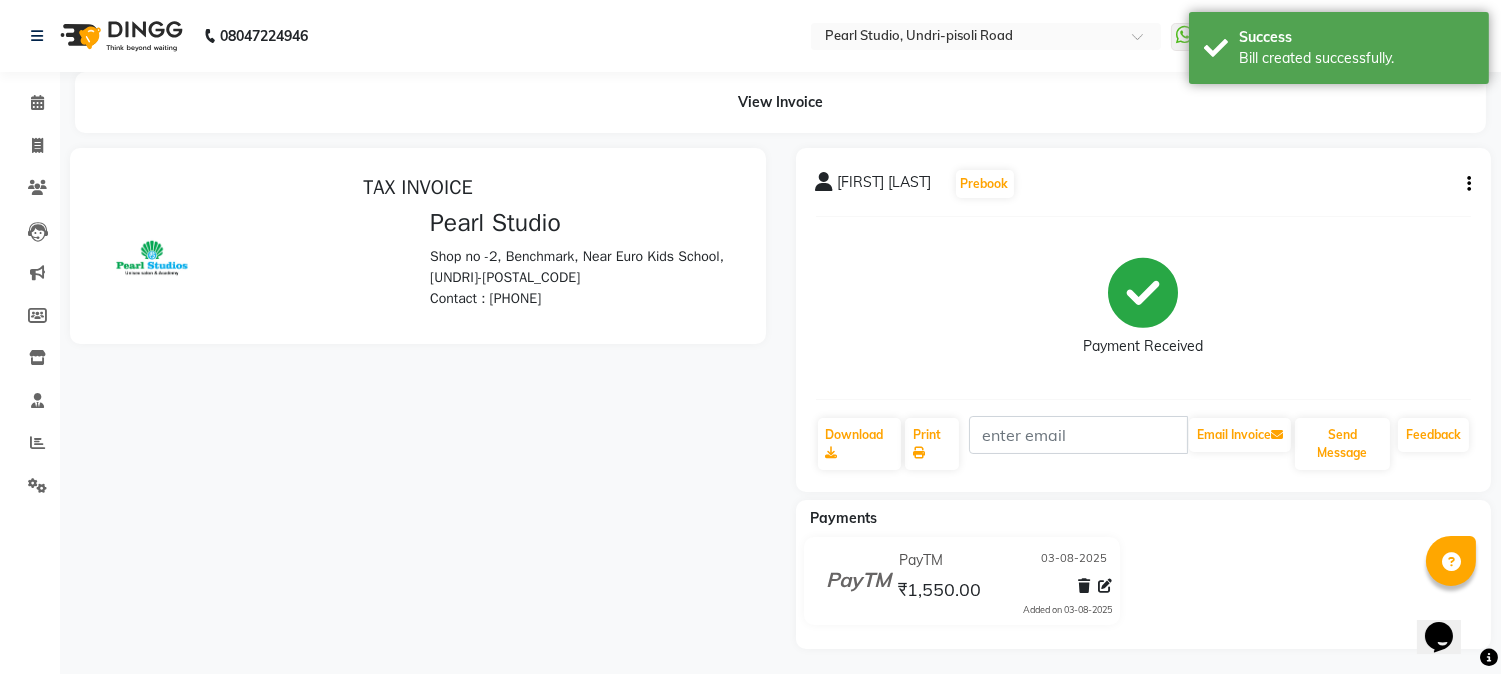 scroll, scrollTop: 0, scrollLeft: 0, axis: both 